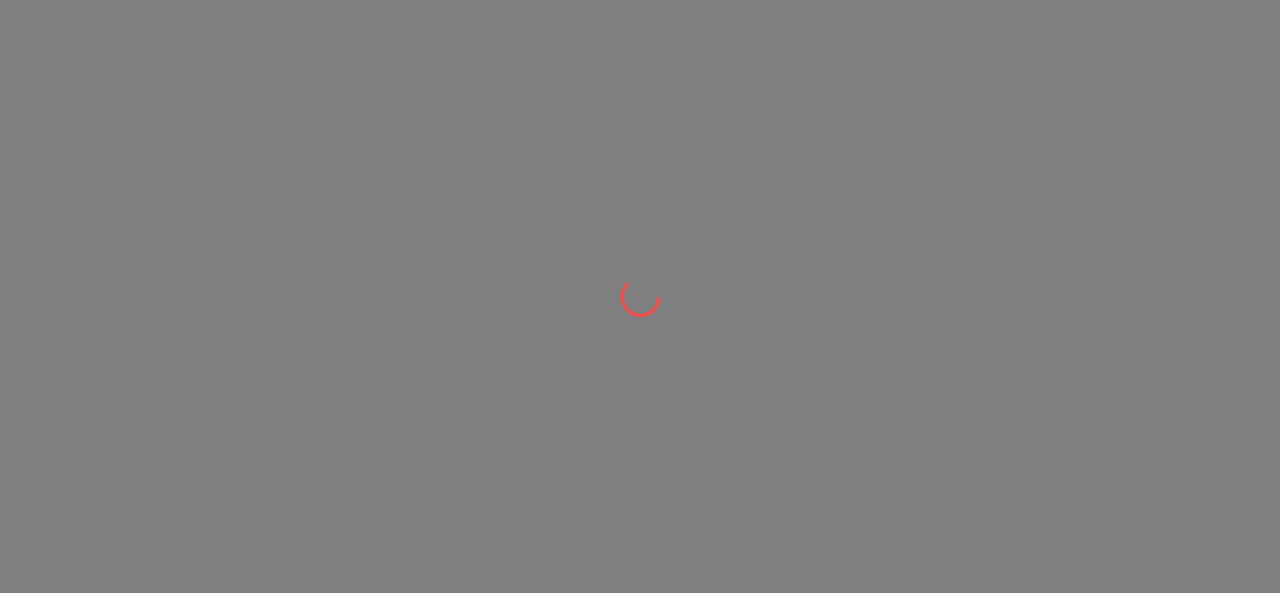 scroll, scrollTop: 0, scrollLeft: 0, axis: both 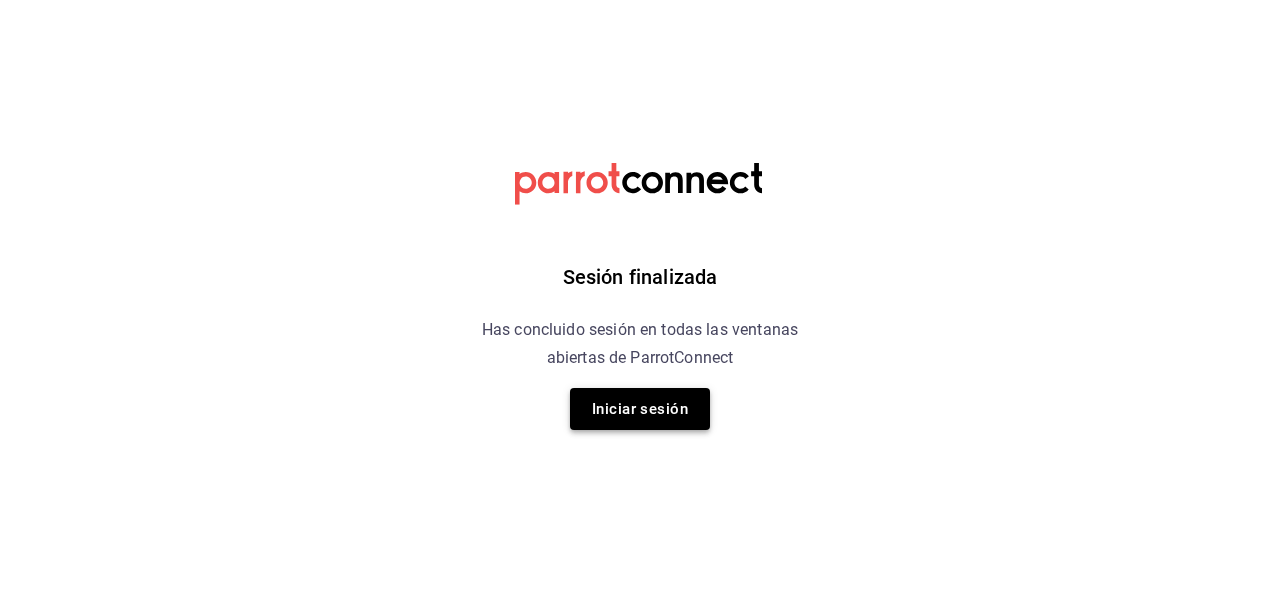 click on "Iniciar sesión" at bounding box center (640, 409) 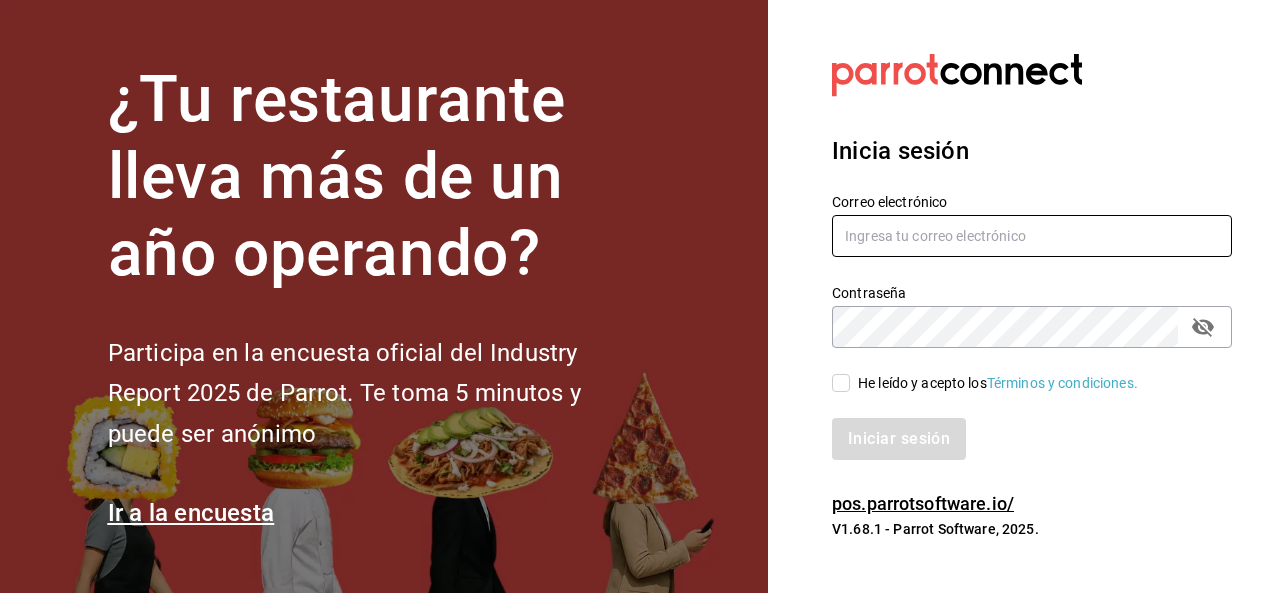 click at bounding box center [1032, 236] 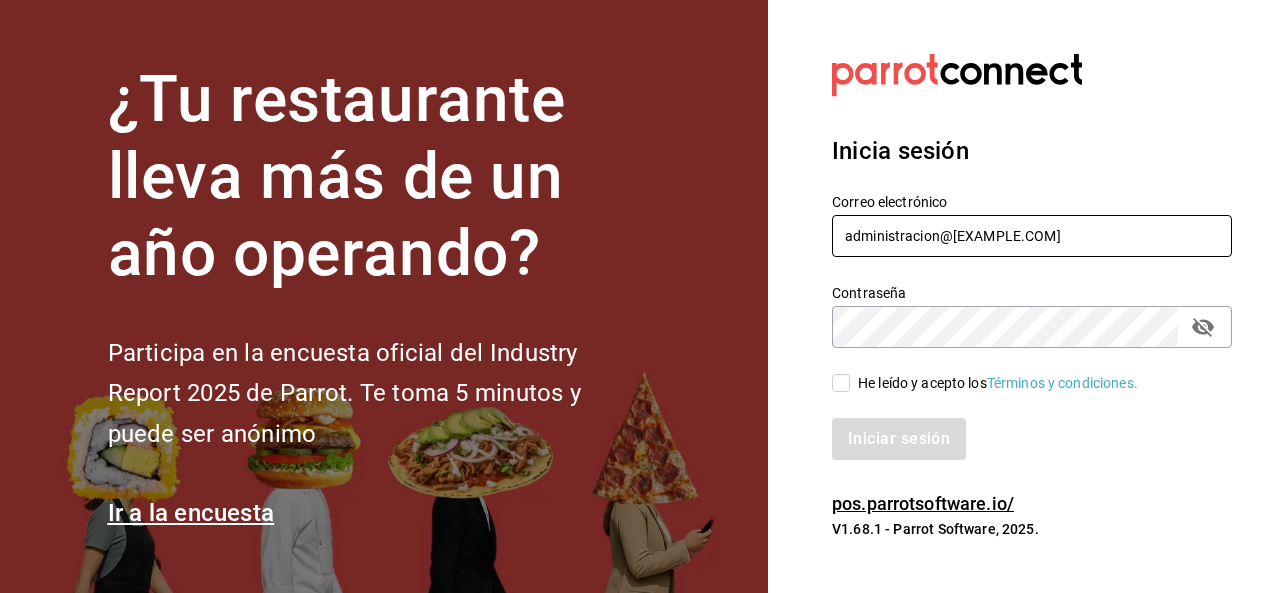 type on "administracion@airepaz.com" 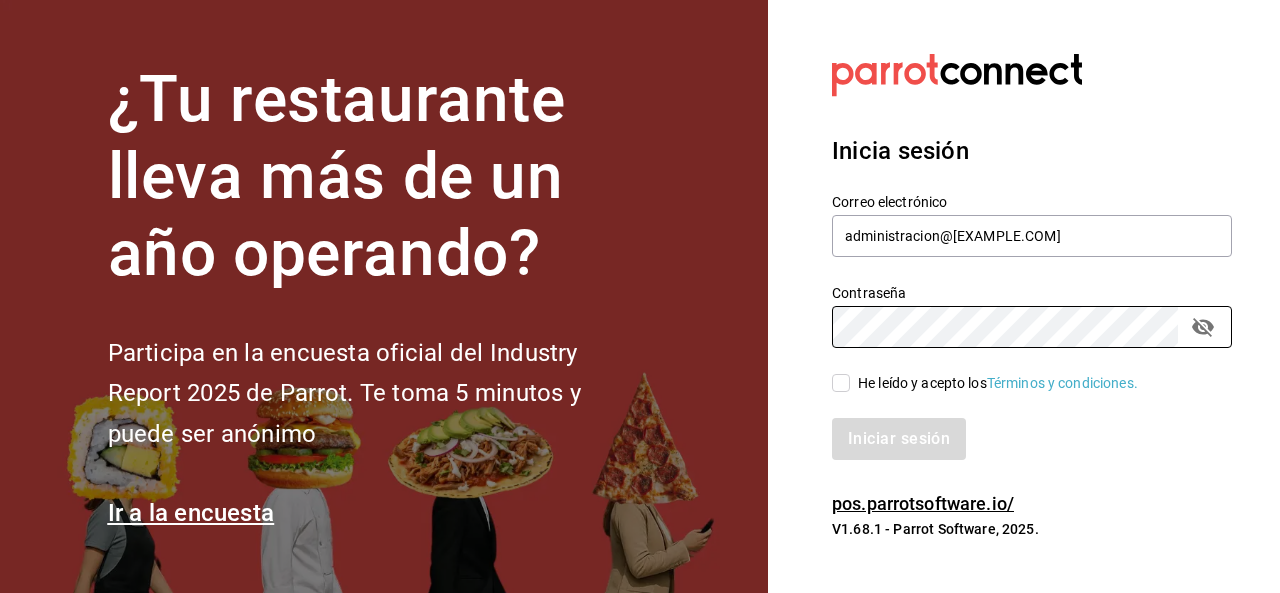 click on "He leído y acepto los  Términos y condiciones." at bounding box center (1032, 383) 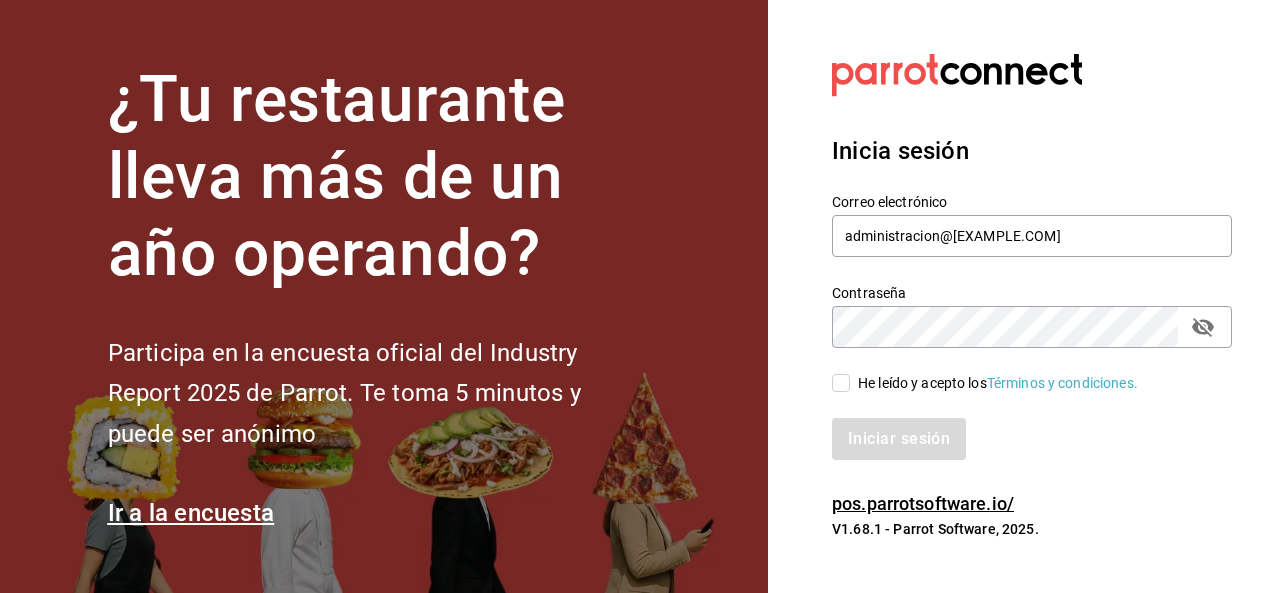 click on "He leído y acepto los  Términos y condiciones." at bounding box center (841, 383) 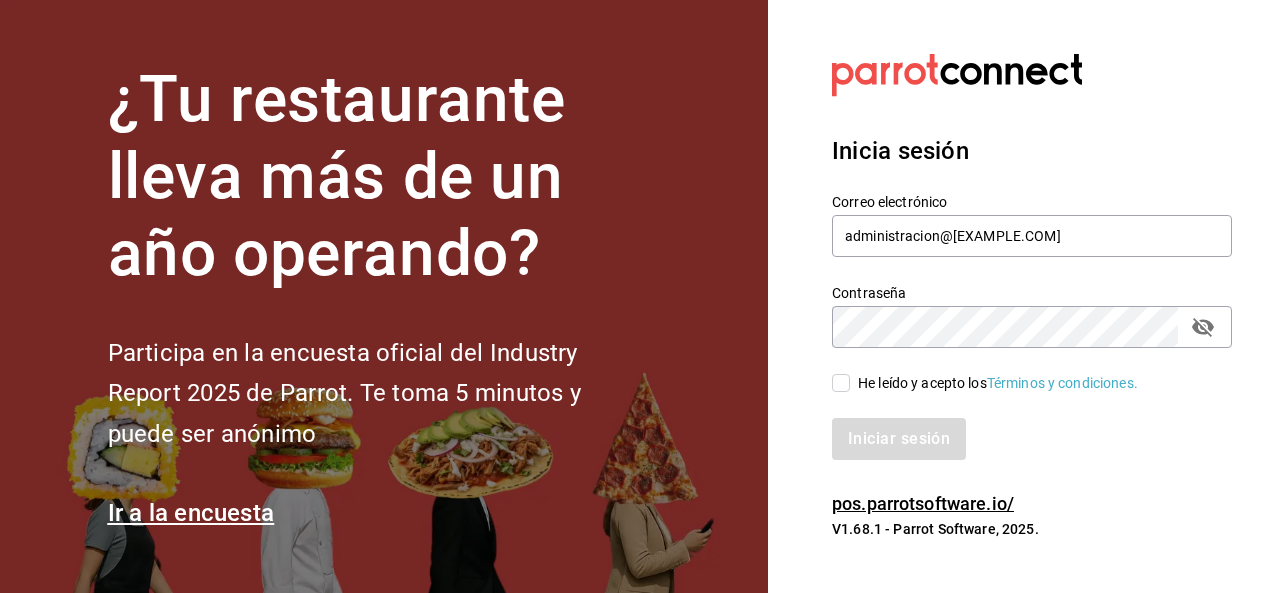 checkbox on "true" 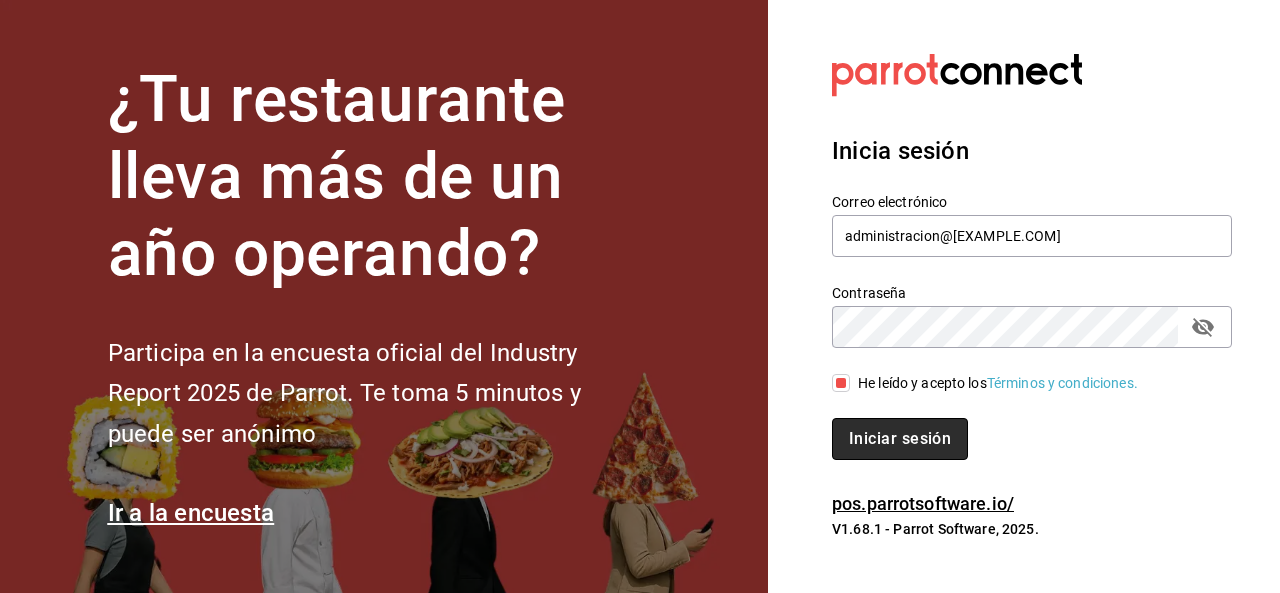 click on "Iniciar sesión" at bounding box center (900, 439) 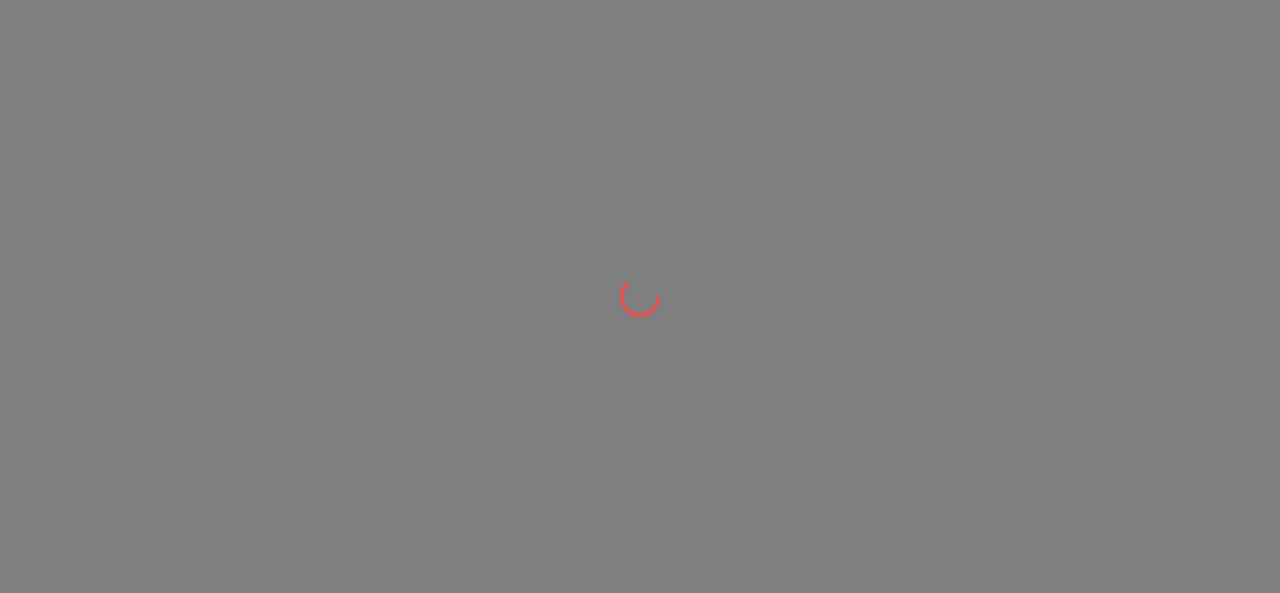 scroll, scrollTop: 0, scrollLeft: 0, axis: both 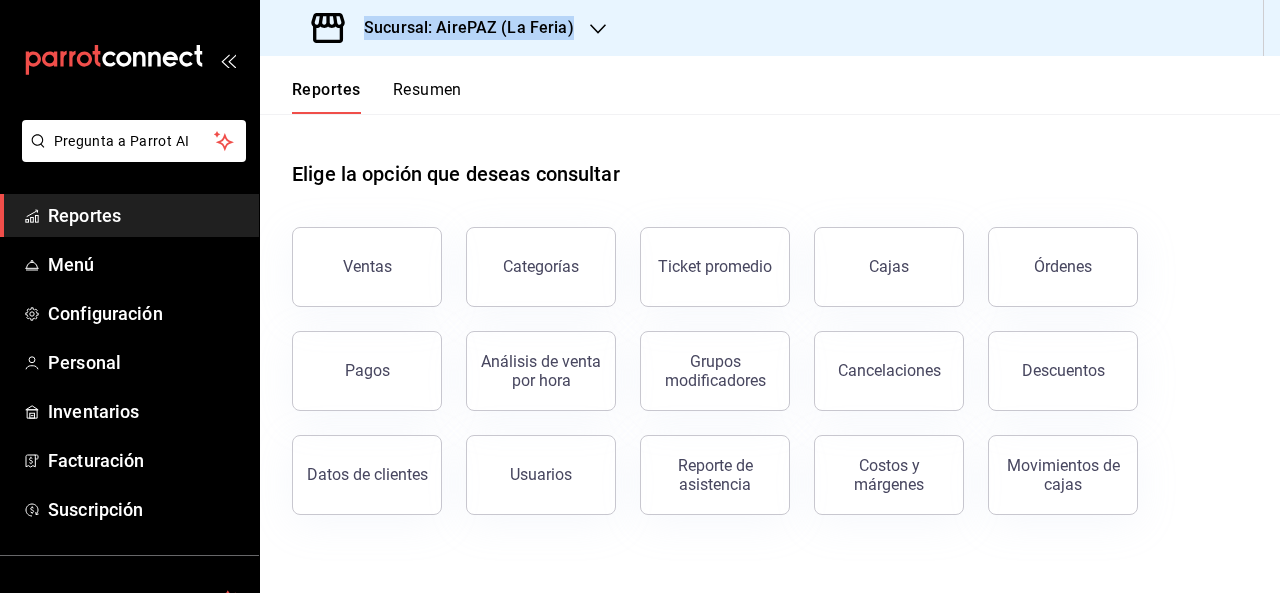 drag, startPoint x: 388, startPoint y: 90, endPoint x: 265, endPoint y: 37, distance: 133.93282 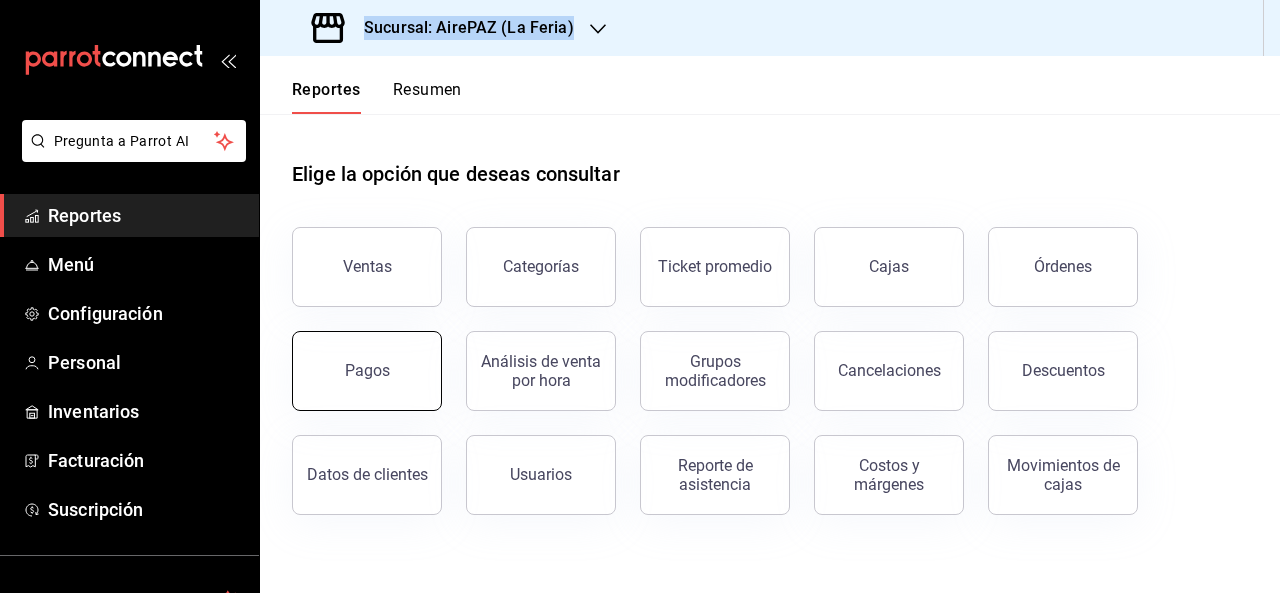 click on "Pagos" at bounding box center (367, 371) 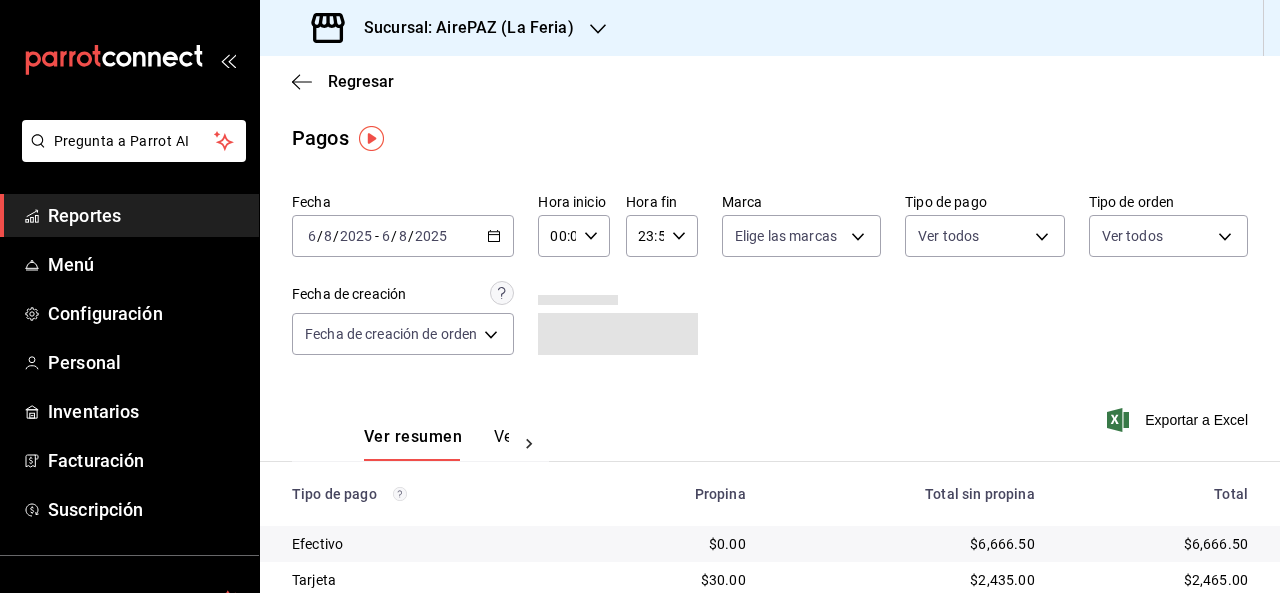 click 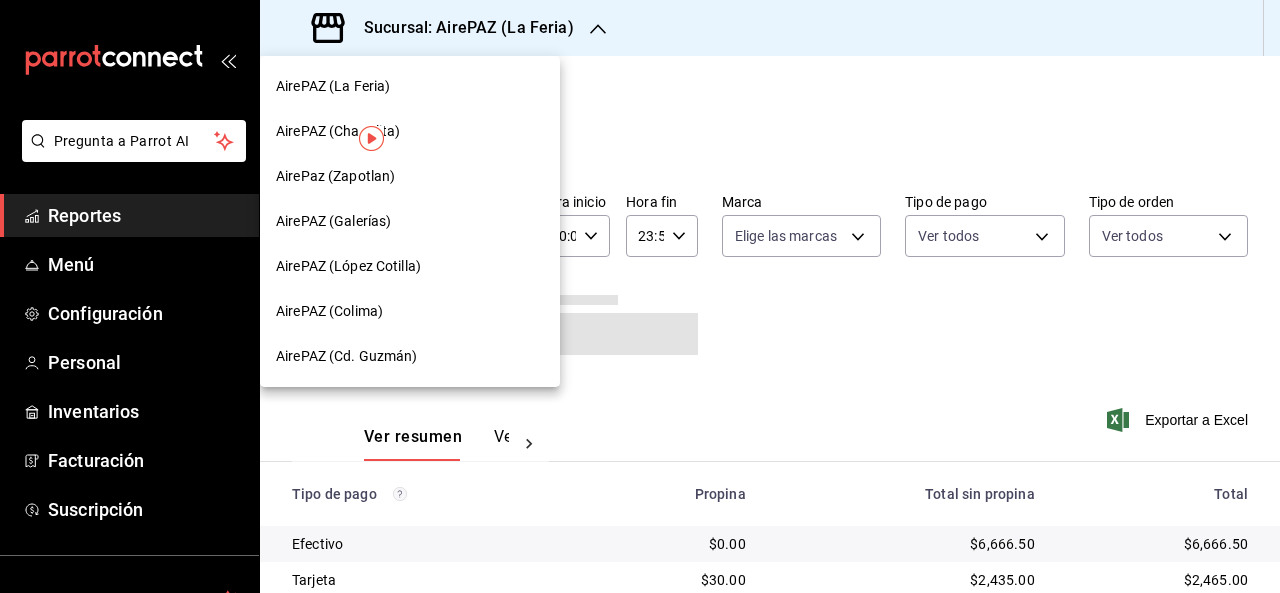 click on "AirePAZ (Cd. Guzmán)" at bounding box center (347, 356) 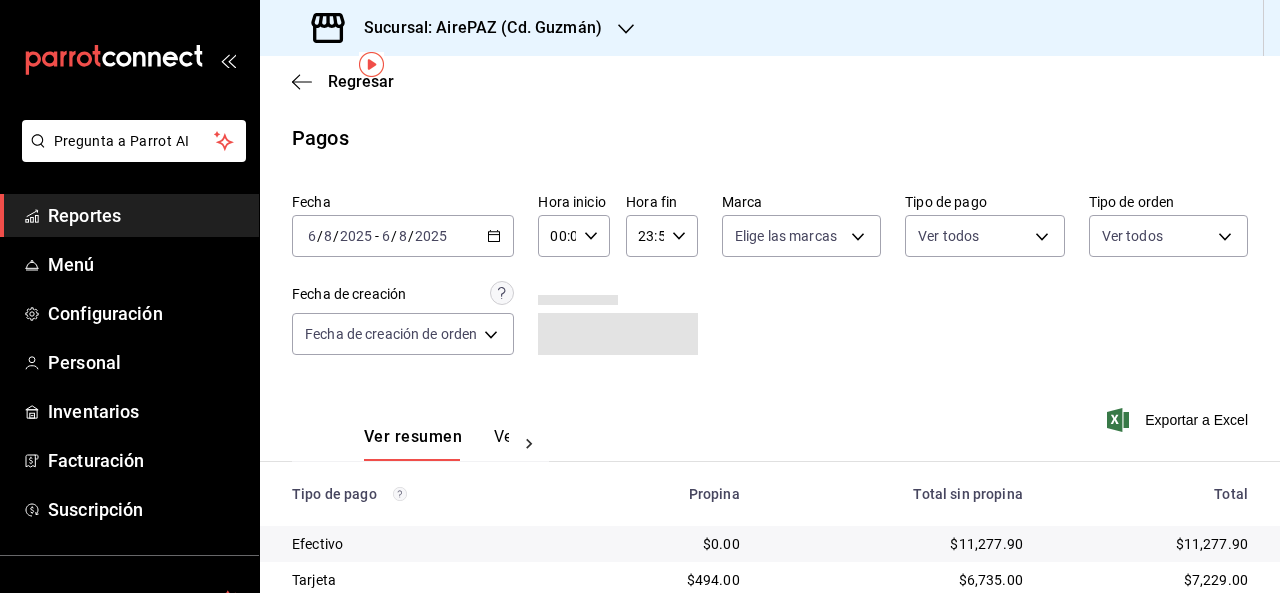 scroll, scrollTop: 74, scrollLeft: 0, axis: vertical 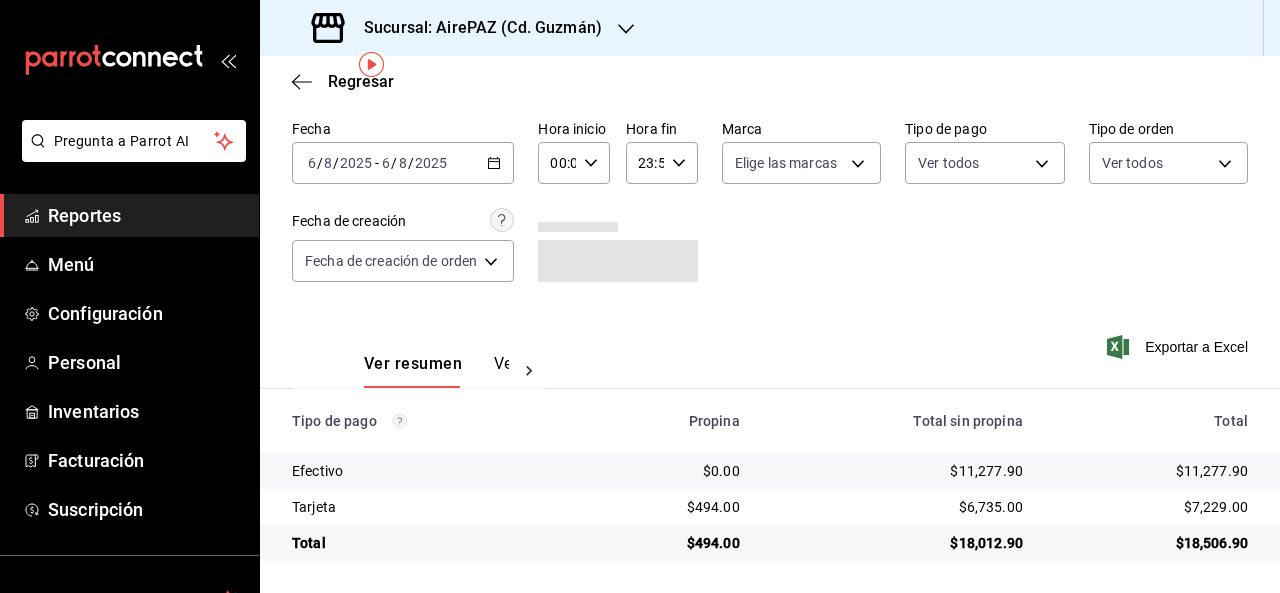 click on "2025-08-06 6 / 8 / 2025 - 2025-08-06 6 / 8 / 2025" at bounding box center (403, 163) 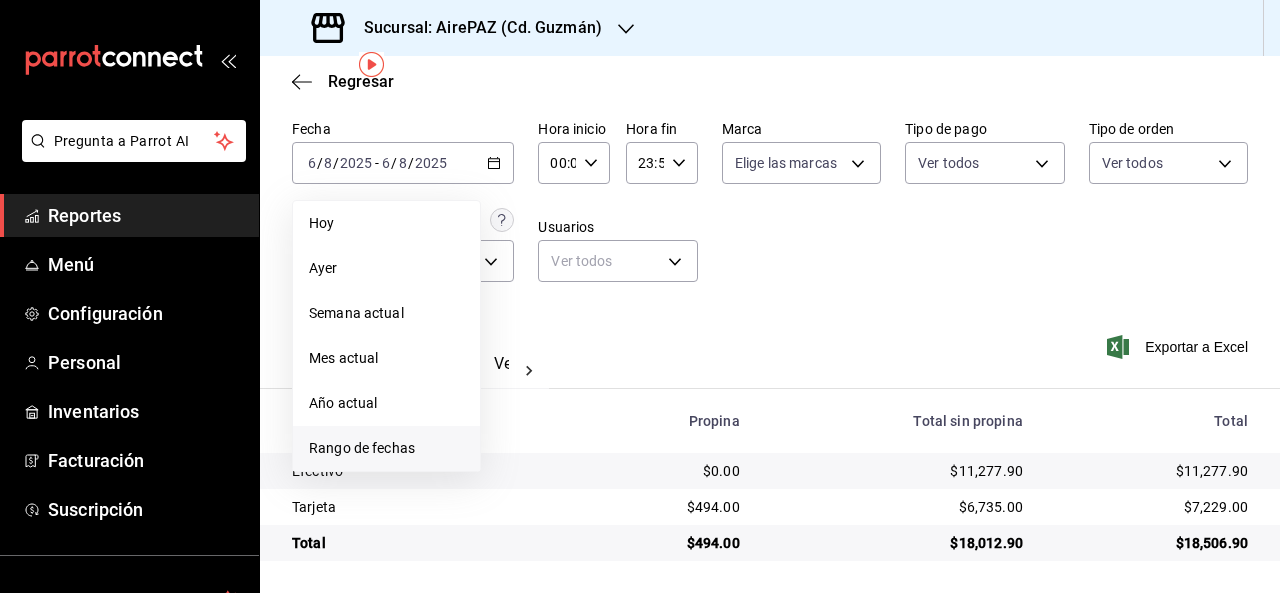 click on "Rango de fechas" at bounding box center [386, 448] 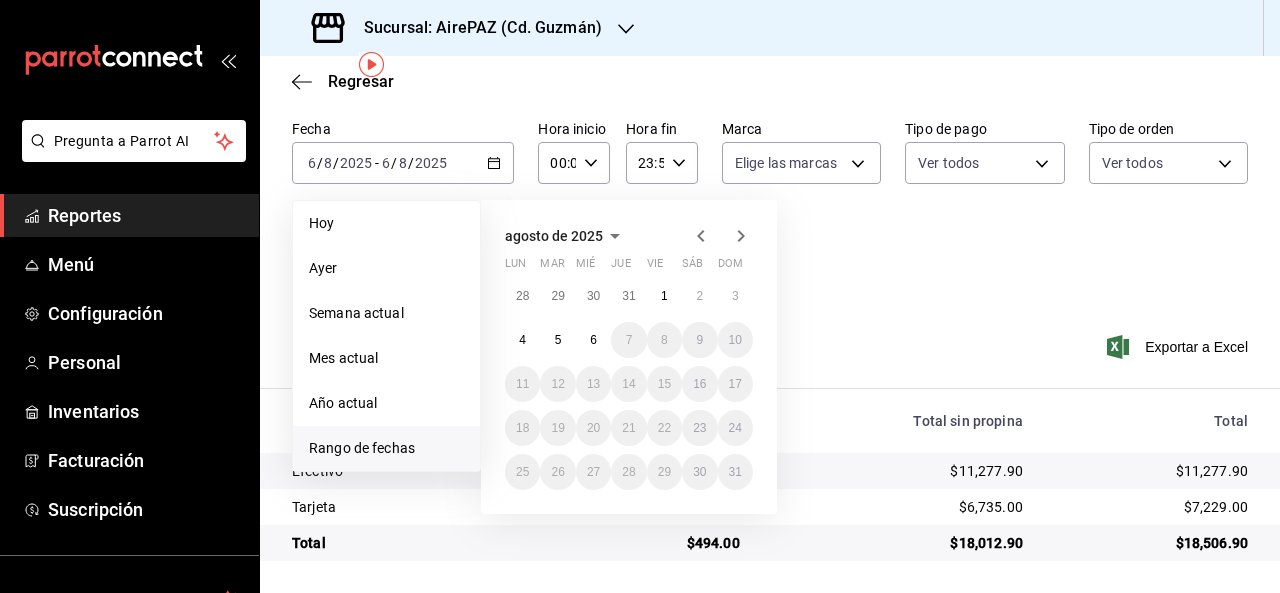 drag, startPoint x: 570, startPoint y: 345, endPoint x: 524, endPoint y: 216, distance: 136.95619 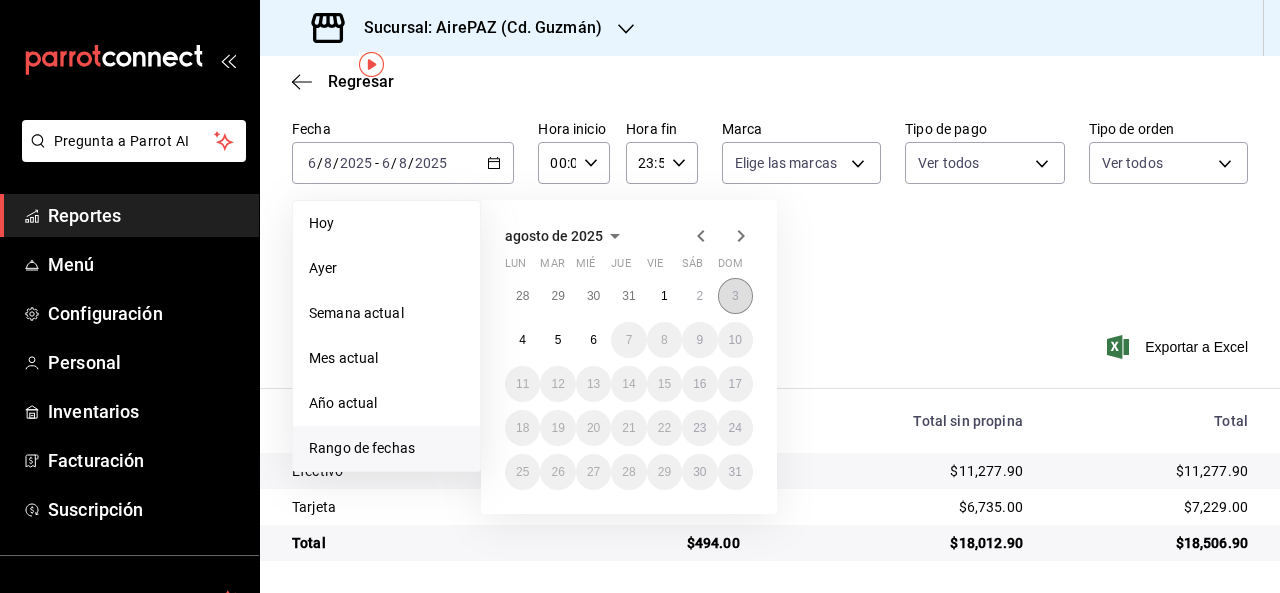 click on "3" at bounding box center (735, 296) 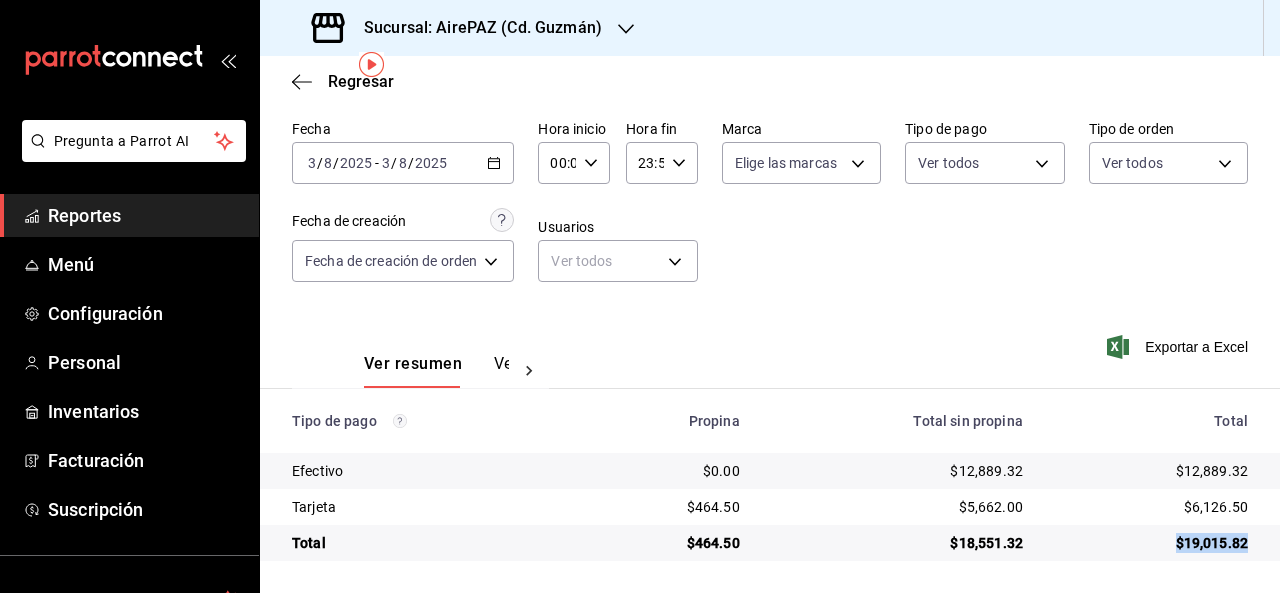drag, startPoint x: 1156, startPoint y: 545, endPoint x: 1233, endPoint y: 547, distance: 77.02597 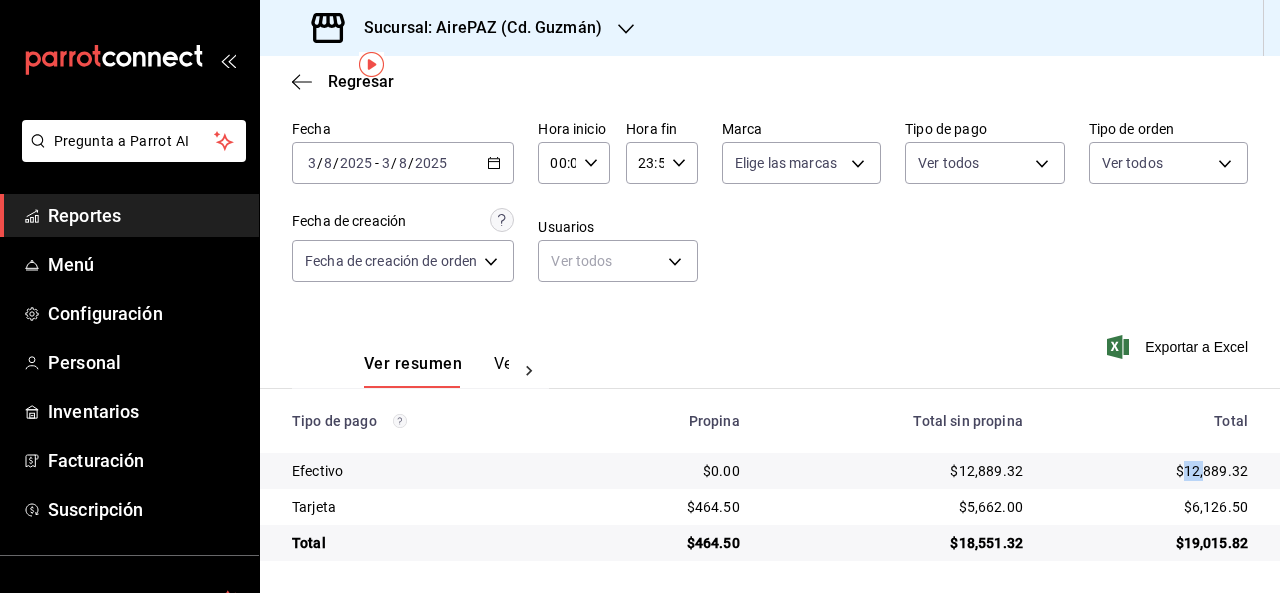 drag, startPoint x: 1167, startPoint y: 464, endPoint x: 1236, endPoint y: 471, distance: 69.354164 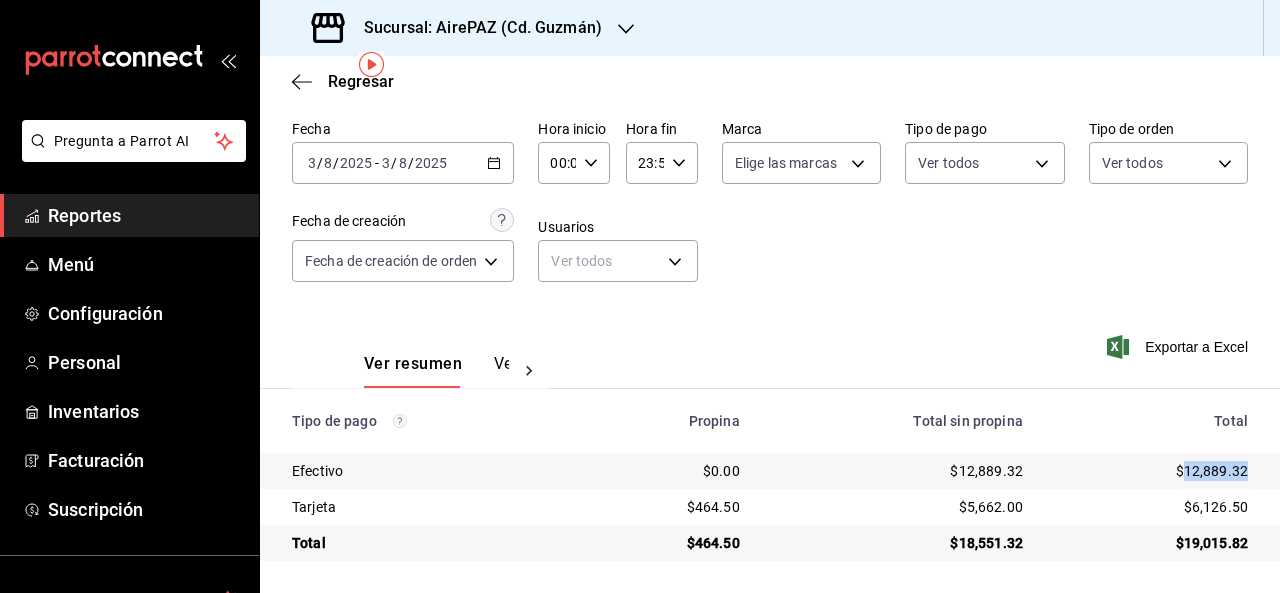 copy on "12,889.32" 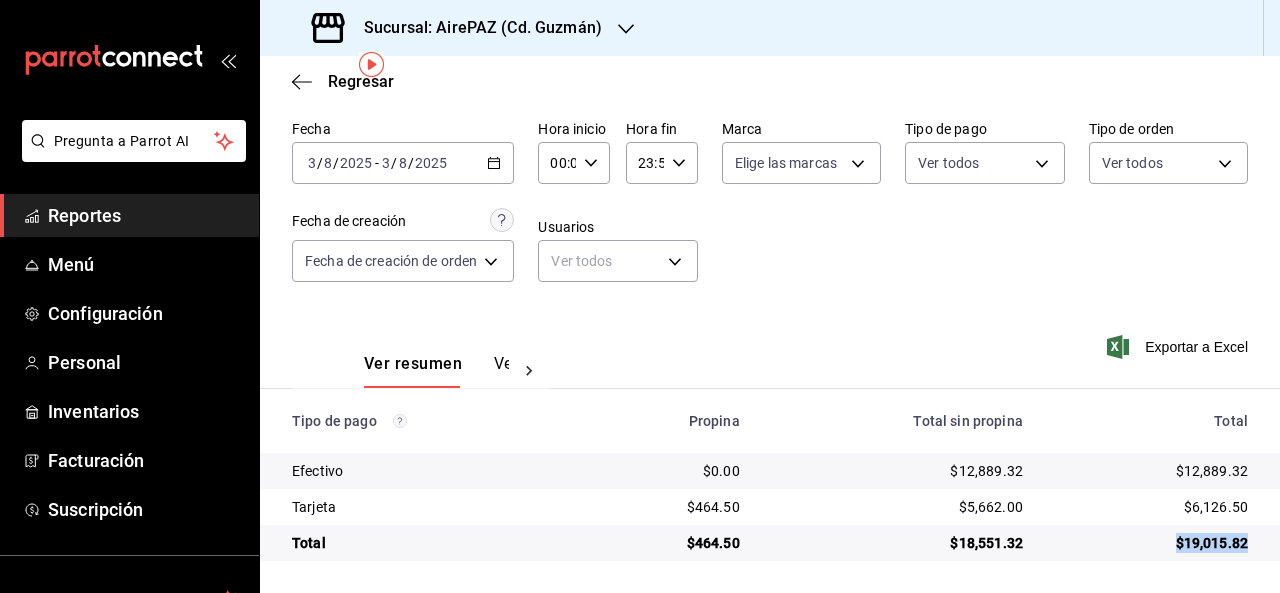drag, startPoint x: 1163, startPoint y: 543, endPoint x: 1238, endPoint y: 540, distance: 75.059975 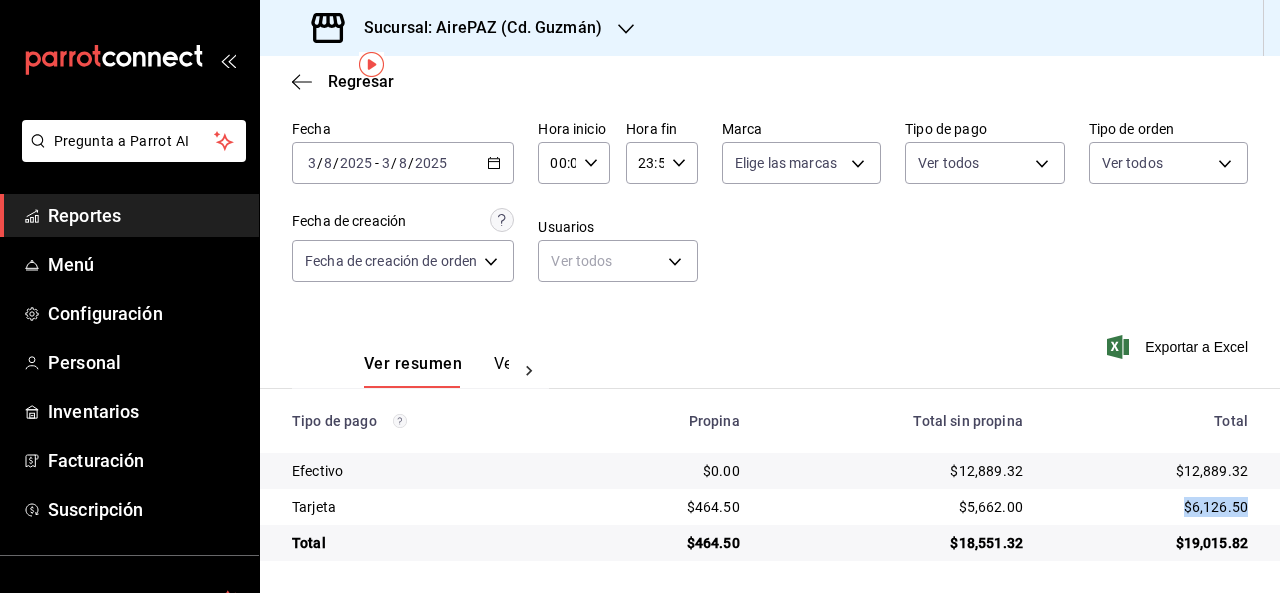 drag, startPoint x: 1171, startPoint y: 506, endPoint x: 1237, endPoint y: 510, distance: 66.1211 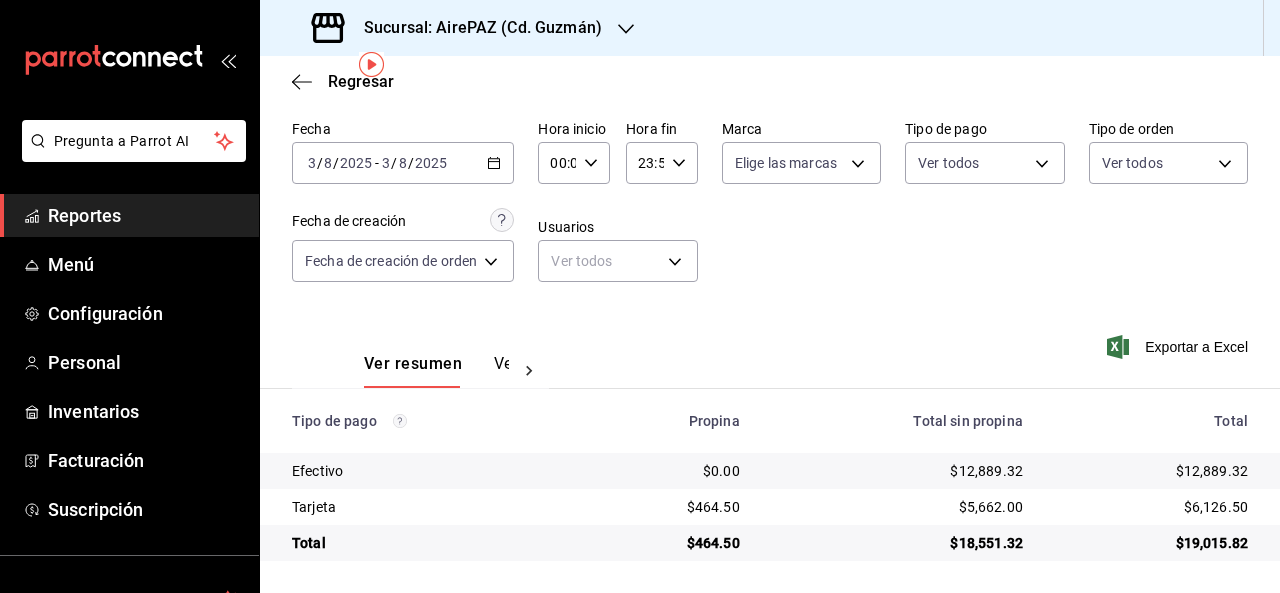 click on "2025-08-03 3 / 8 / 2025 - 2025-08-03 3 / 8 / 2025" at bounding box center (403, 163) 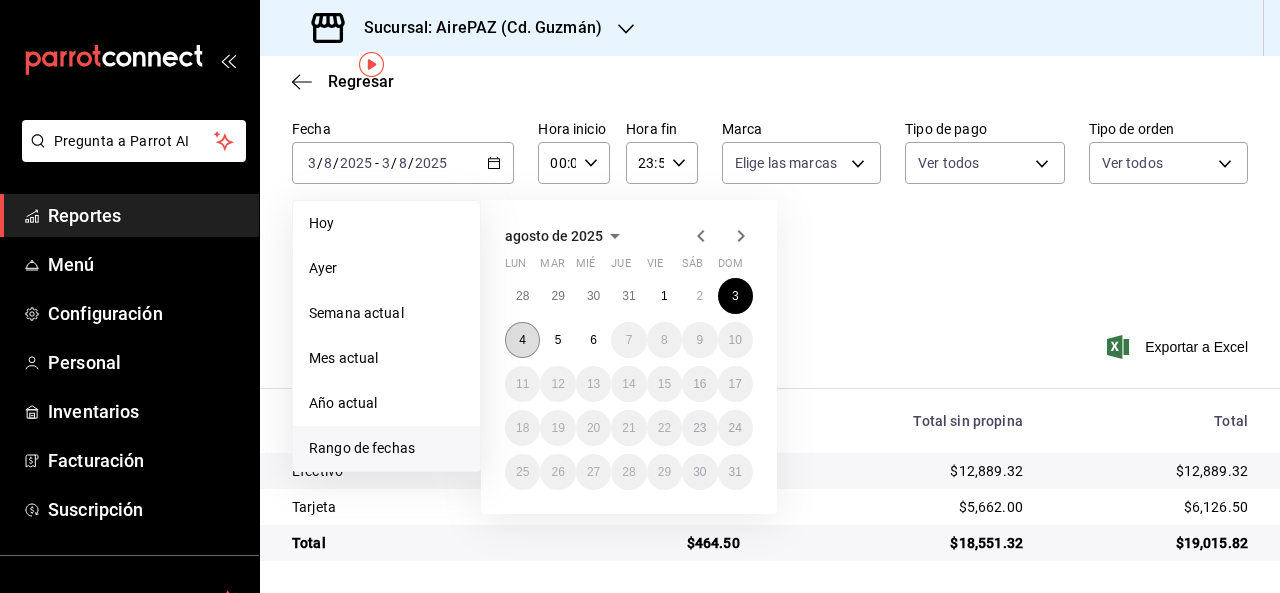 click on "4" at bounding box center [522, 340] 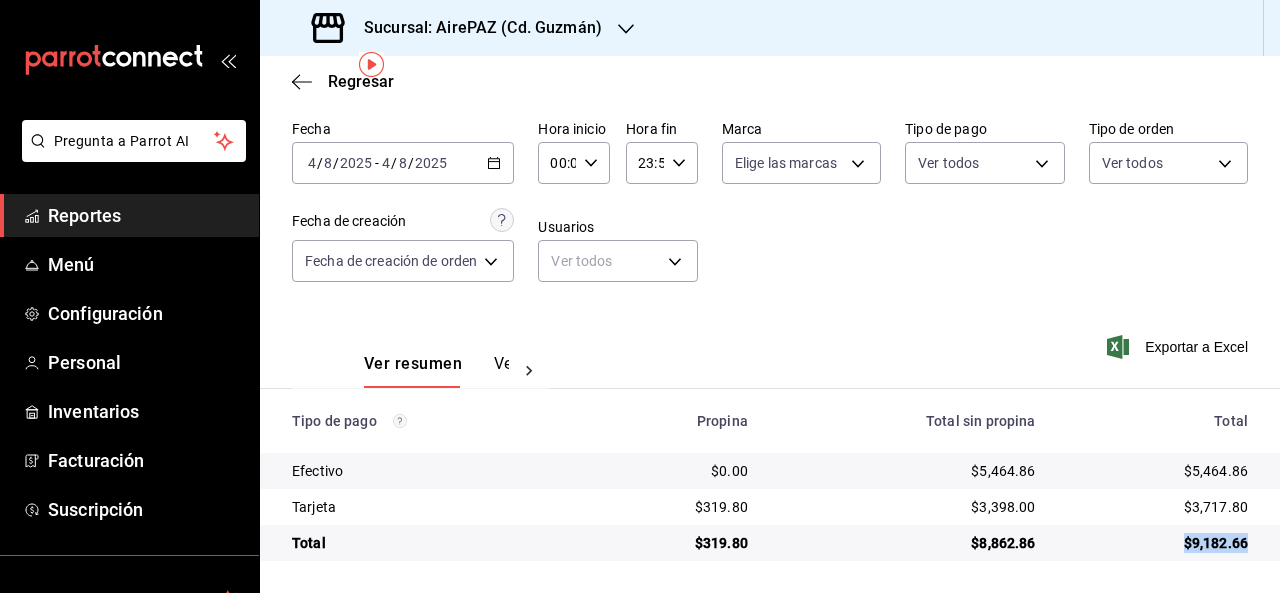 drag, startPoint x: 1168, startPoint y: 538, endPoint x: 1237, endPoint y: 541, distance: 69.065186 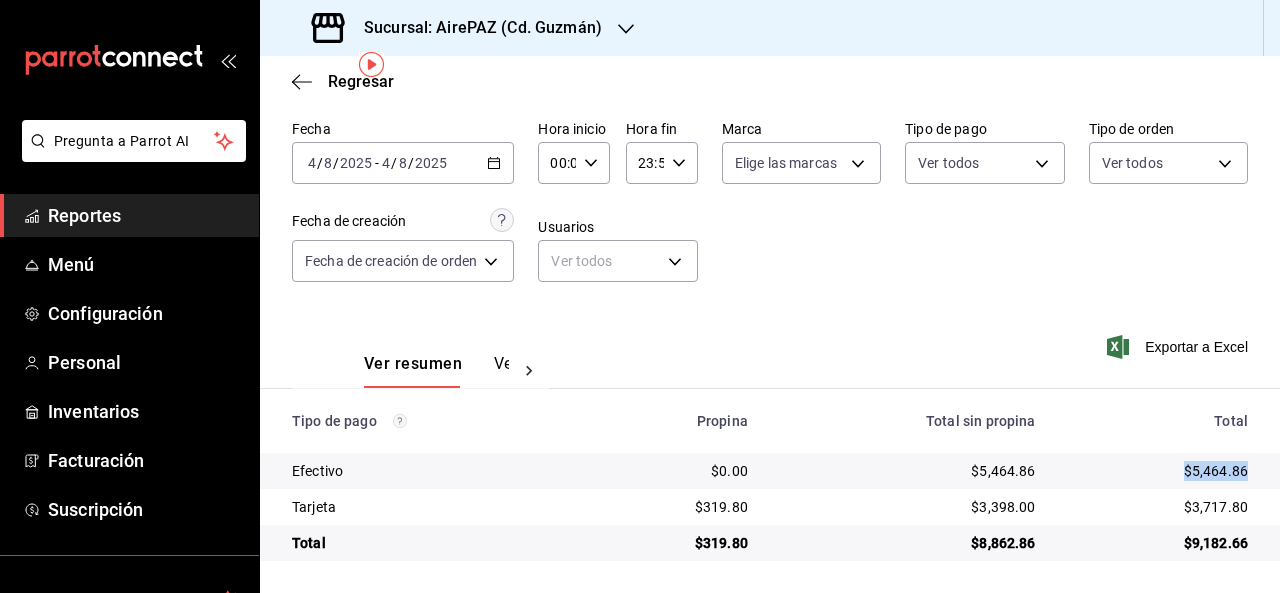 drag, startPoint x: 1161, startPoint y: 460, endPoint x: 1235, endPoint y: 472, distance: 74.96666 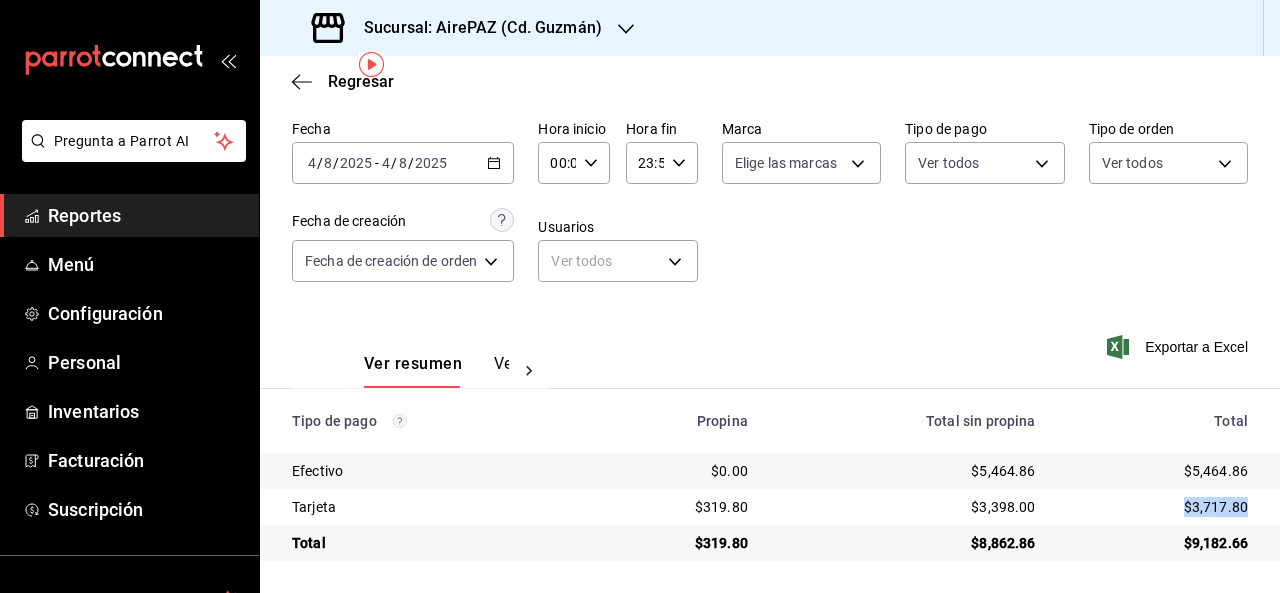 drag, startPoint x: 1164, startPoint y: 498, endPoint x: 1239, endPoint y: 512, distance: 76.29548 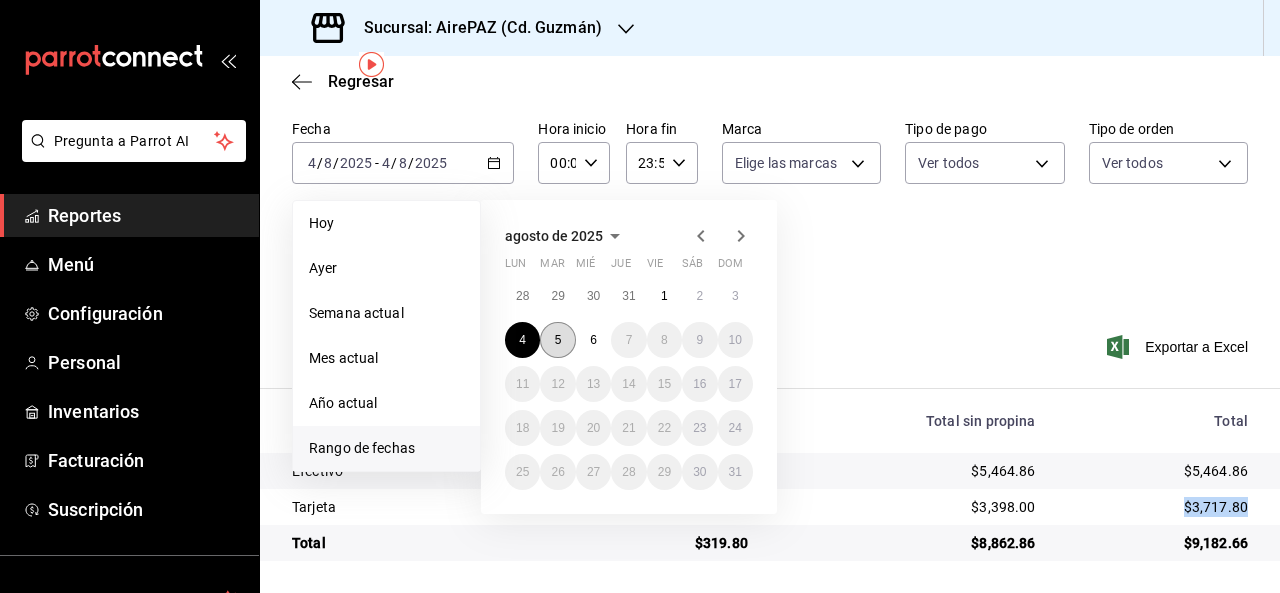 click on "5" at bounding box center [557, 340] 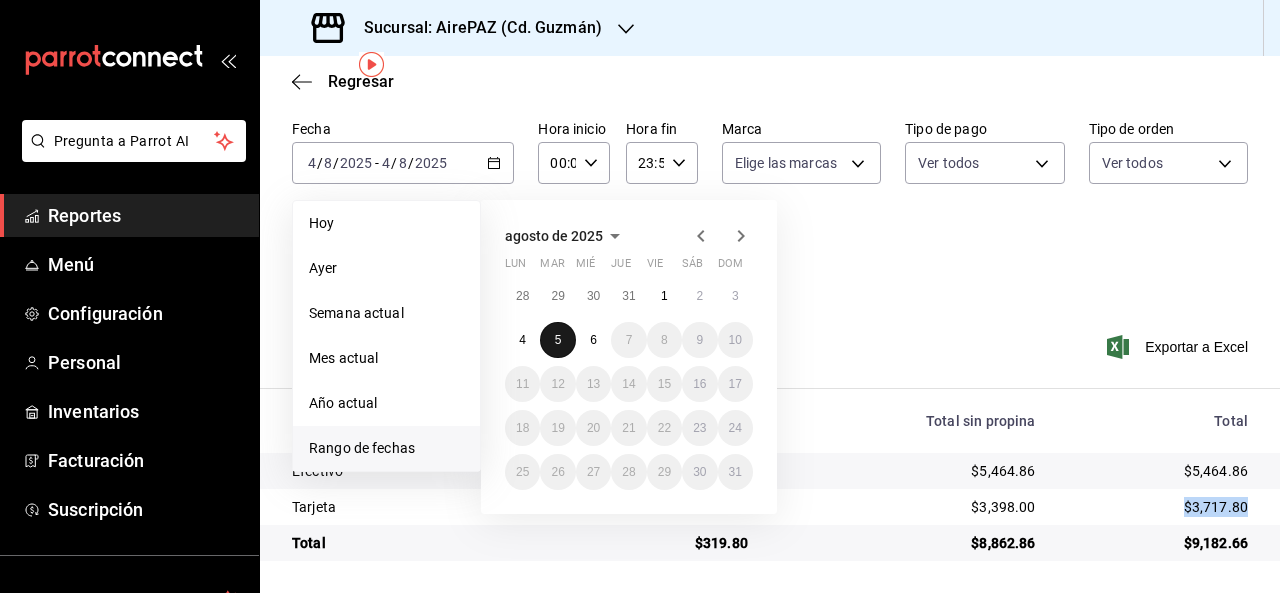 click on "5" at bounding box center [557, 340] 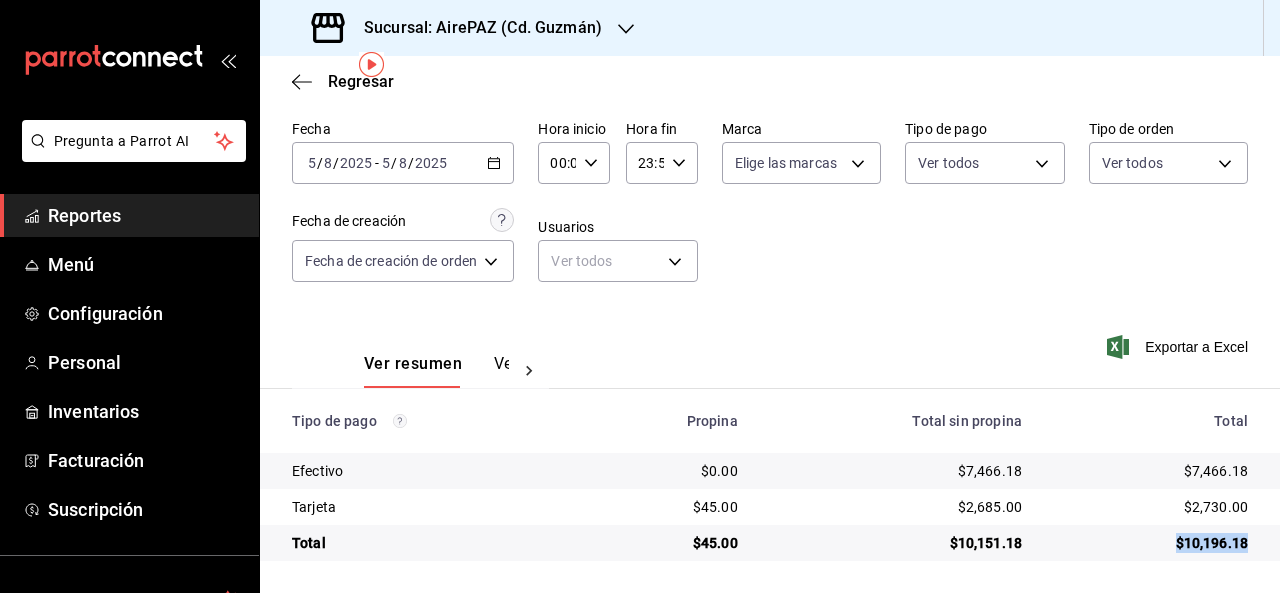 drag, startPoint x: 1151, startPoint y: 544, endPoint x: 1232, endPoint y: 543, distance: 81.00617 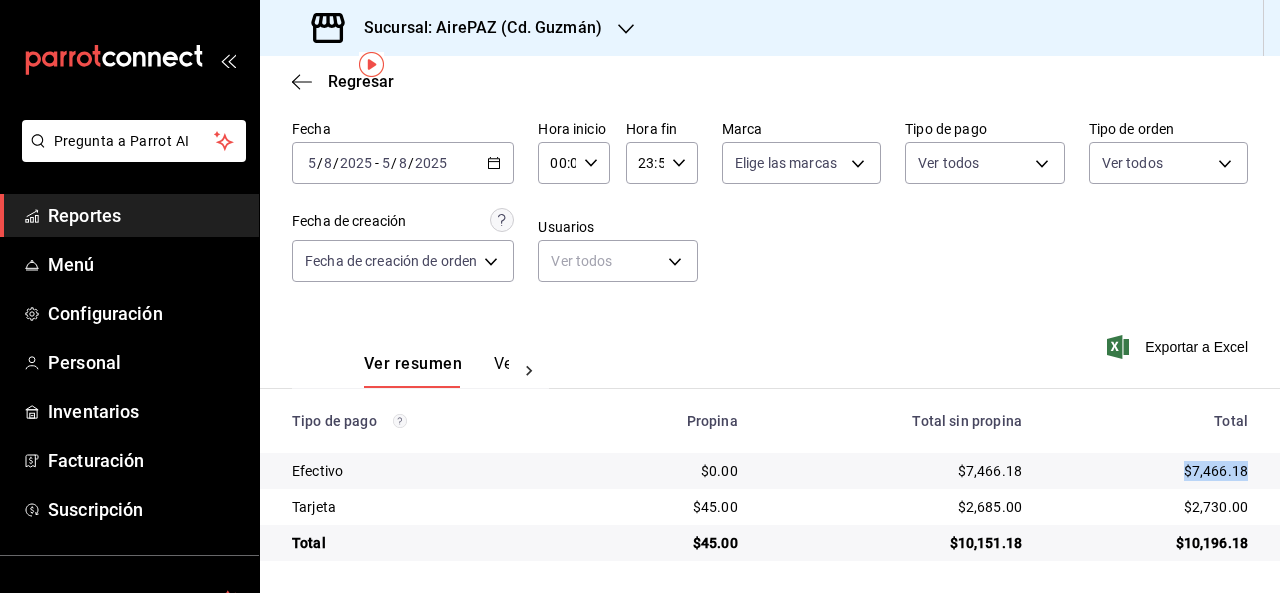drag, startPoint x: 1157, startPoint y: 468, endPoint x: 1234, endPoint y: 474, distance: 77.23341 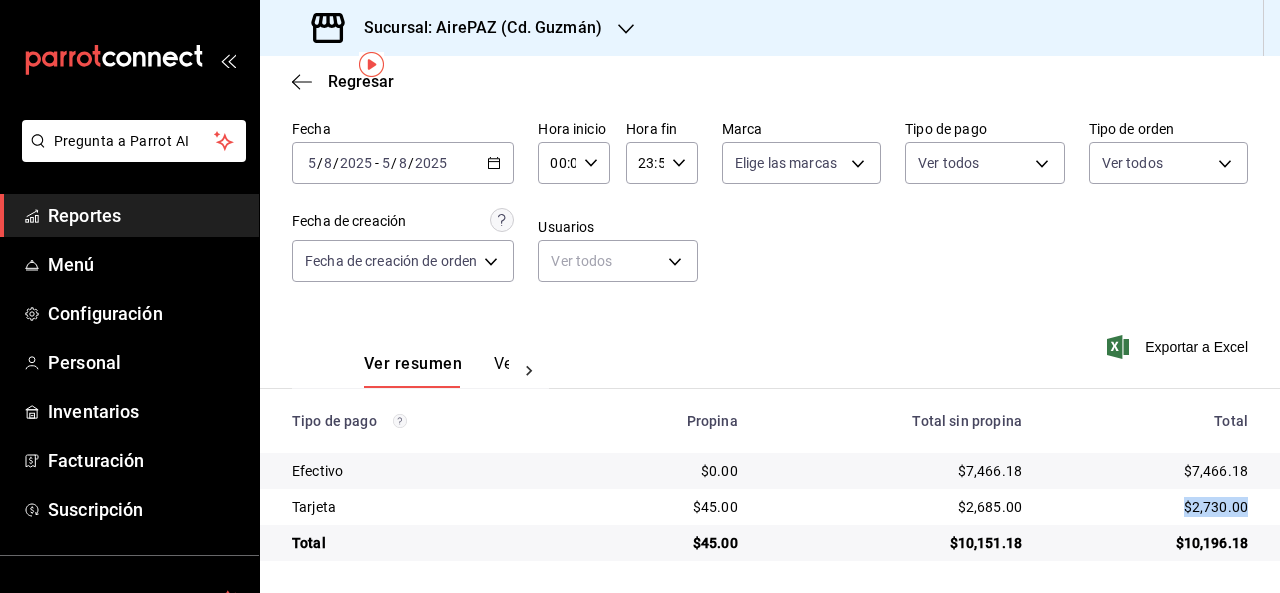 drag, startPoint x: 1169, startPoint y: 502, endPoint x: 1237, endPoint y: 507, distance: 68.18358 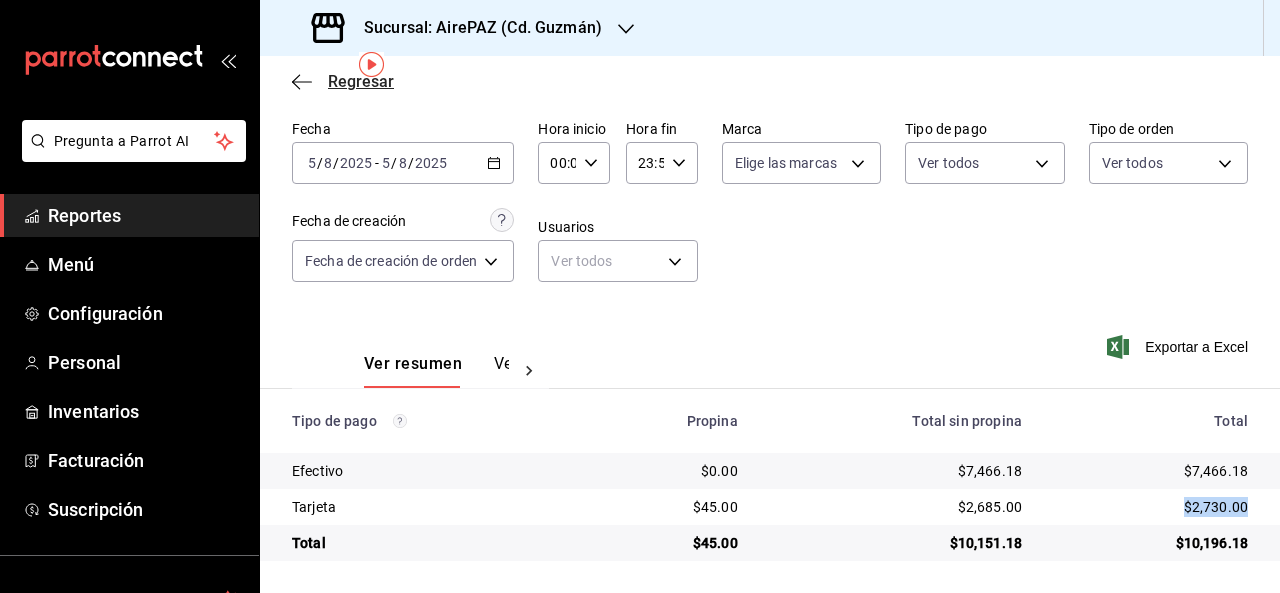 click on "Regresar" at bounding box center (361, 81) 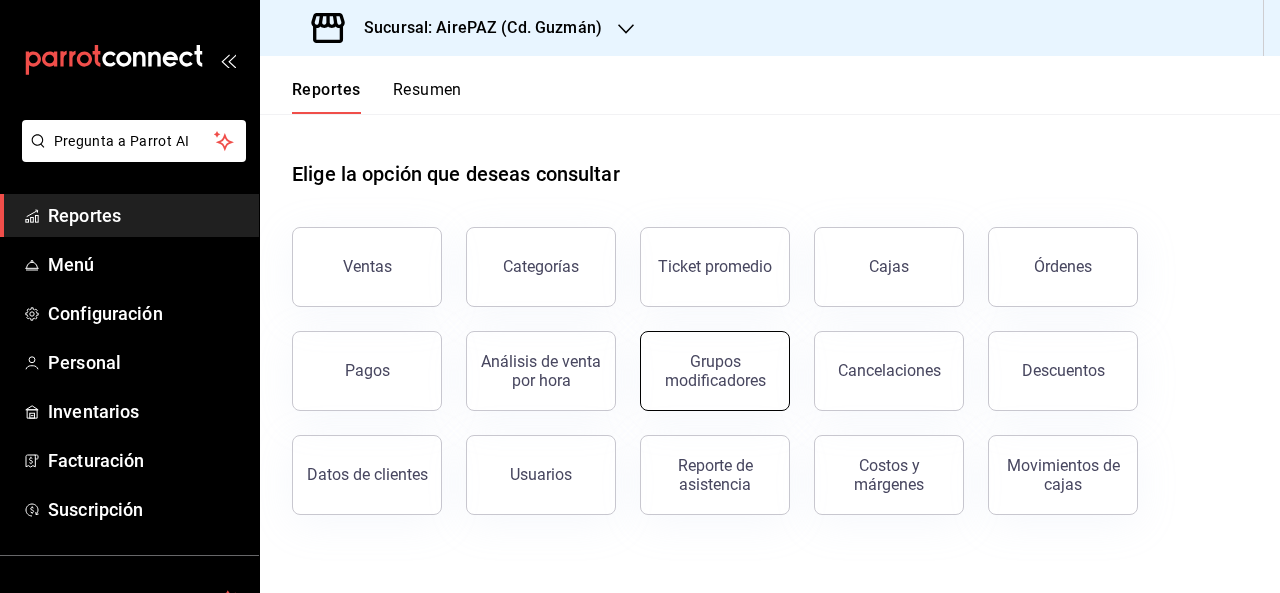 click on "Grupos modificadores" at bounding box center (715, 371) 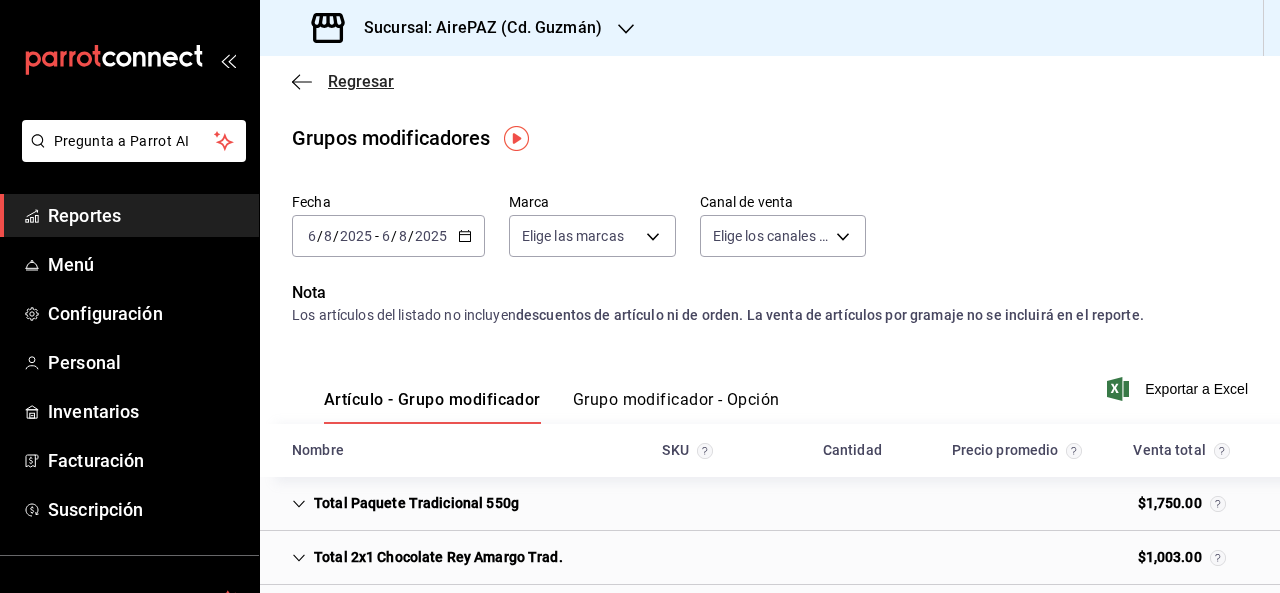 click on "Regresar" at bounding box center (361, 81) 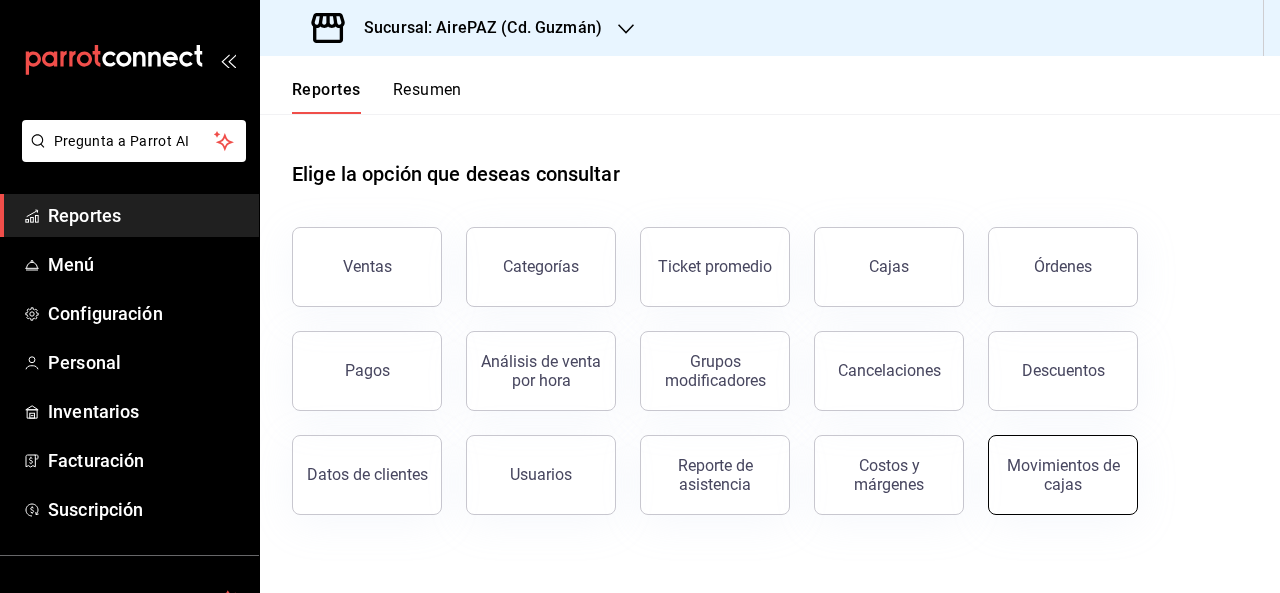 click on "Movimientos de cajas" at bounding box center (1063, 475) 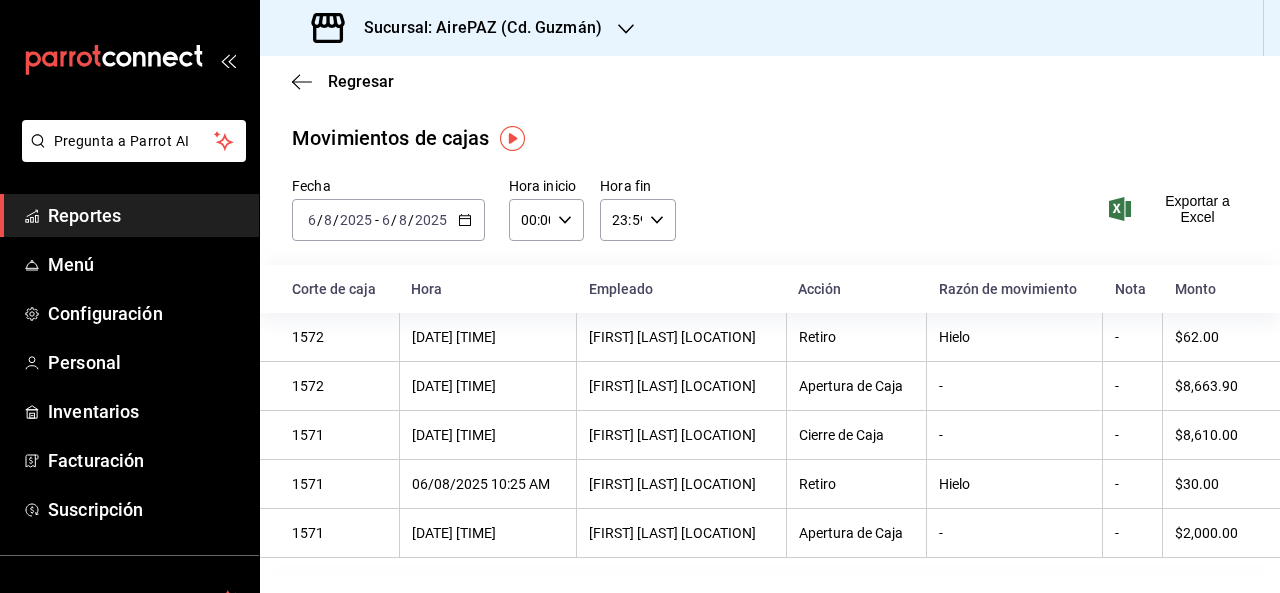 click on "2025-08-06 6 / 8 / 2025 - 2025-08-06 6 / 8 / 2025" at bounding box center [388, 220] 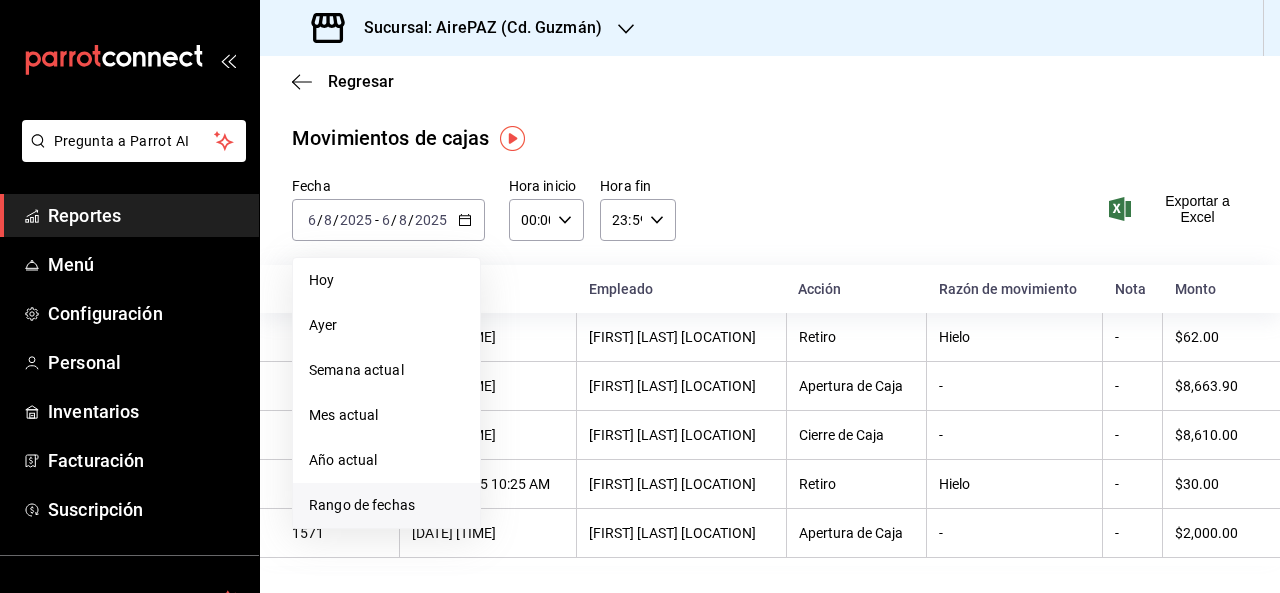 click on "Rango de fechas" at bounding box center [386, 505] 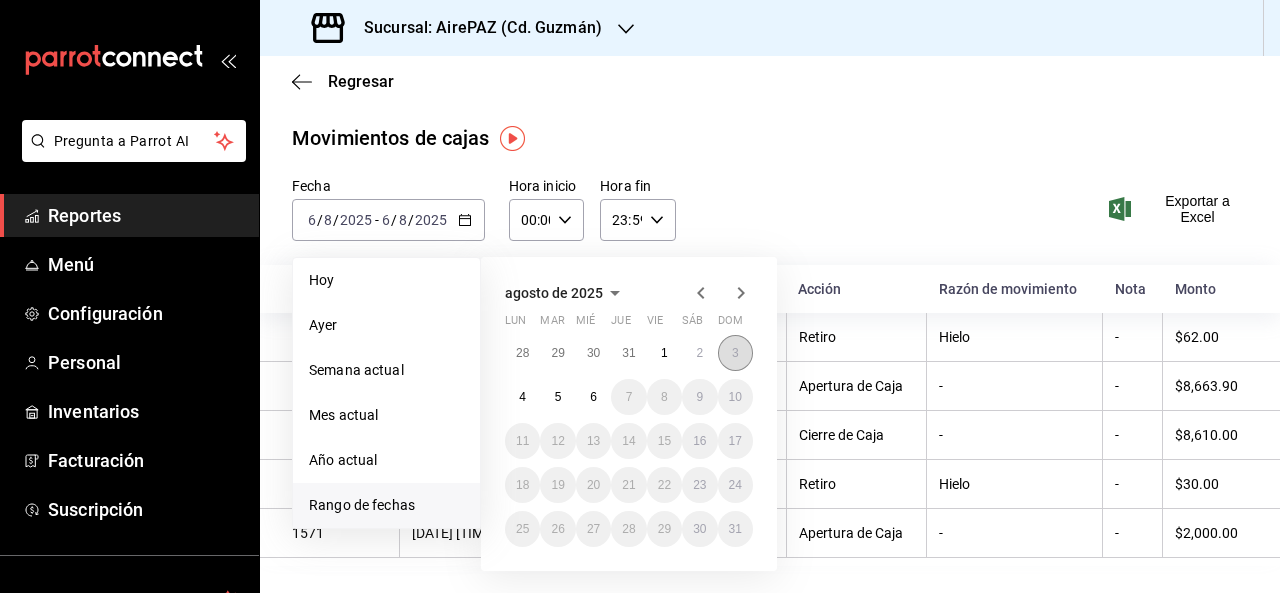 click on "3" at bounding box center [735, 353] 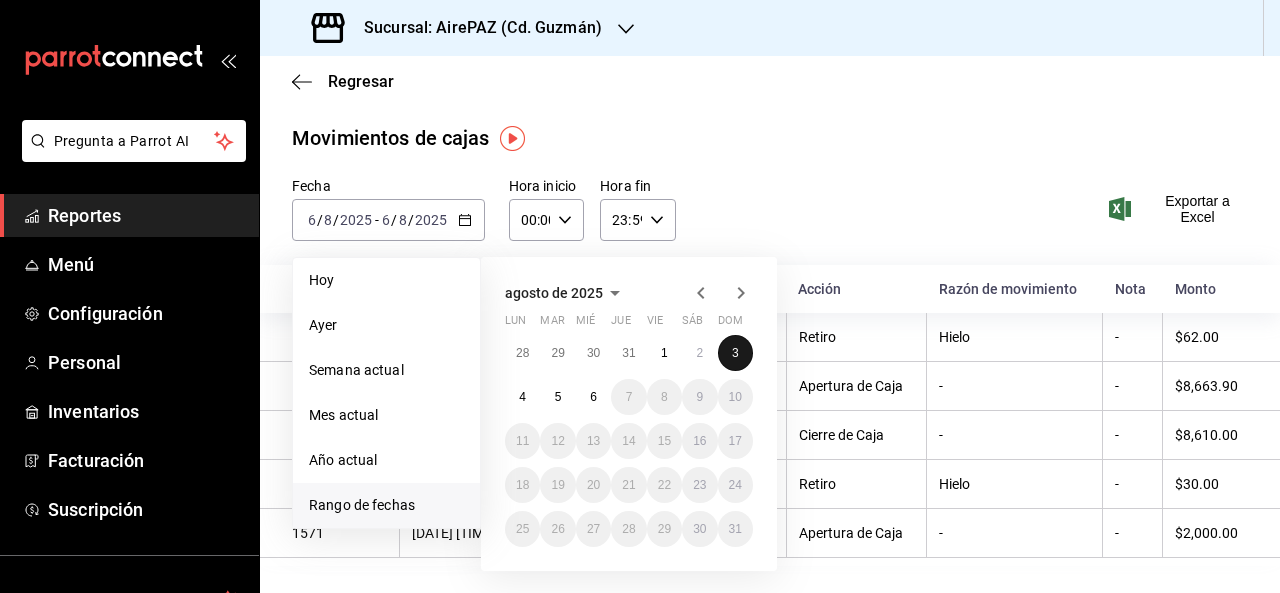 click on "3" at bounding box center [735, 353] 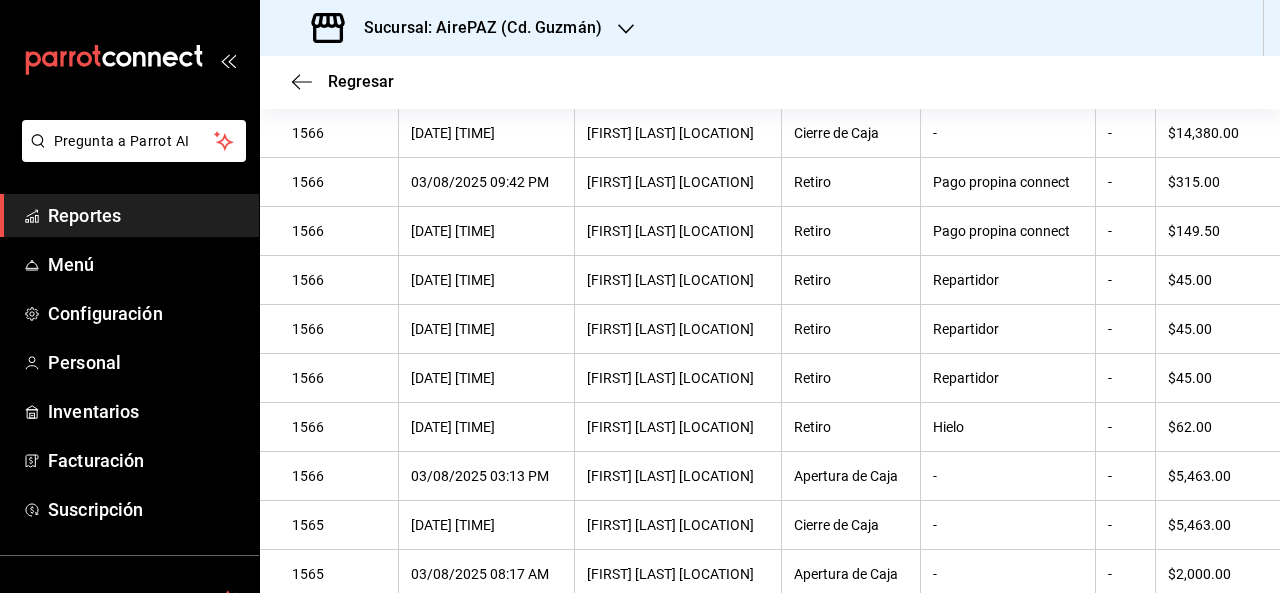 scroll, scrollTop: 202, scrollLeft: 0, axis: vertical 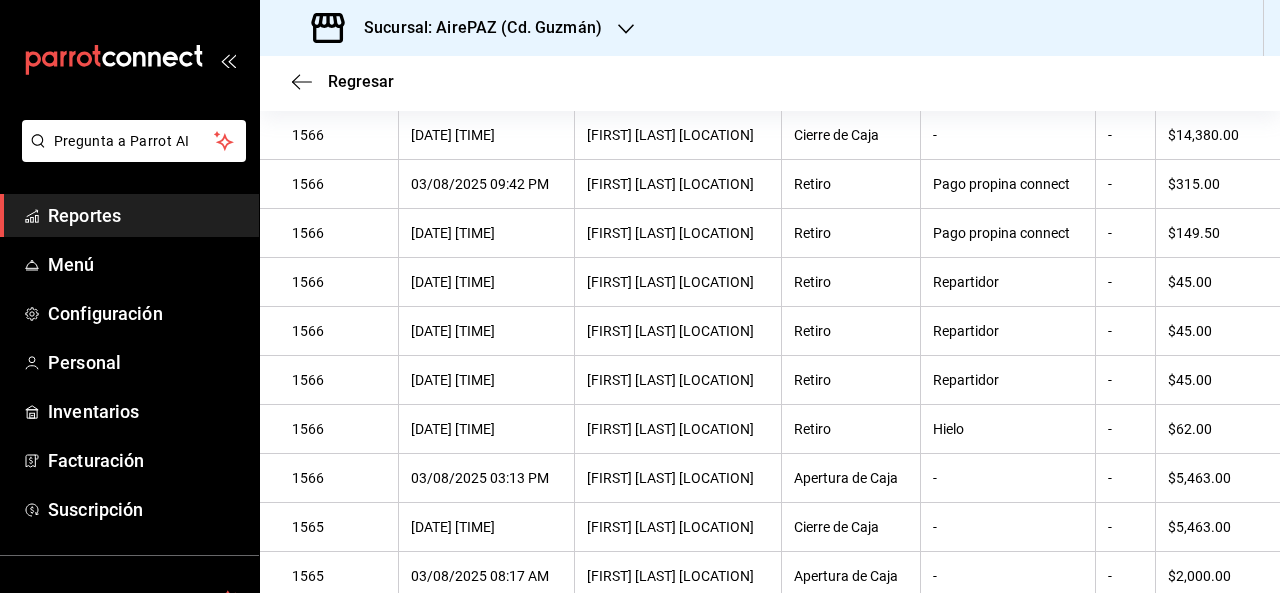 click on "Regresar" at bounding box center (770, 81) 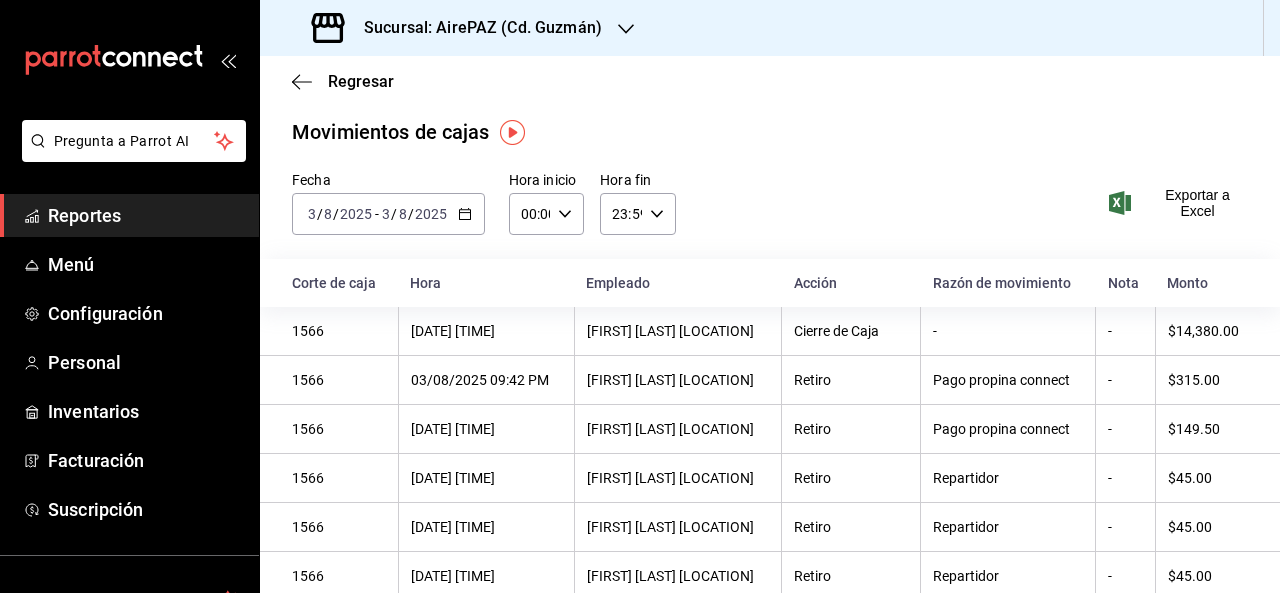 scroll, scrollTop: 0, scrollLeft: 0, axis: both 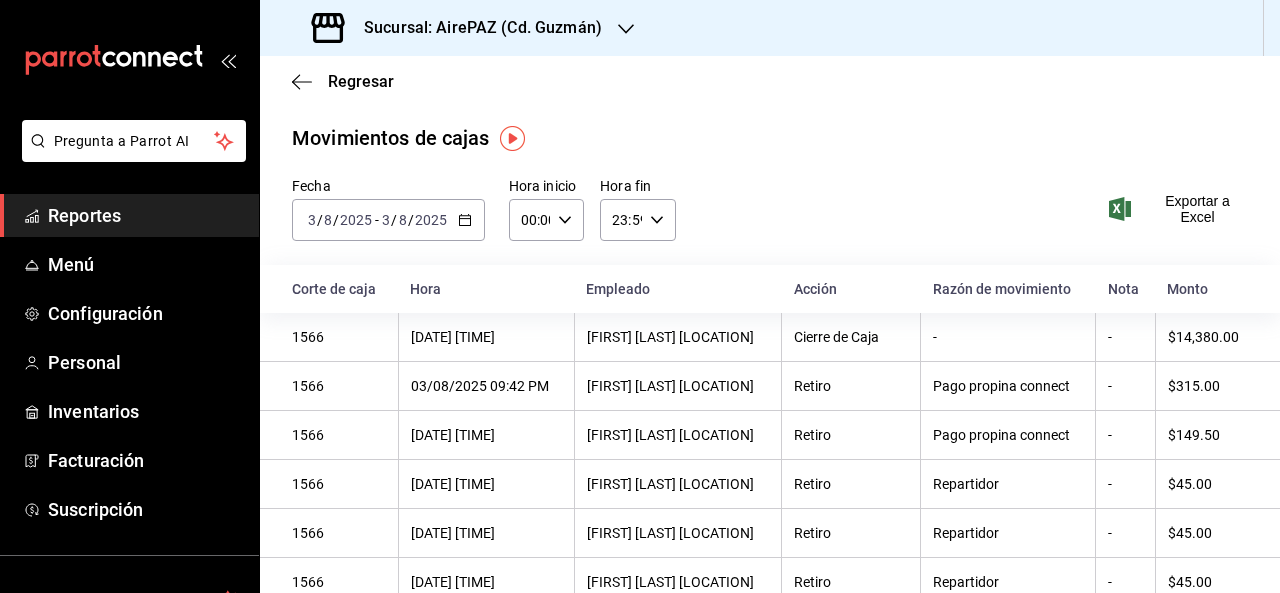 click on "2025-08-03 3 / 8 / 2025 - 2025-08-03 3 / 8 / 2025" at bounding box center (388, 220) 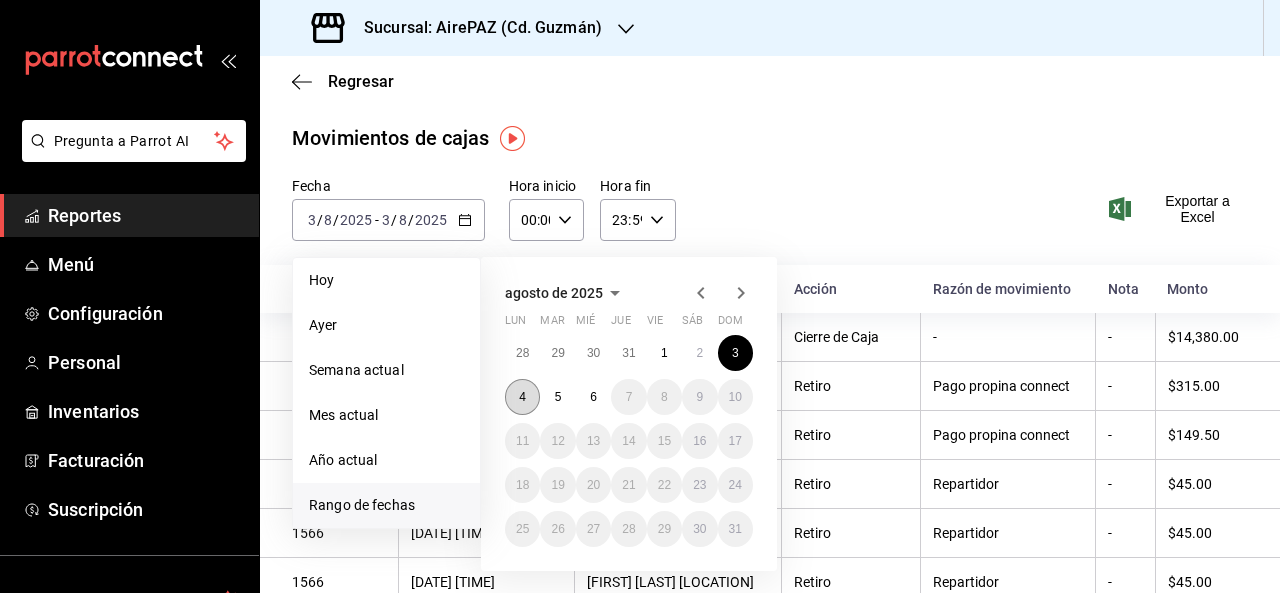 click on "4" at bounding box center (522, 397) 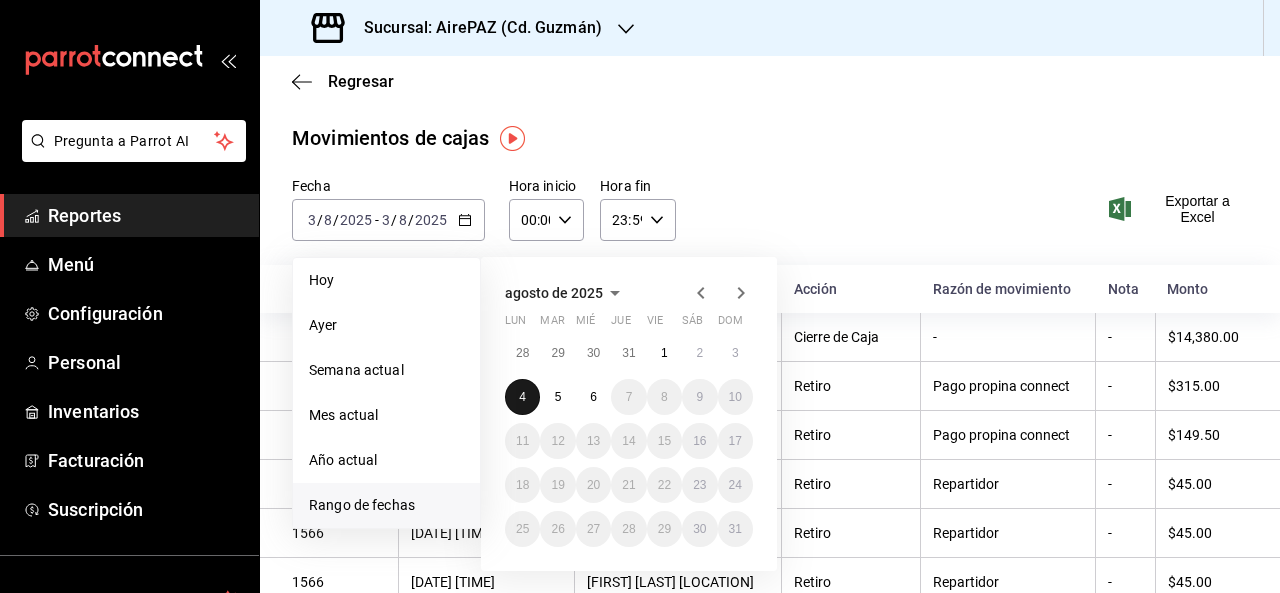 click on "4" at bounding box center [522, 397] 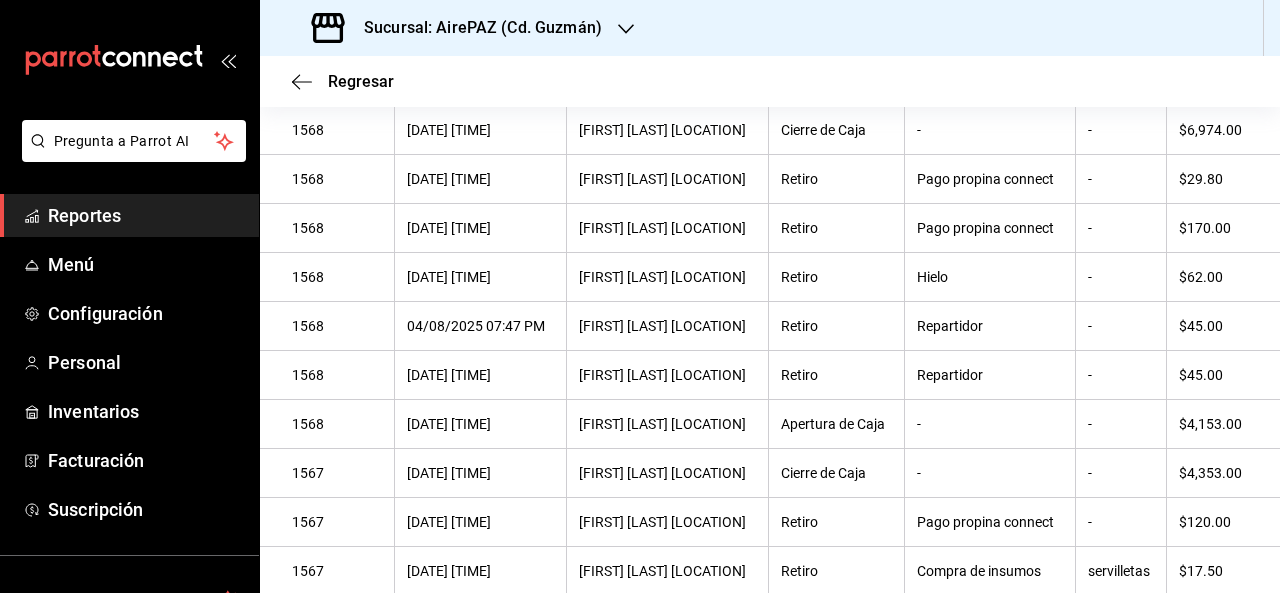 scroll, scrollTop: 156, scrollLeft: 0, axis: vertical 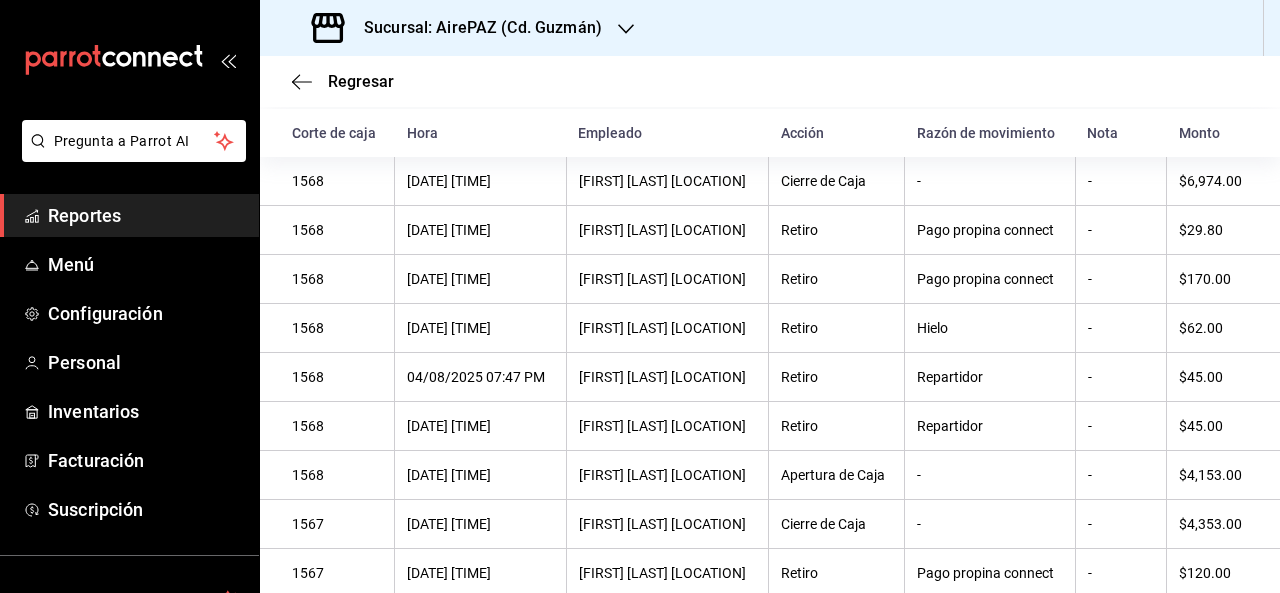 click on "Regresar" at bounding box center [770, 81] 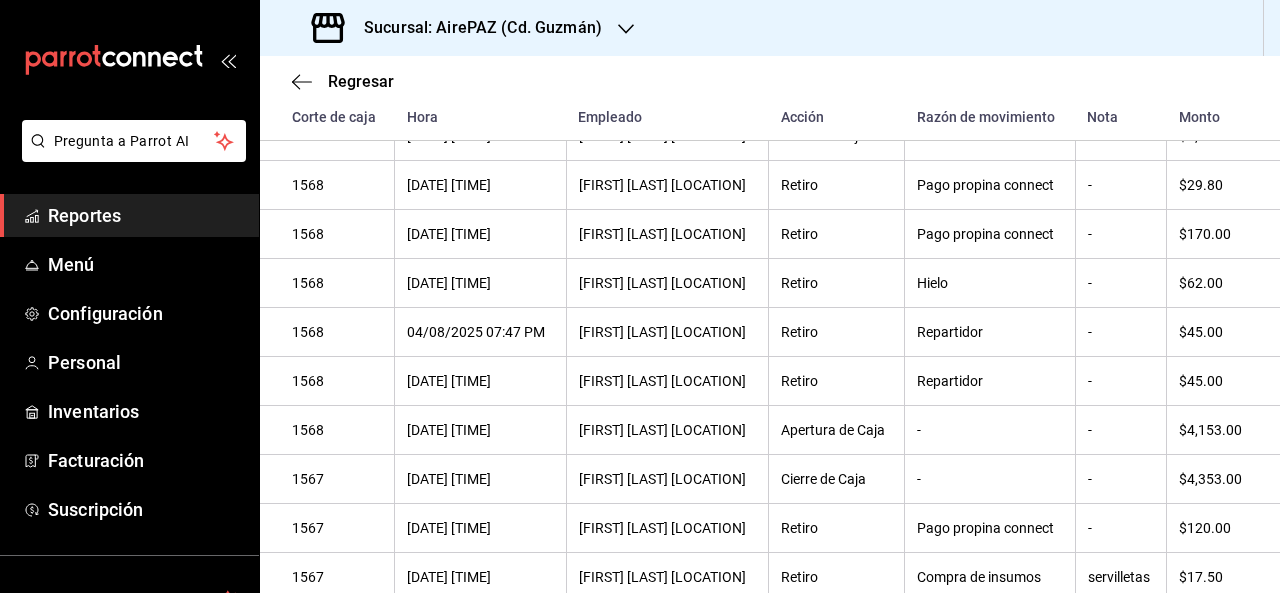scroll, scrollTop: 236, scrollLeft: 0, axis: vertical 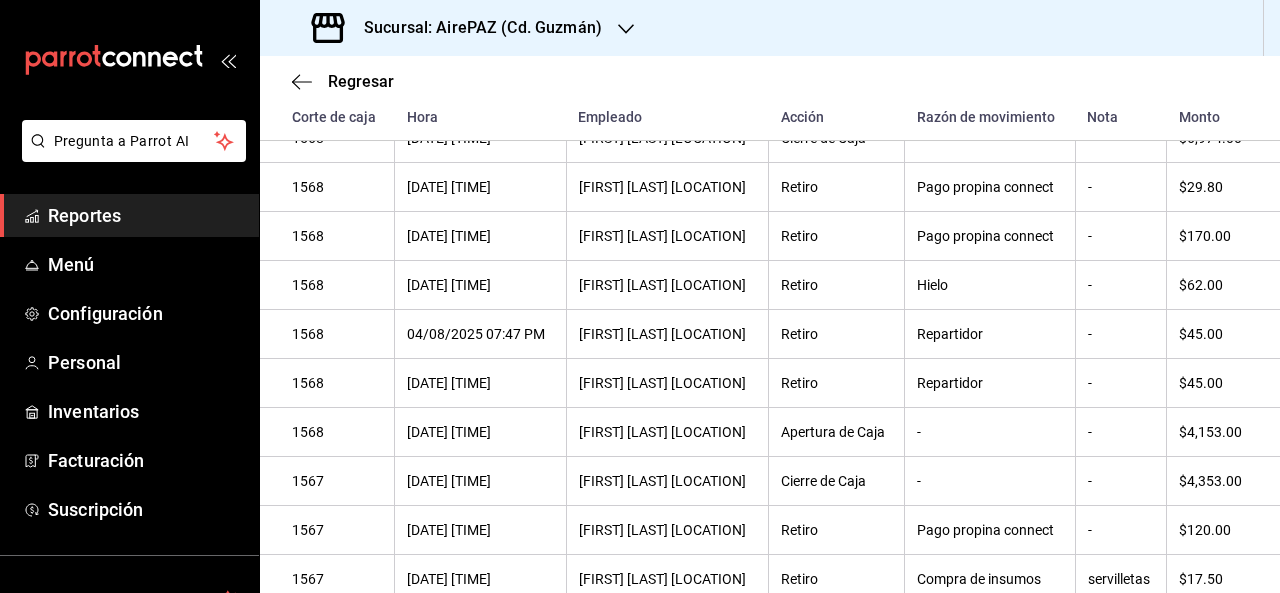 click on "Regresar" at bounding box center [770, 81] 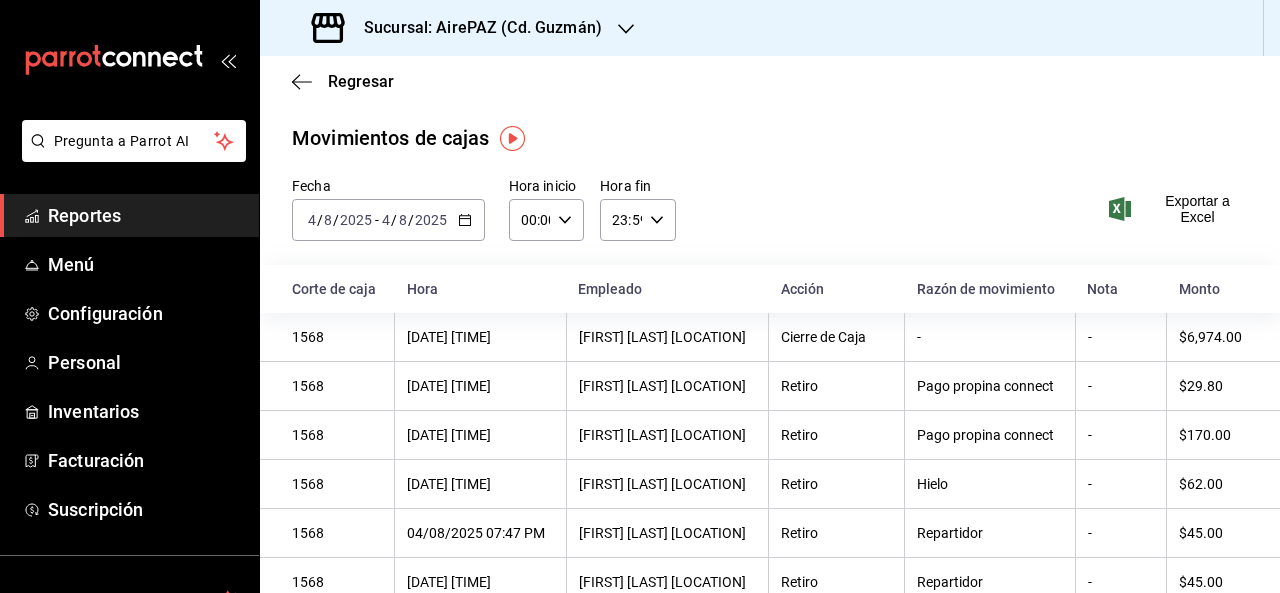 click 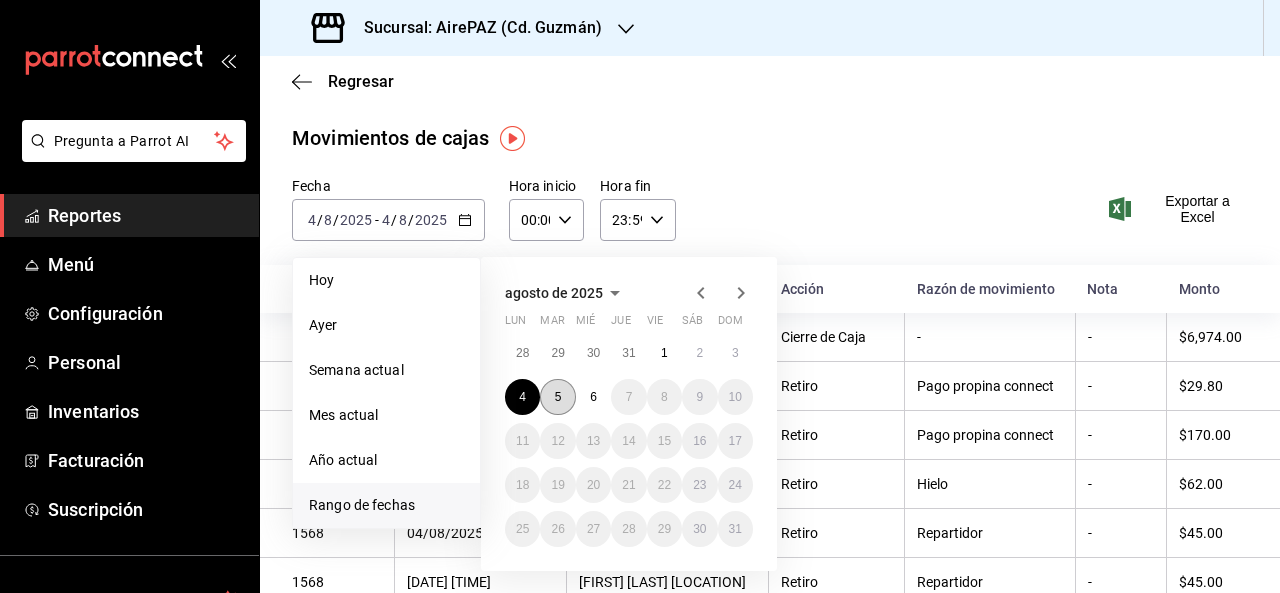 click on "5" at bounding box center [557, 397] 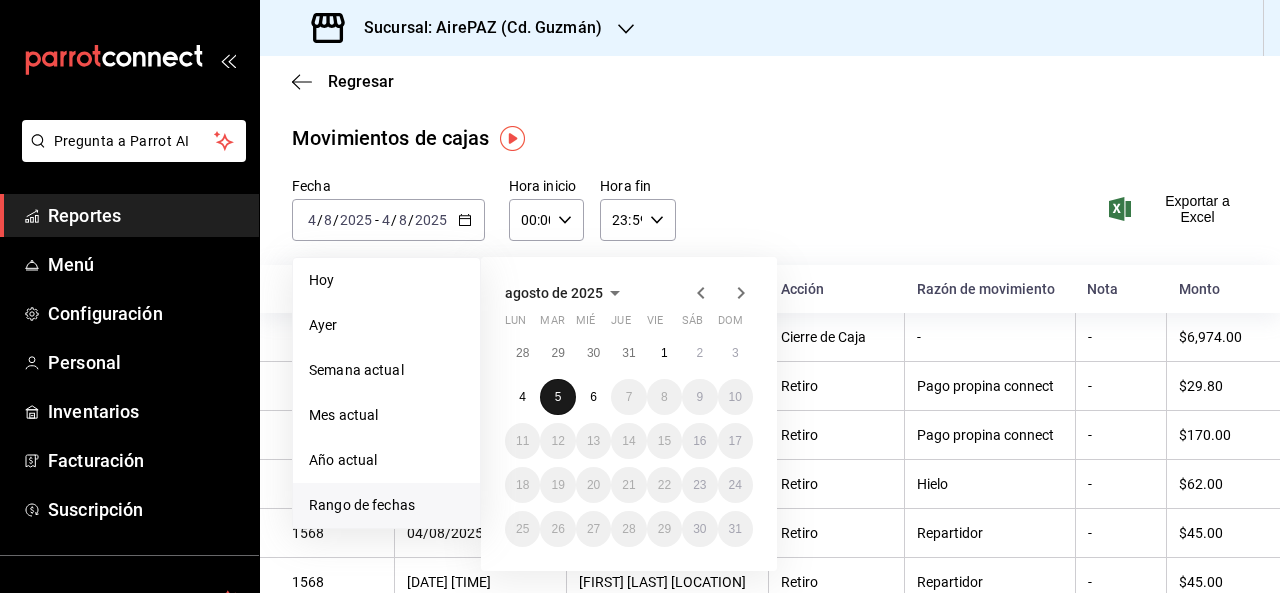 click on "5" at bounding box center [557, 397] 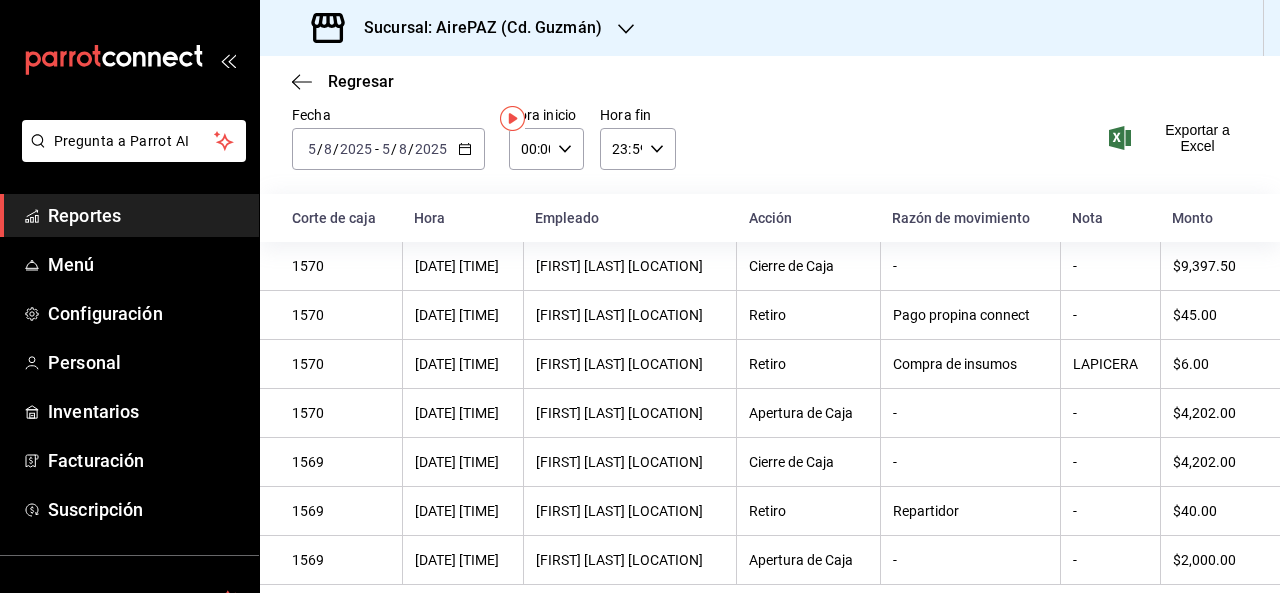 scroll, scrollTop: 79, scrollLeft: 0, axis: vertical 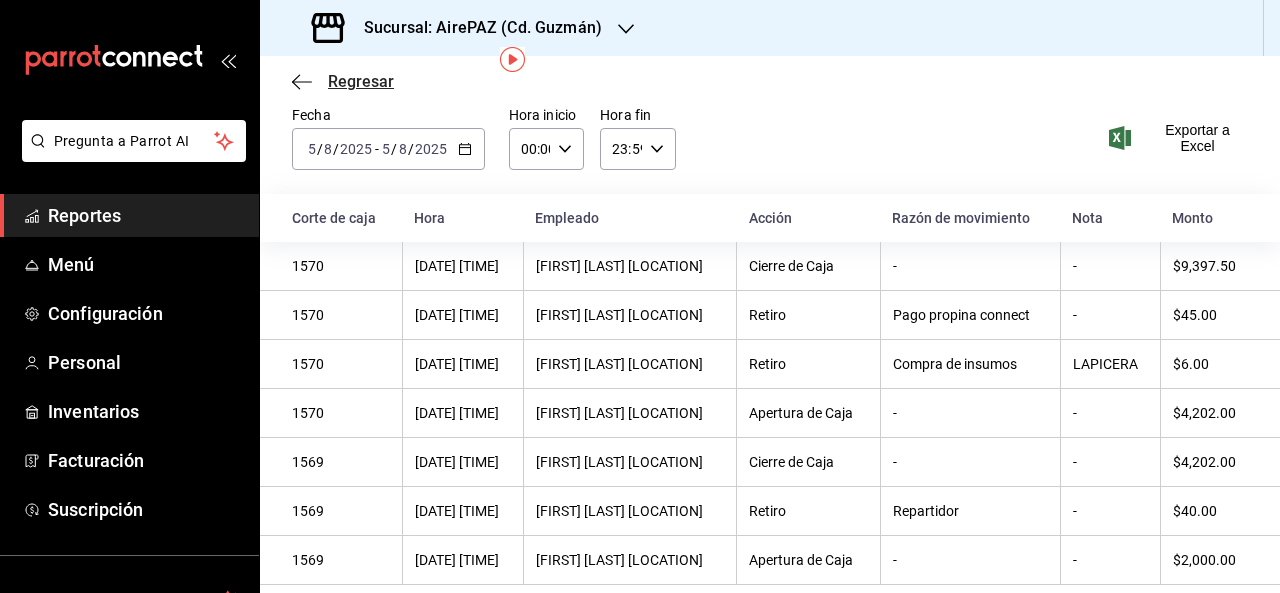 click on "Regresar" at bounding box center (361, 81) 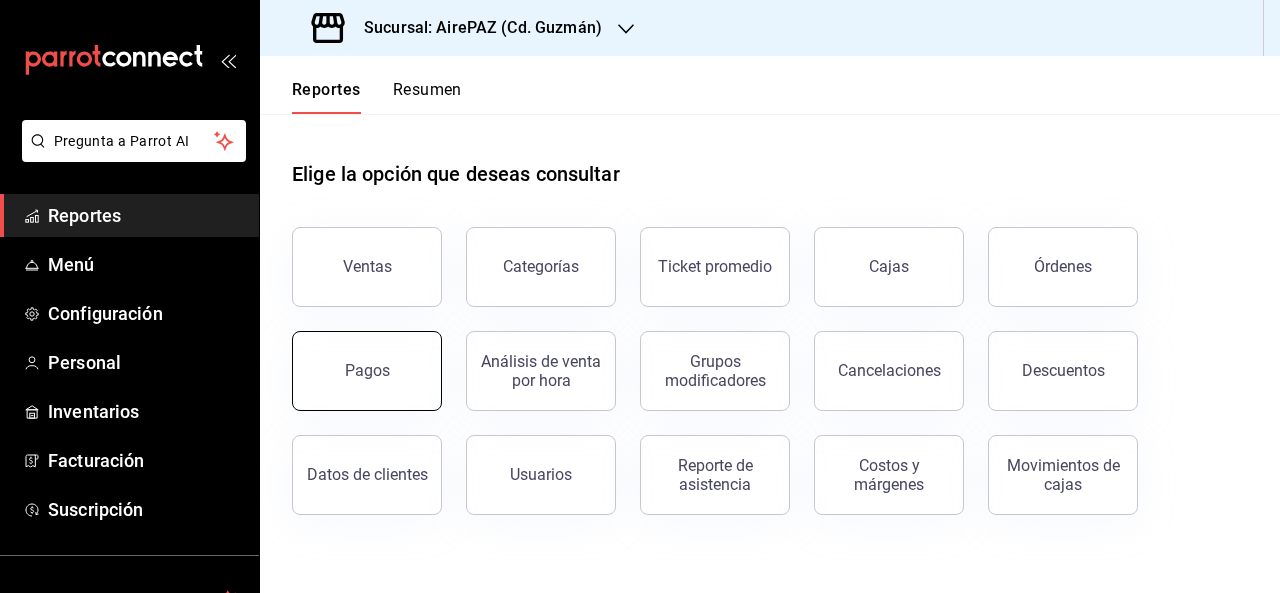 click on "Pagos" at bounding box center (367, 371) 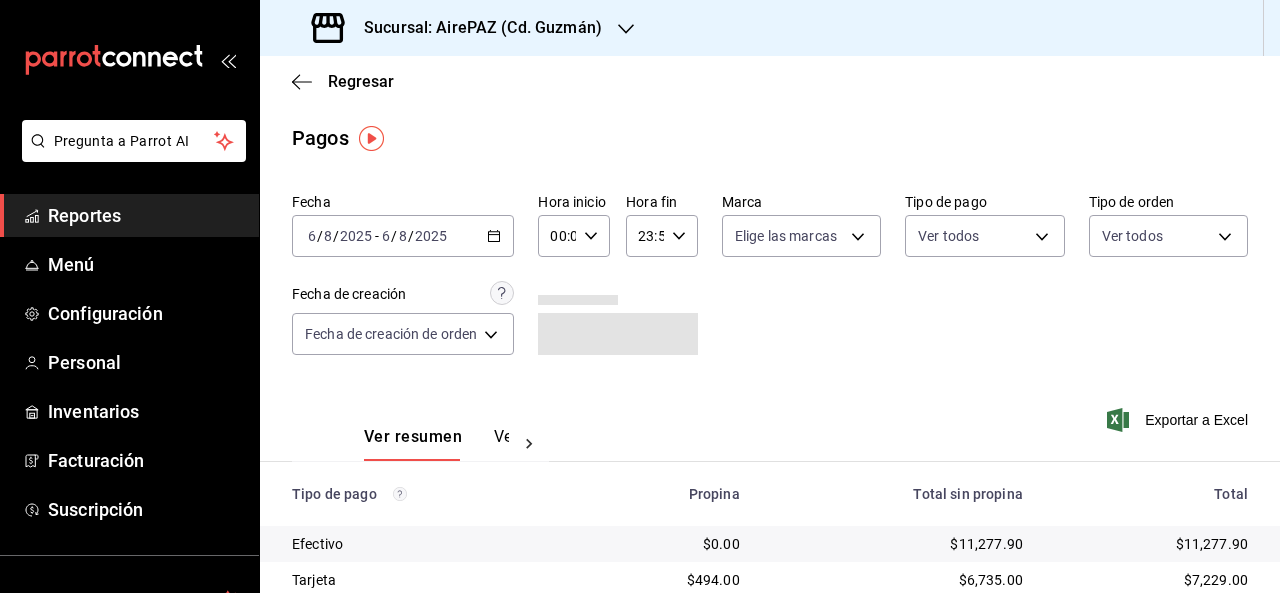 click at bounding box center [626, 28] 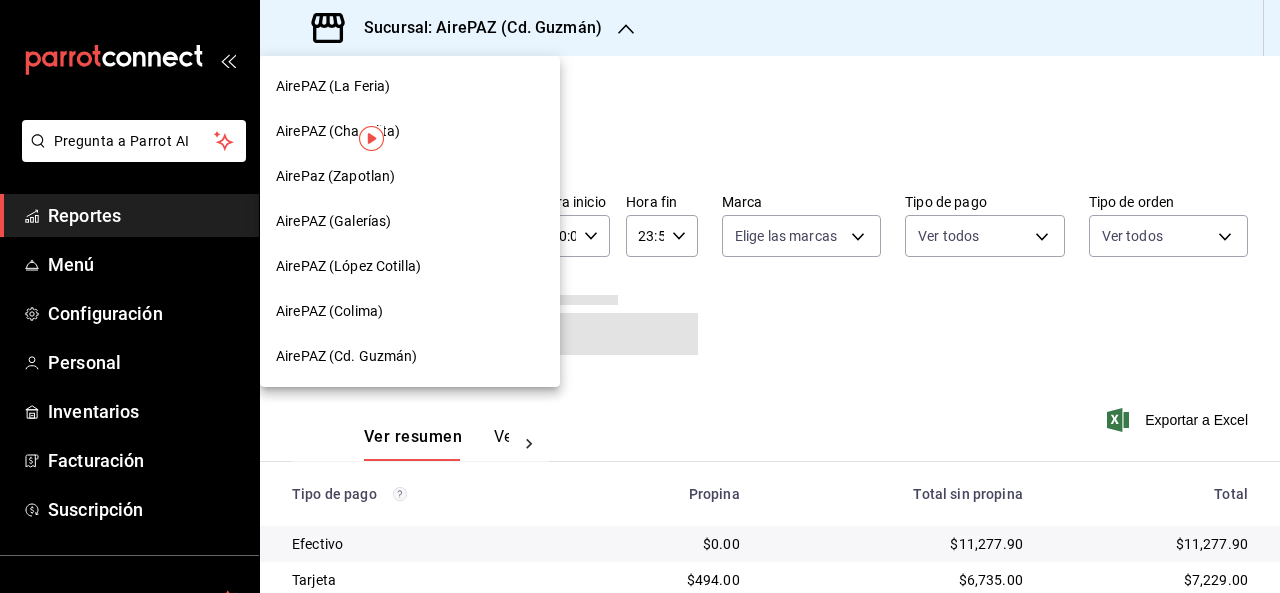 click on "AirePaz (Zapotlan)" at bounding box center [410, 176] 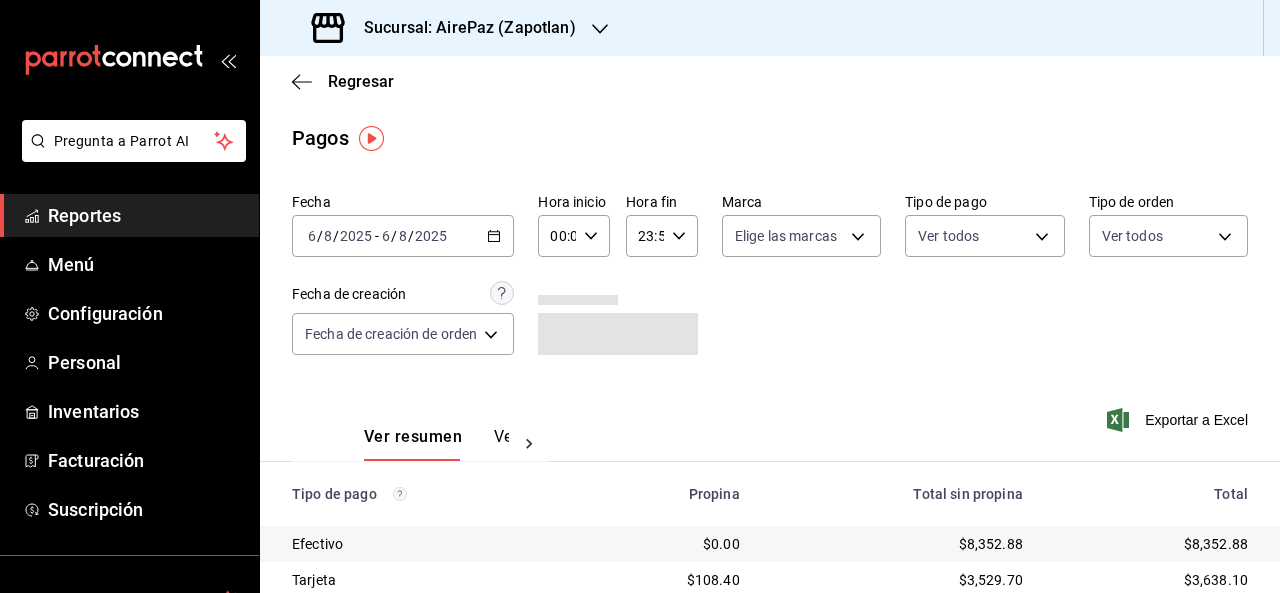 click 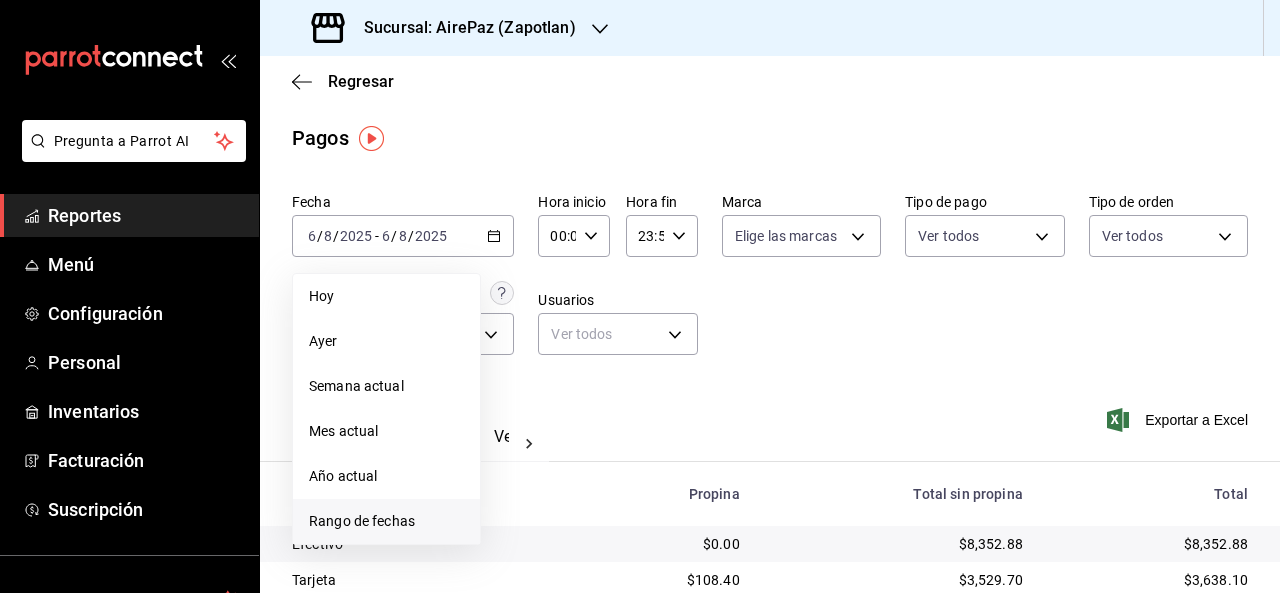 click on "Rango de fechas" at bounding box center (386, 521) 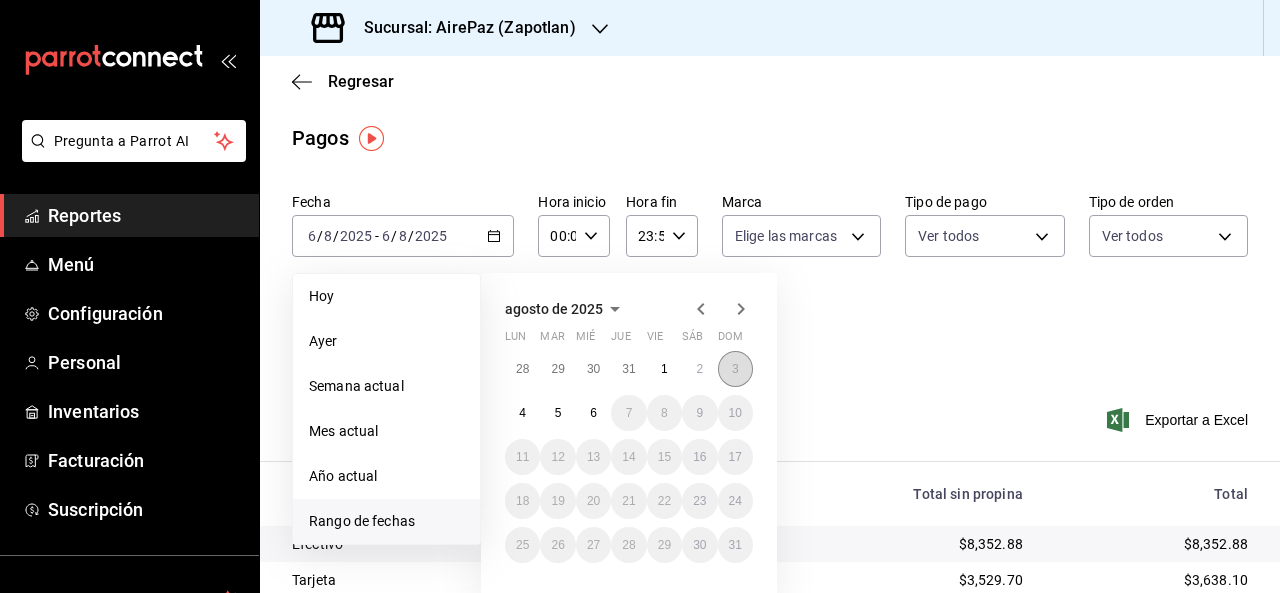 click on "3" at bounding box center [735, 369] 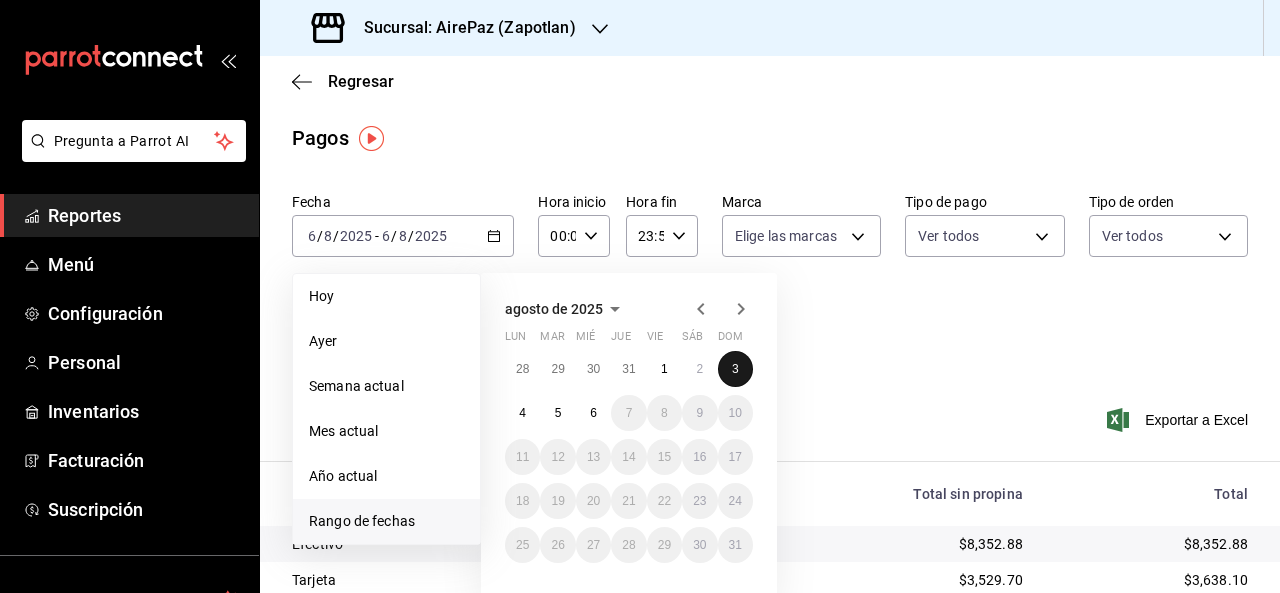 click on "3" at bounding box center (735, 369) 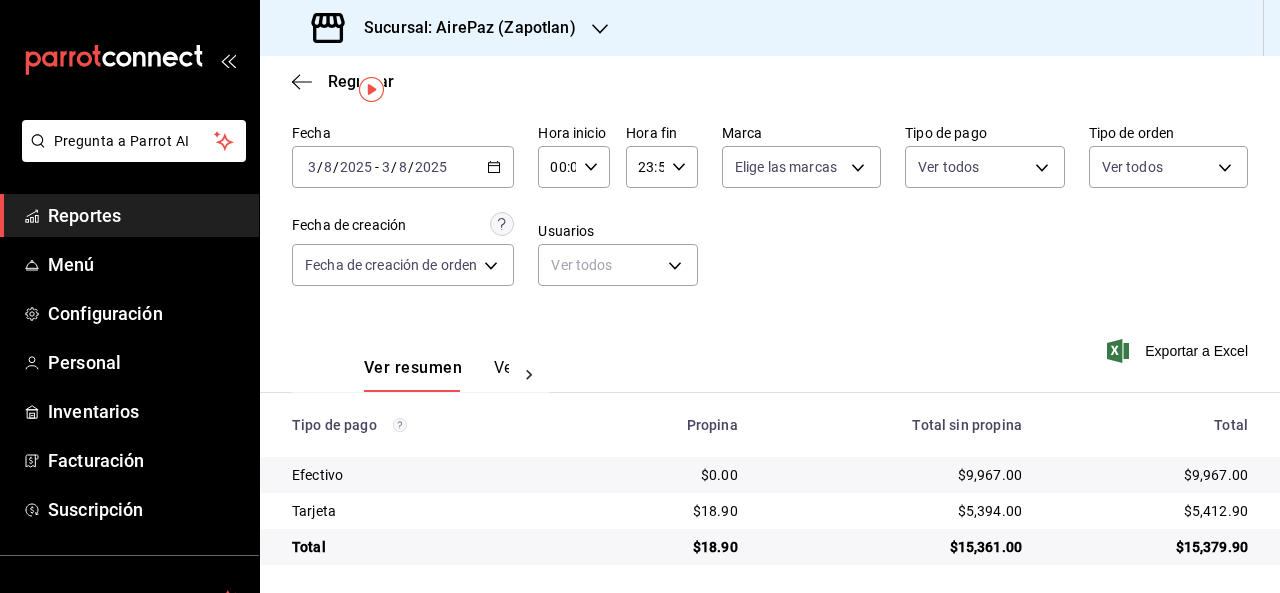 scroll, scrollTop: 74, scrollLeft: 0, axis: vertical 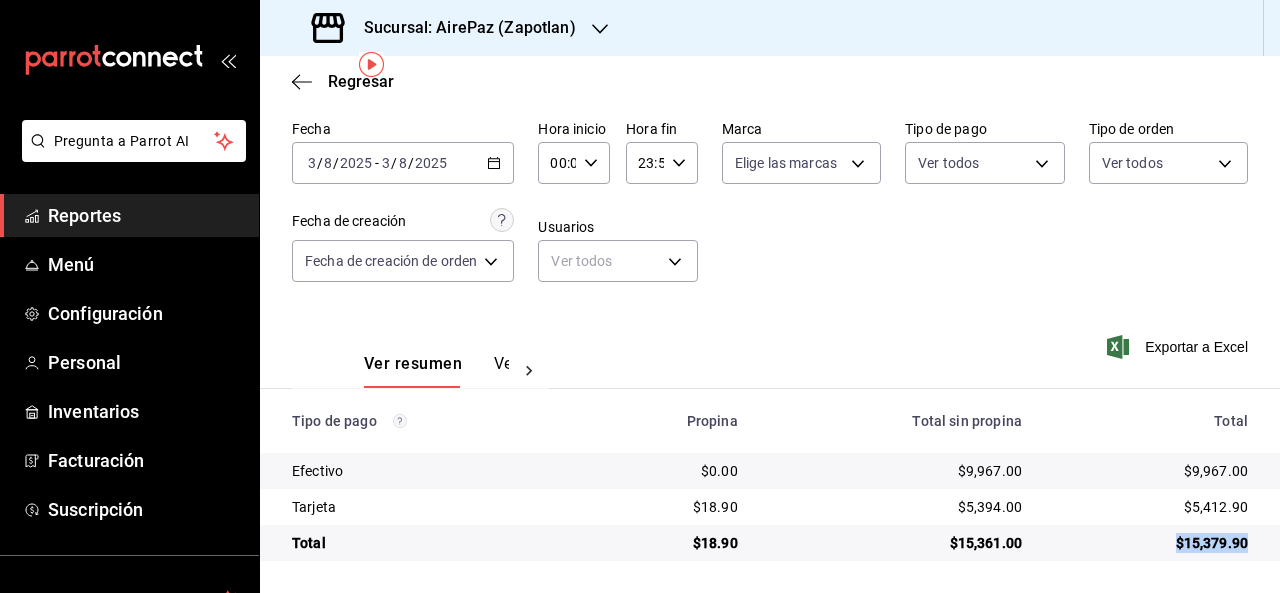 drag, startPoint x: 1158, startPoint y: 548, endPoint x: 1230, endPoint y: 544, distance: 72.11102 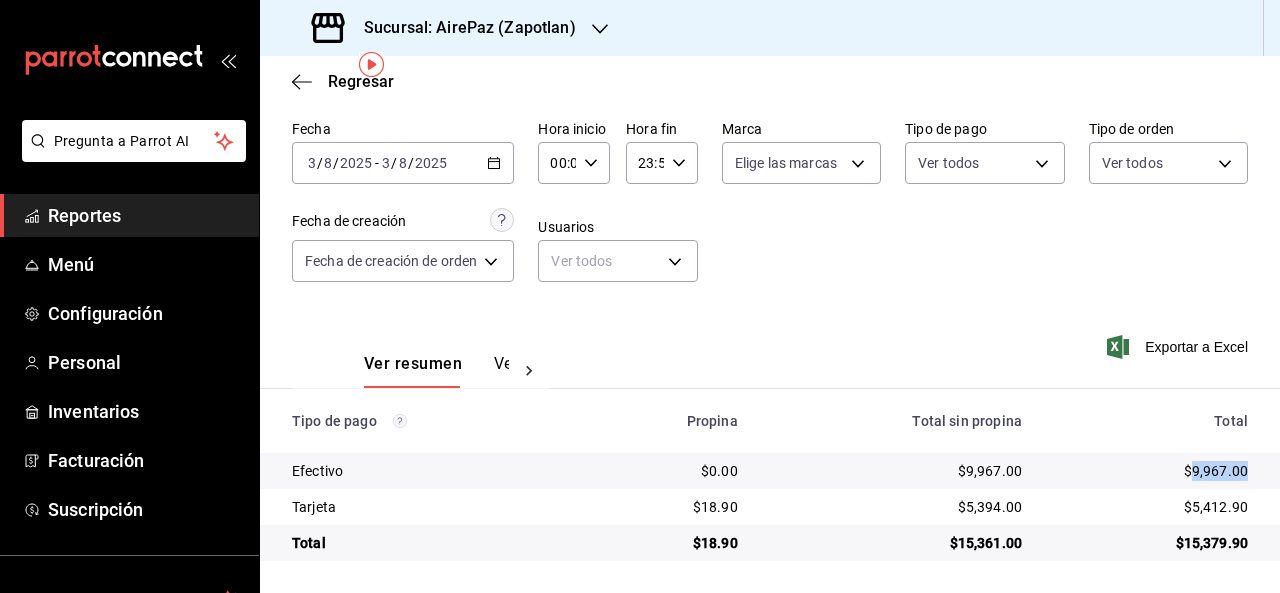 drag, startPoint x: 1174, startPoint y: 467, endPoint x: 1231, endPoint y: 465, distance: 57.035076 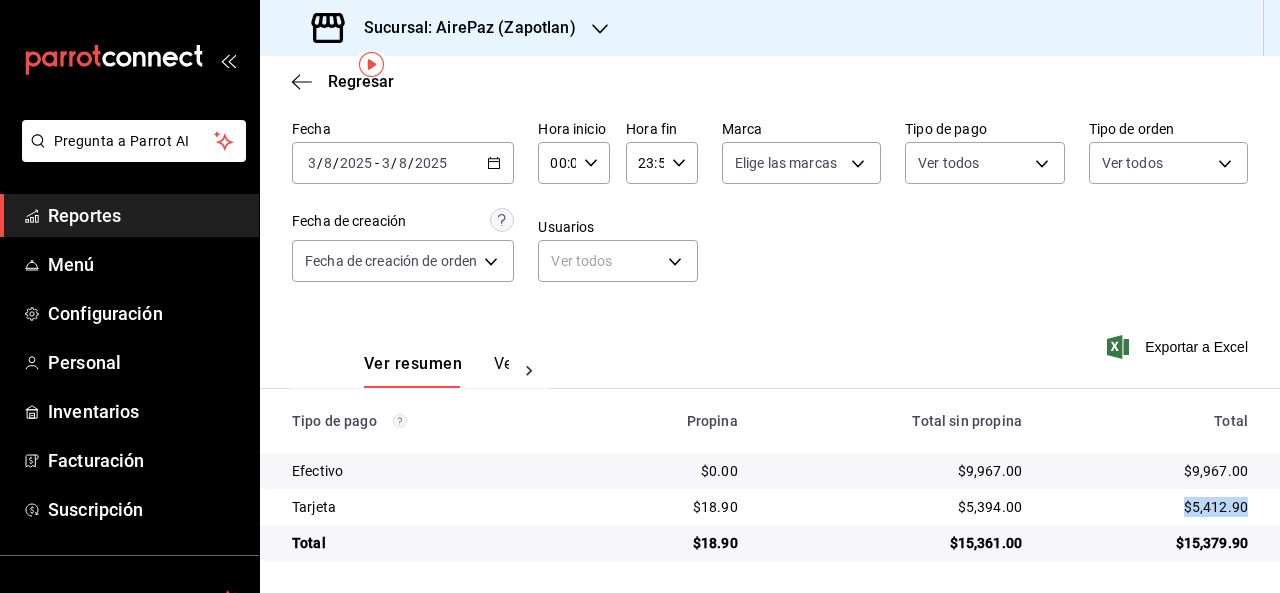 drag, startPoint x: 1169, startPoint y: 502, endPoint x: 1241, endPoint y: 505, distance: 72.06247 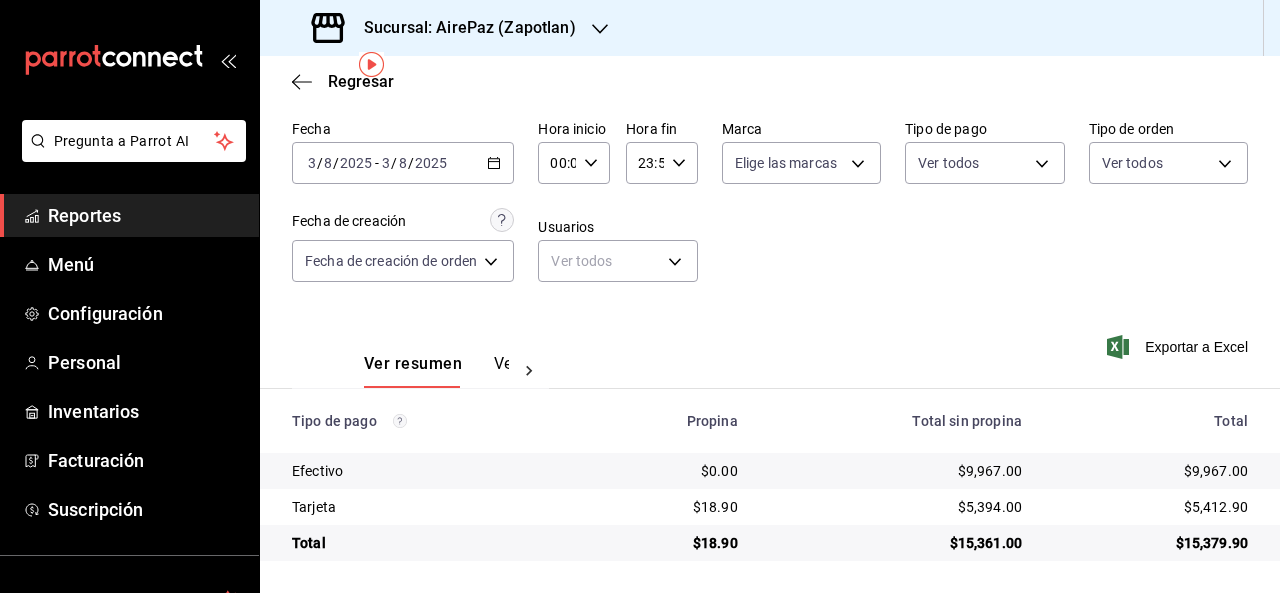 click on "2025-08-03 3 / 8 / 2025 - 2025-08-03 3 / 8 / 2025" at bounding box center (403, 163) 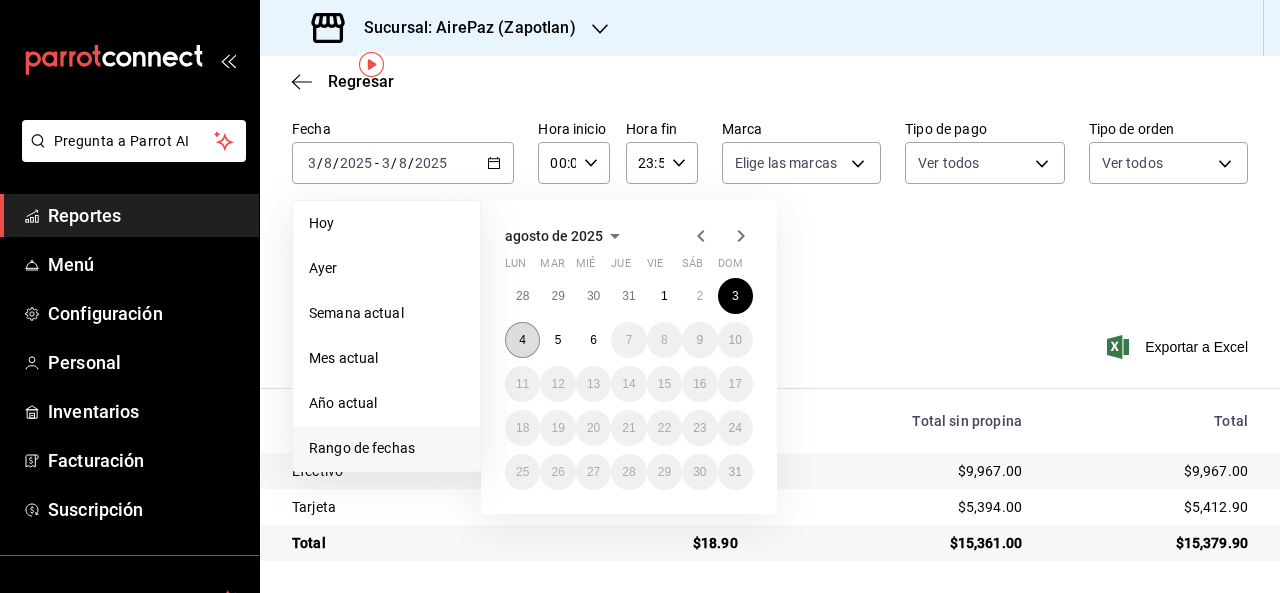 click on "4" at bounding box center [522, 340] 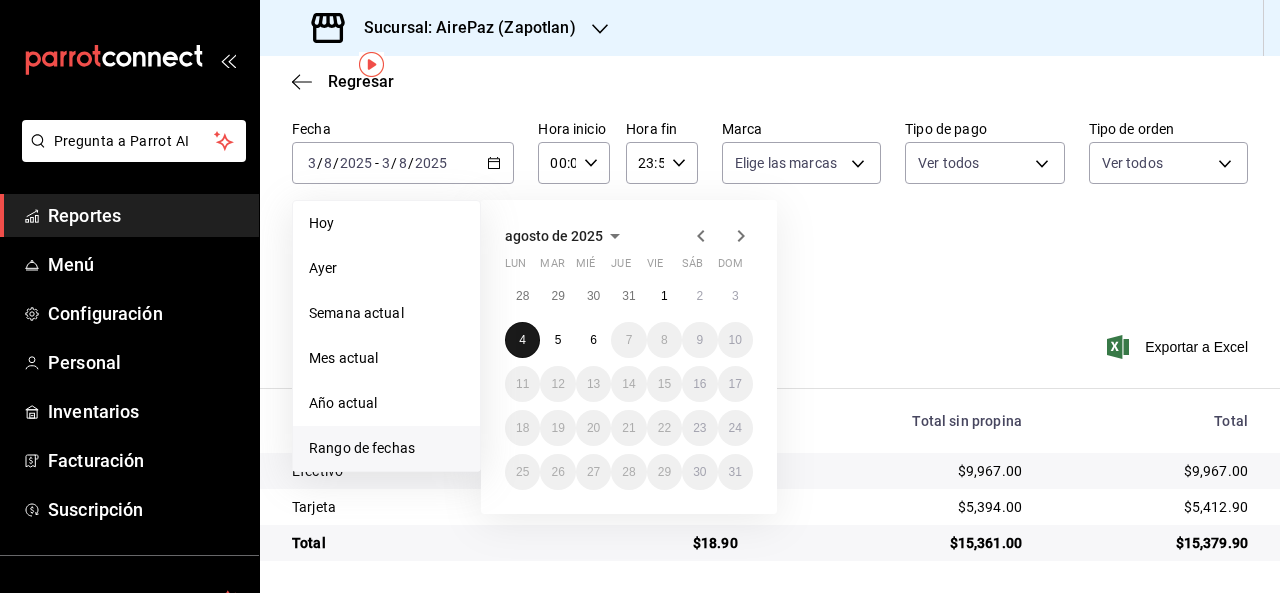 click on "4" at bounding box center [522, 340] 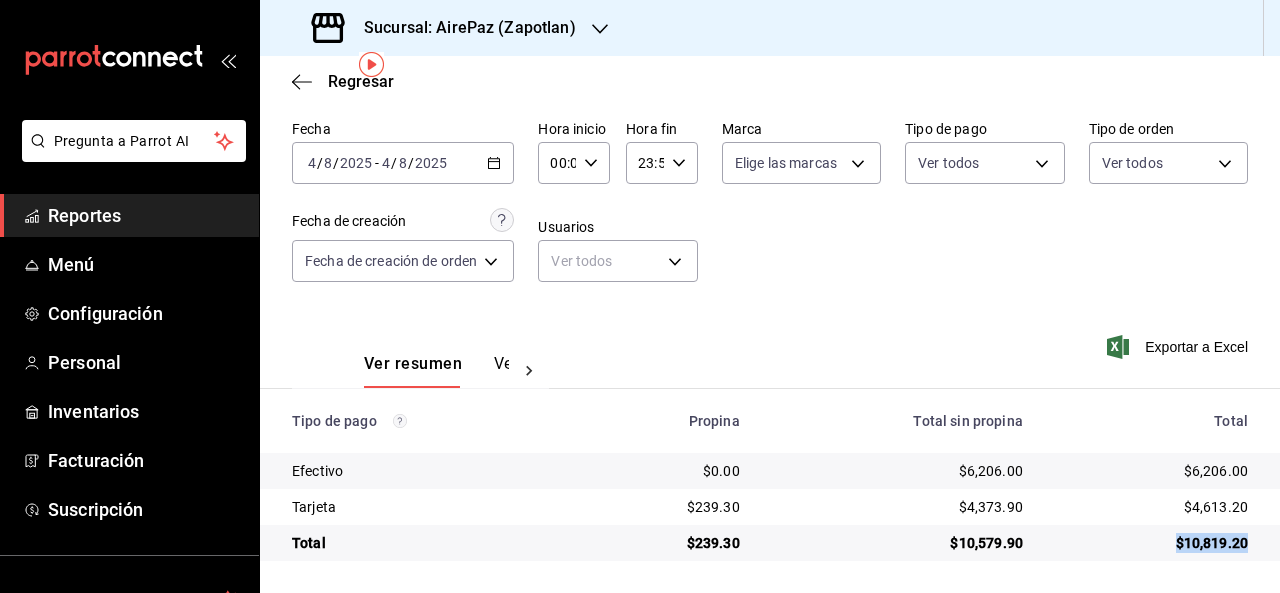 drag, startPoint x: 1152, startPoint y: 546, endPoint x: 1246, endPoint y: 548, distance: 94.02127 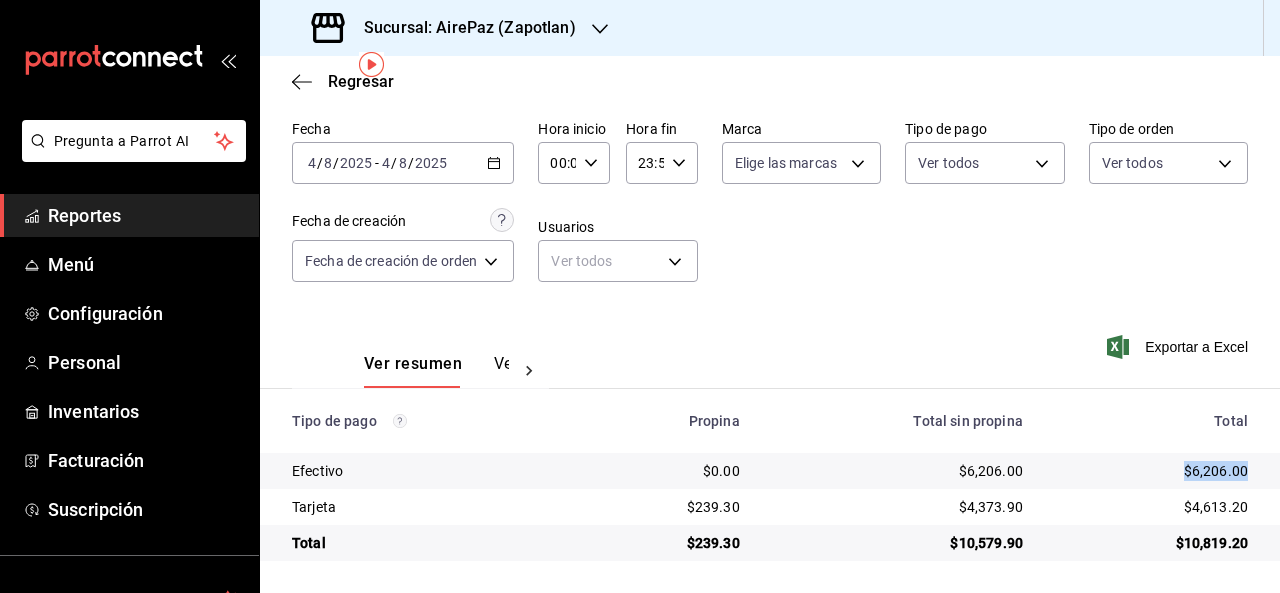 drag, startPoint x: 1172, startPoint y: 467, endPoint x: 1233, endPoint y: 474, distance: 61.400326 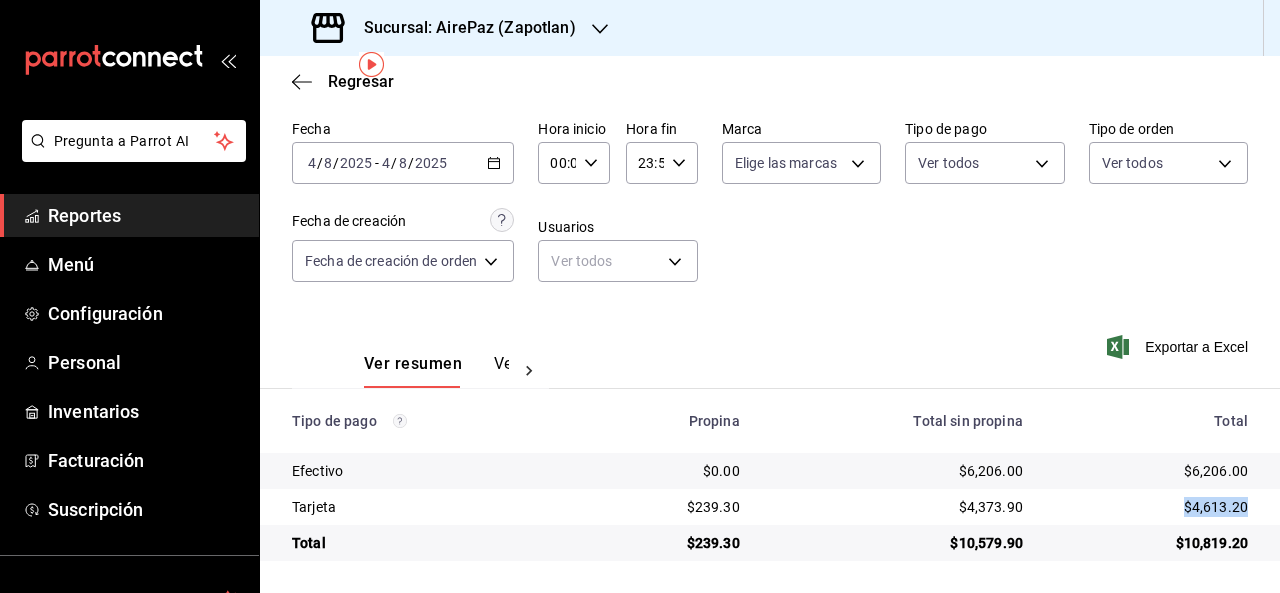 drag, startPoint x: 1163, startPoint y: 499, endPoint x: 1235, endPoint y: 523, distance: 75.89466 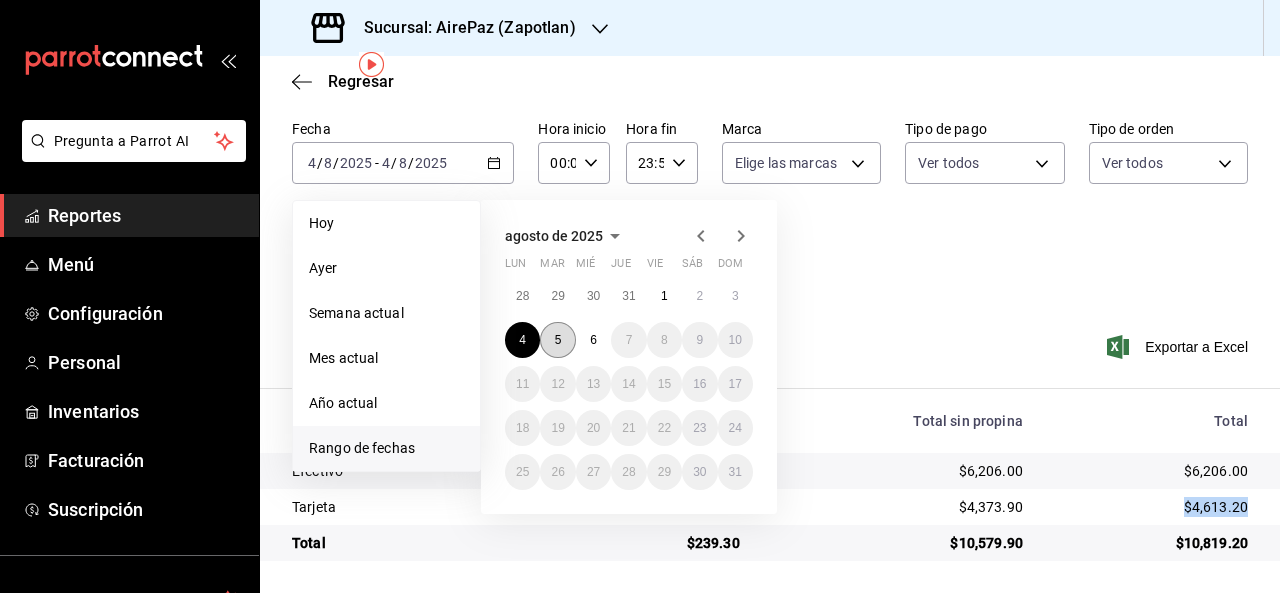 click on "5" at bounding box center (558, 340) 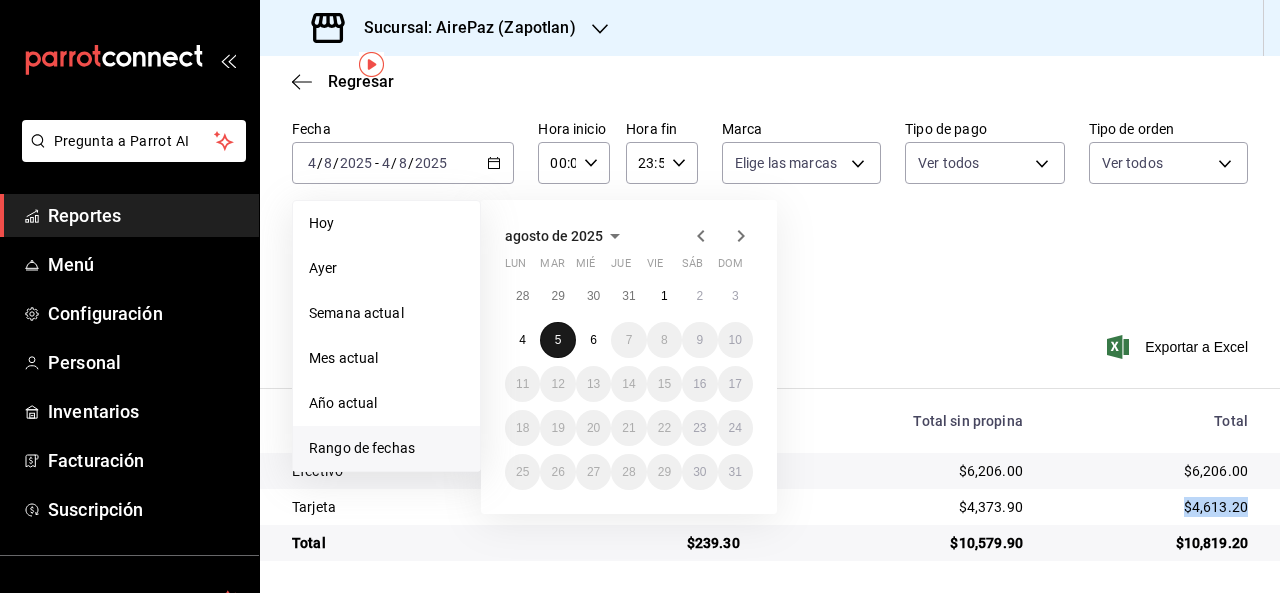 click on "5" at bounding box center [558, 340] 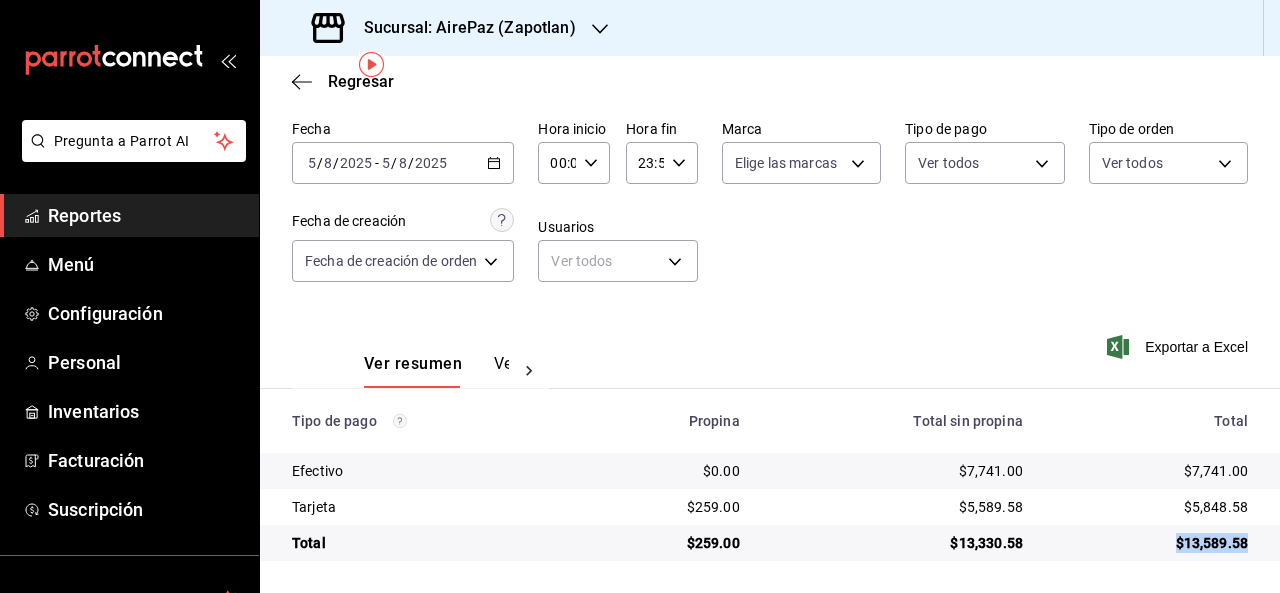 drag, startPoint x: 1161, startPoint y: 543, endPoint x: 1260, endPoint y: 549, distance: 99.18165 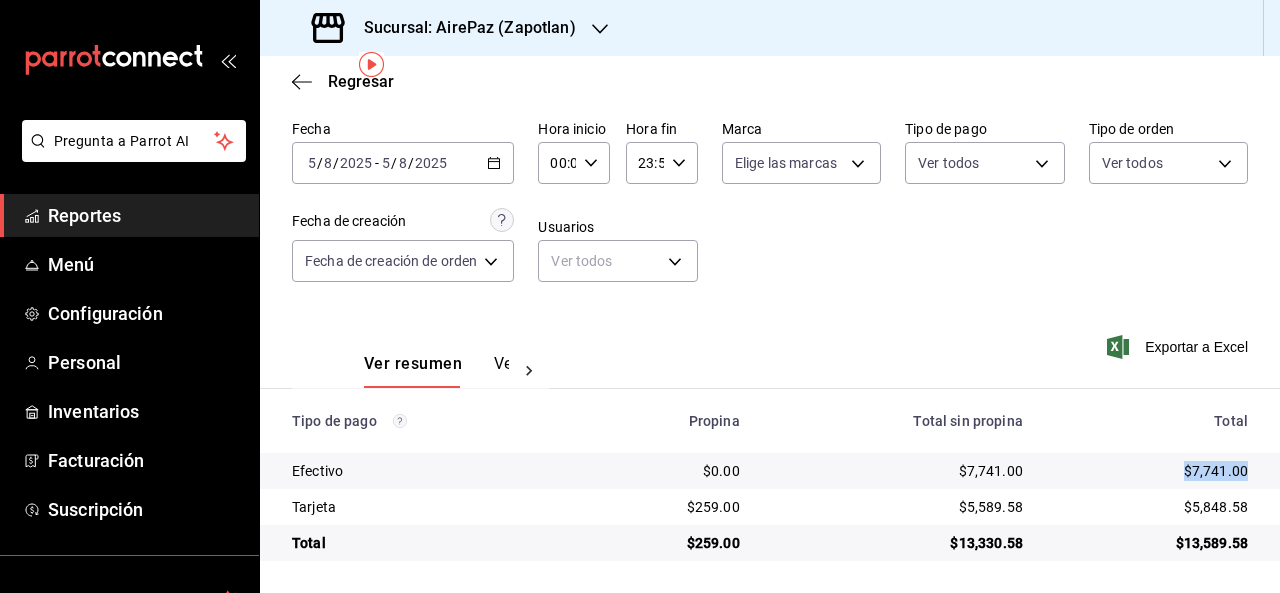 drag, startPoint x: 1164, startPoint y: 466, endPoint x: 1231, endPoint y: 471, distance: 67.18631 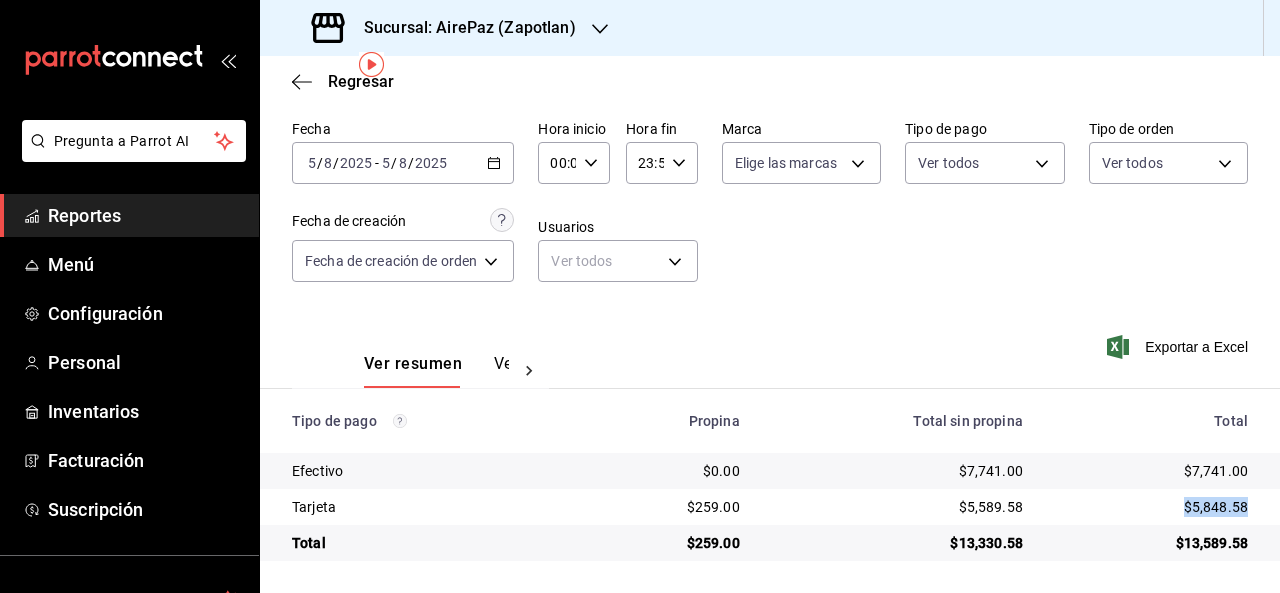 drag, startPoint x: 1170, startPoint y: 504, endPoint x: 1230, endPoint y: 505, distance: 60.00833 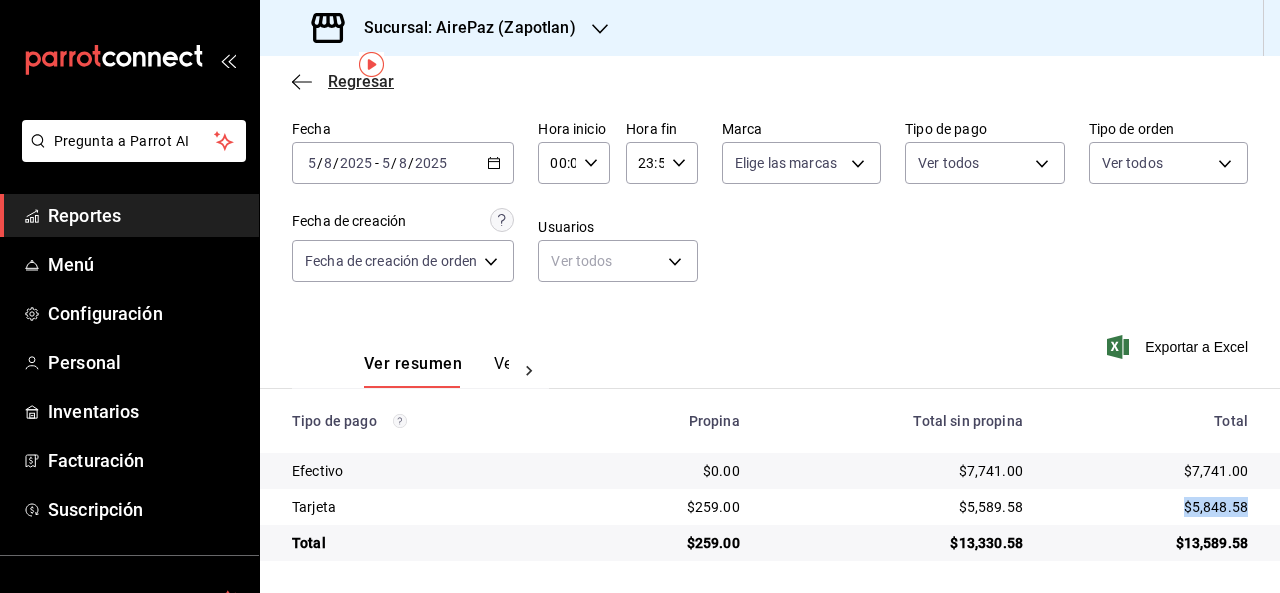 click on "Regresar" at bounding box center [361, 81] 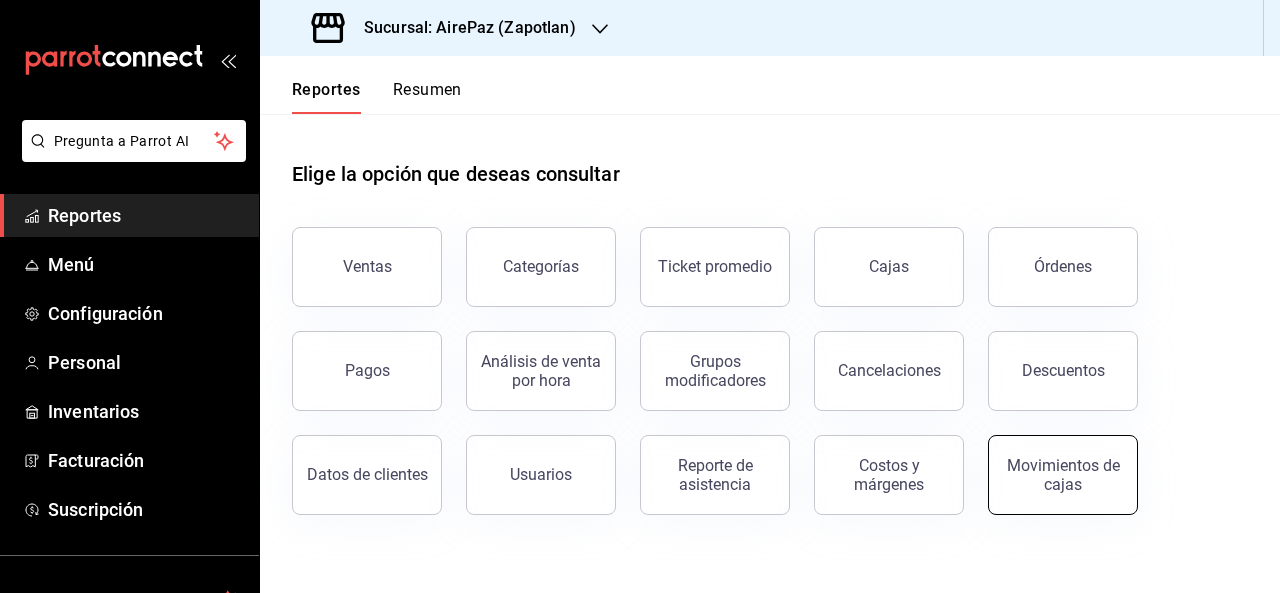 click on "Movimientos de cajas" at bounding box center [1063, 475] 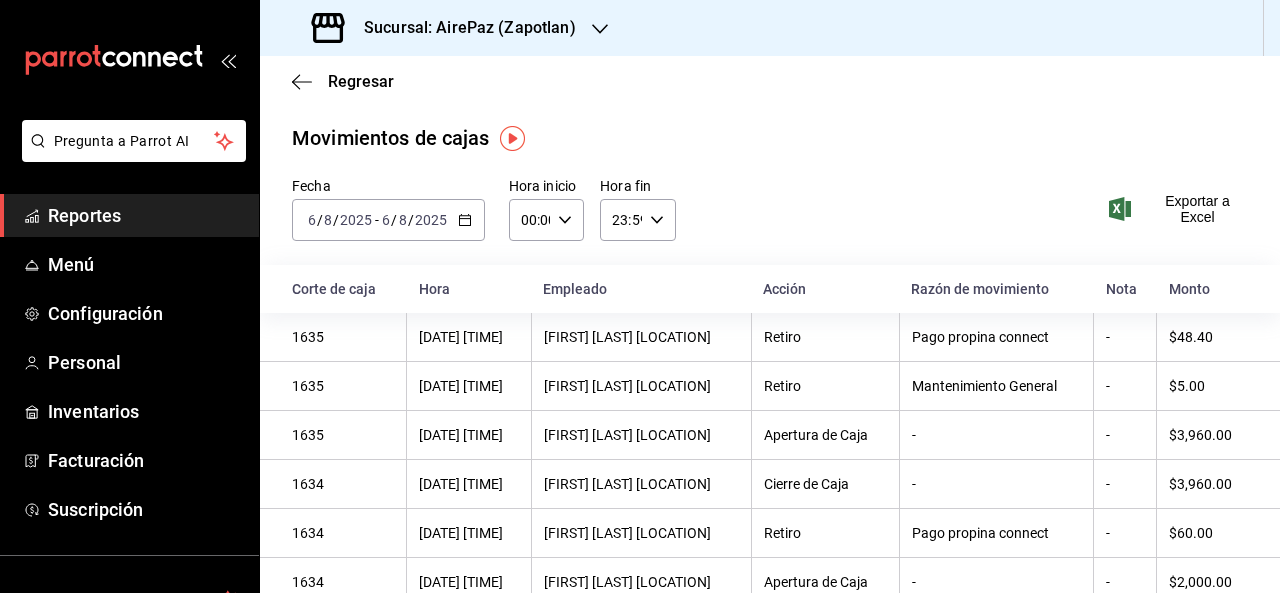 click 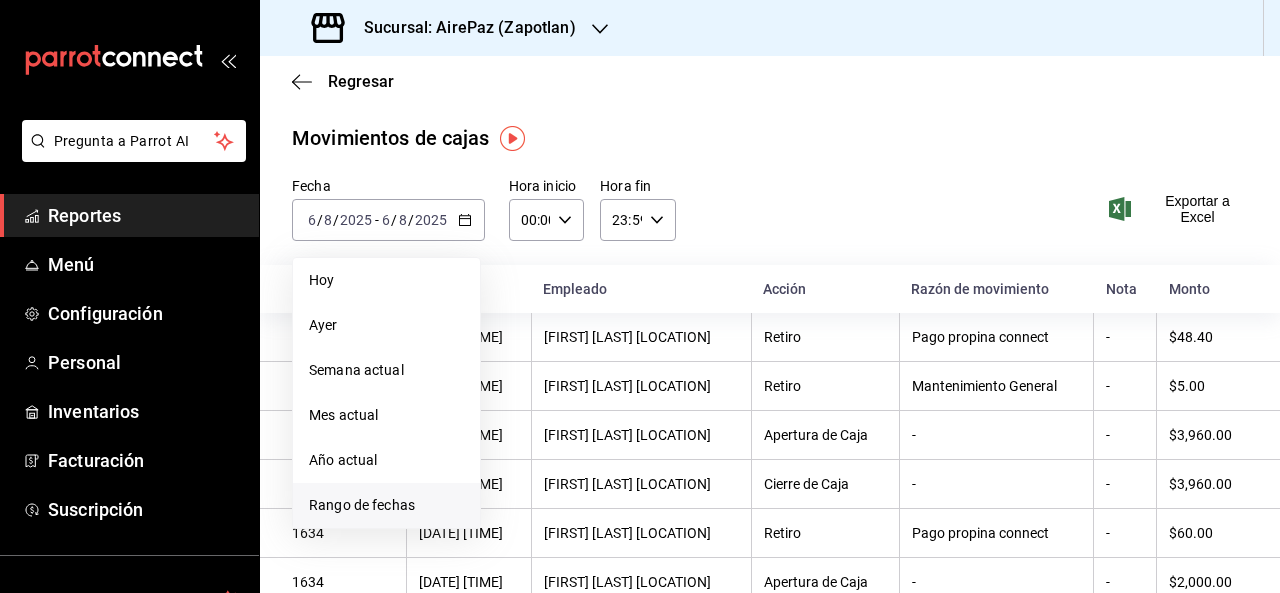 click on "Rango de fechas" at bounding box center (386, 505) 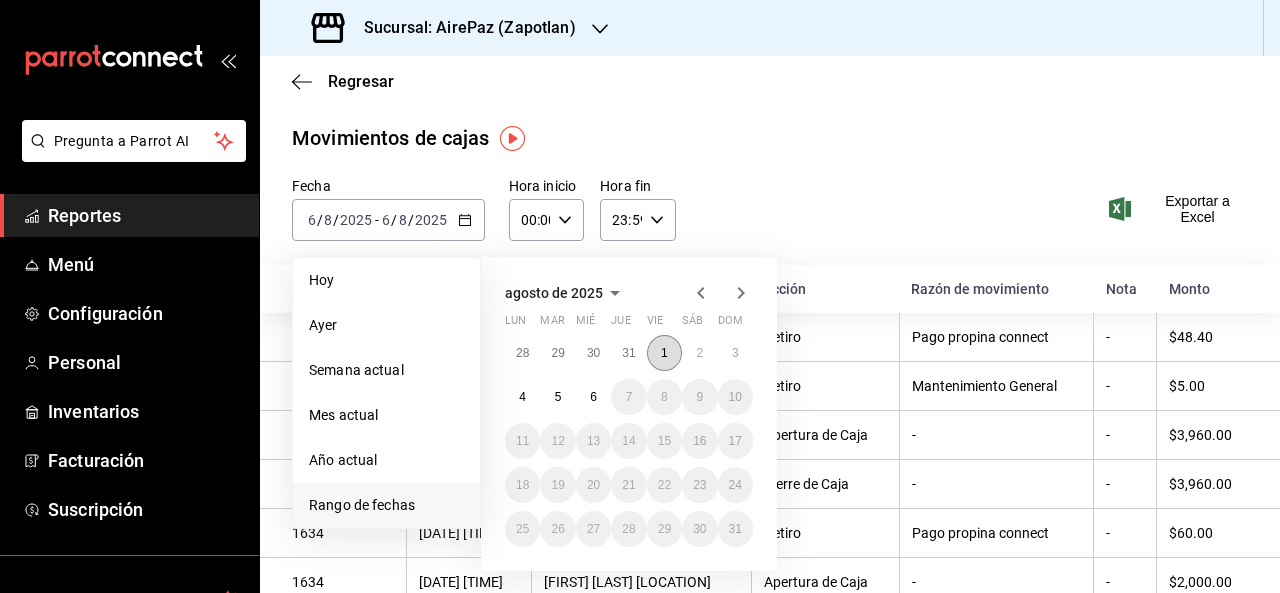 click on "1" at bounding box center [664, 353] 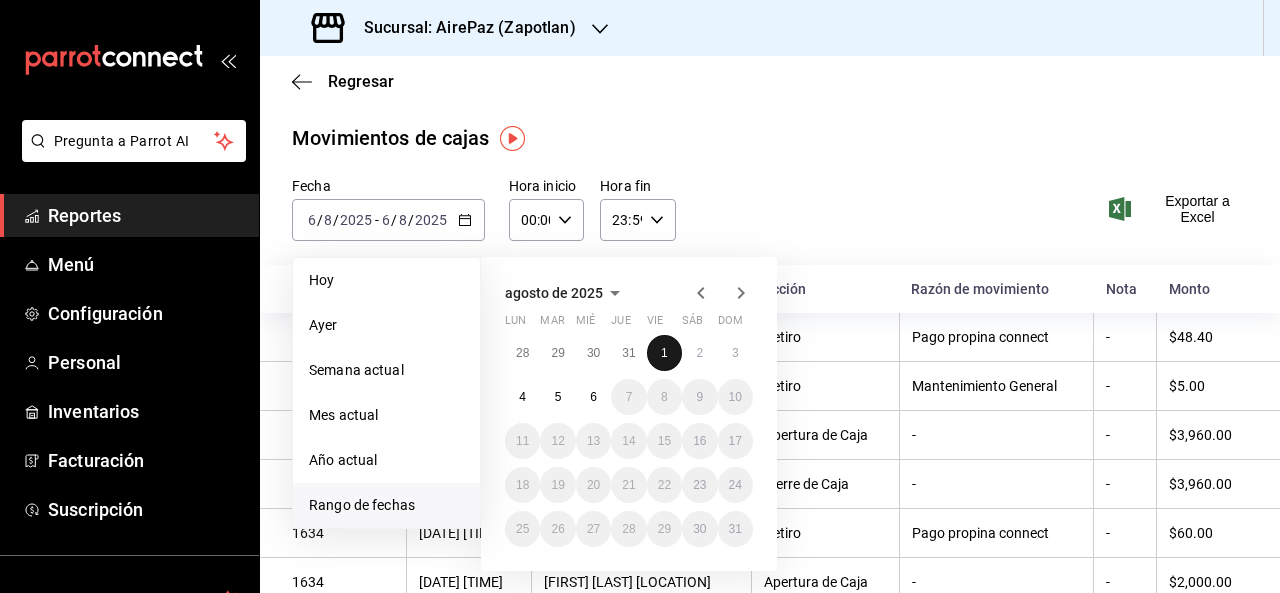click on "1" at bounding box center (664, 353) 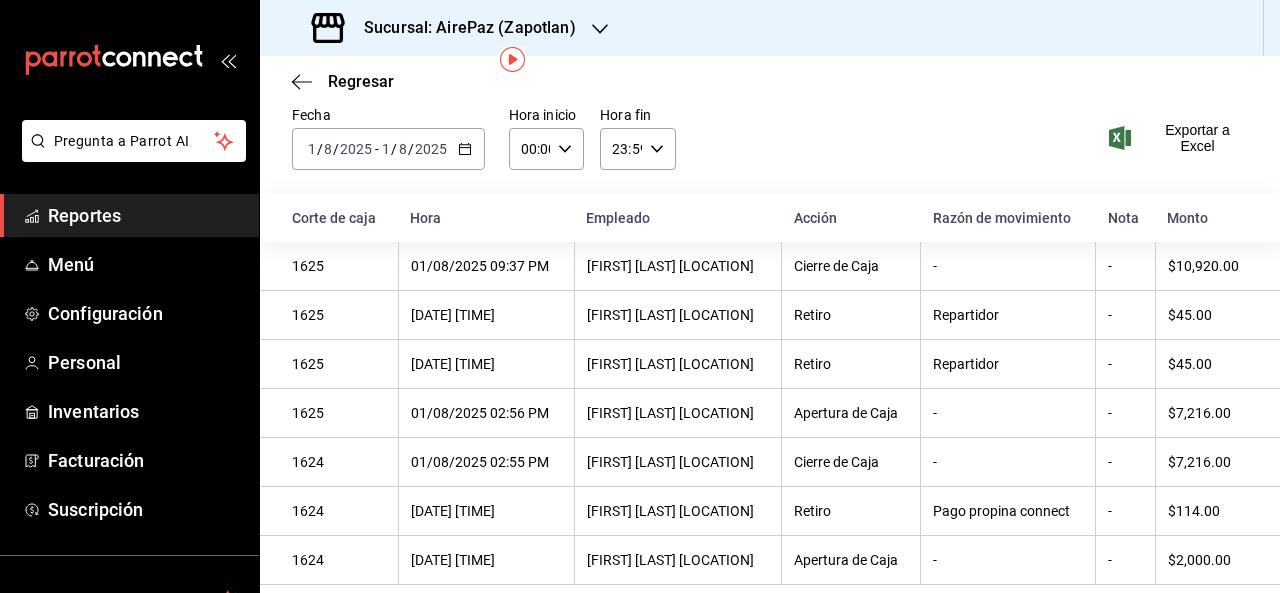 scroll, scrollTop: 79, scrollLeft: 0, axis: vertical 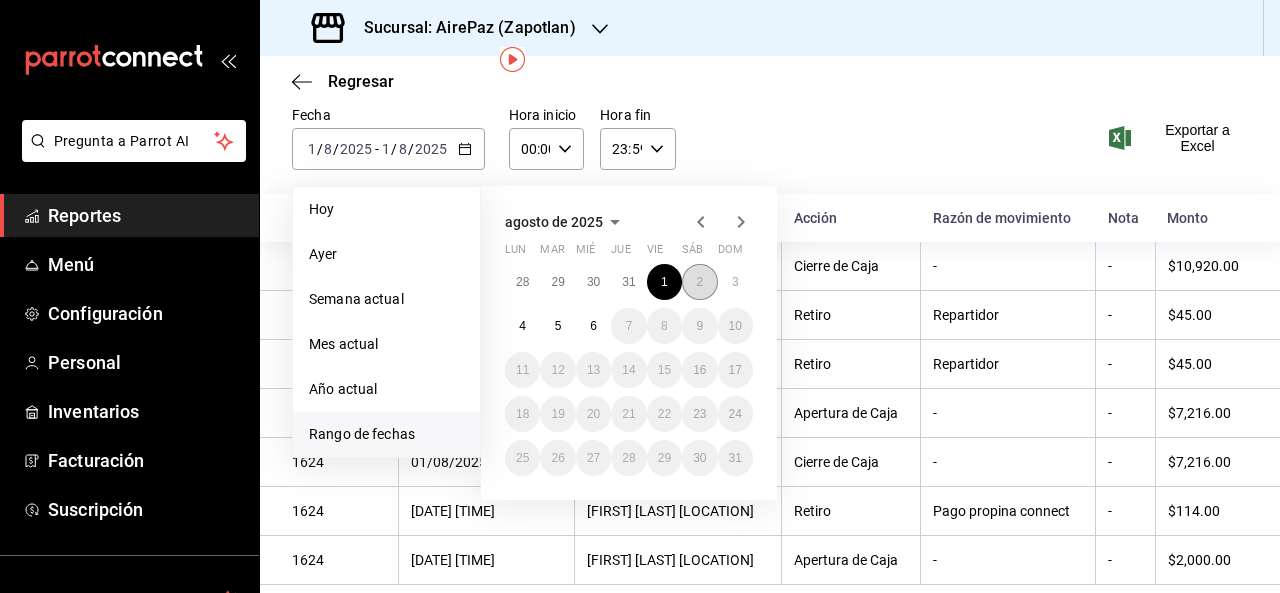 click on "2" at bounding box center (699, 282) 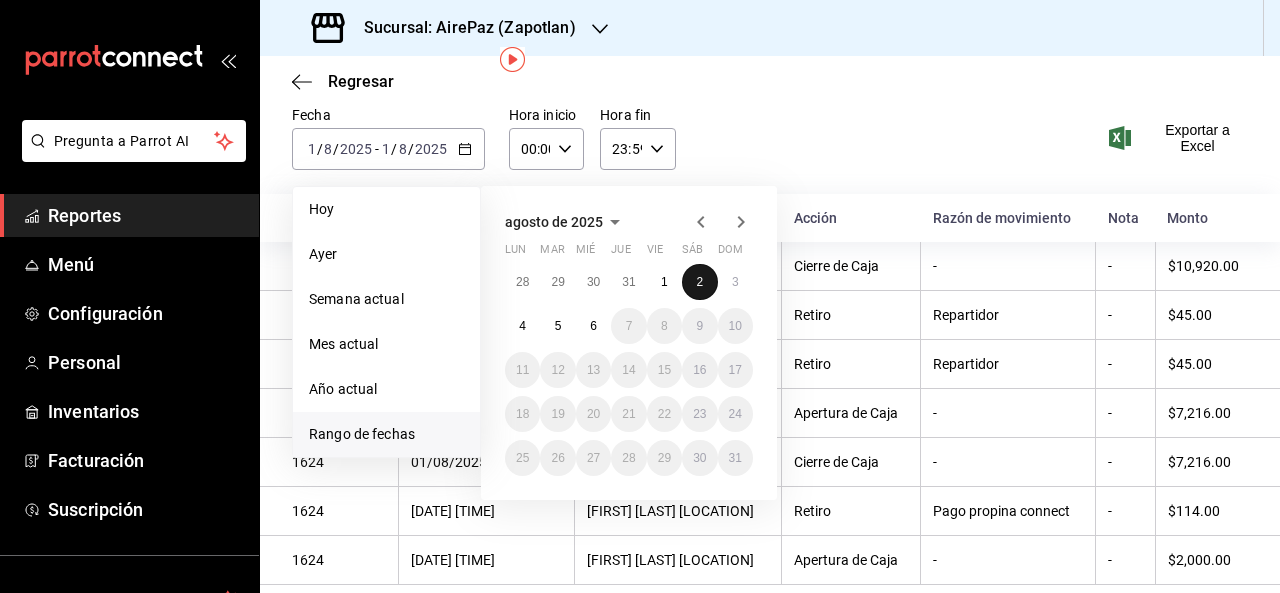 click on "2" at bounding box center [699, 282] 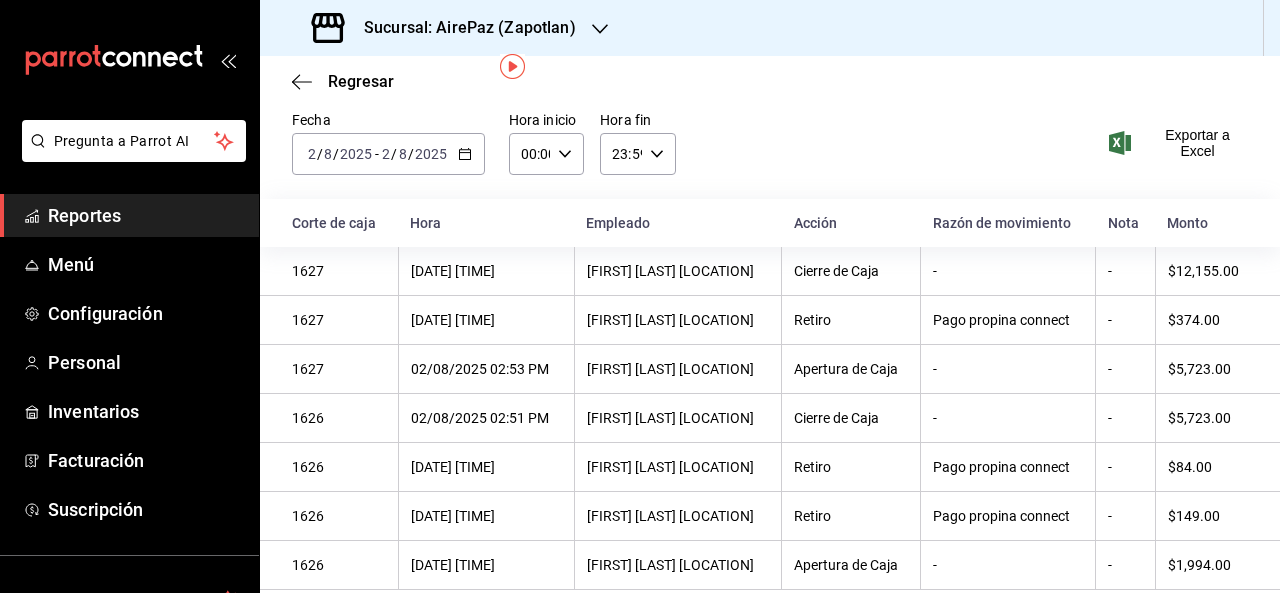 scroll, scrollTop: 79, scrollLeft: 0, axis: vertical 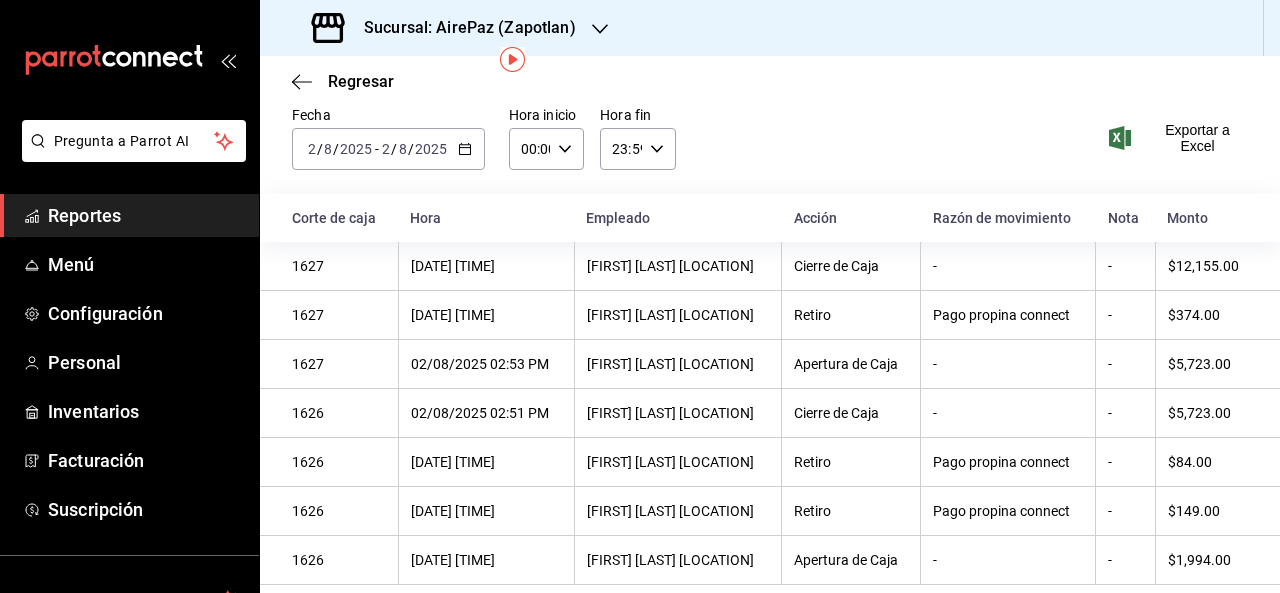 click 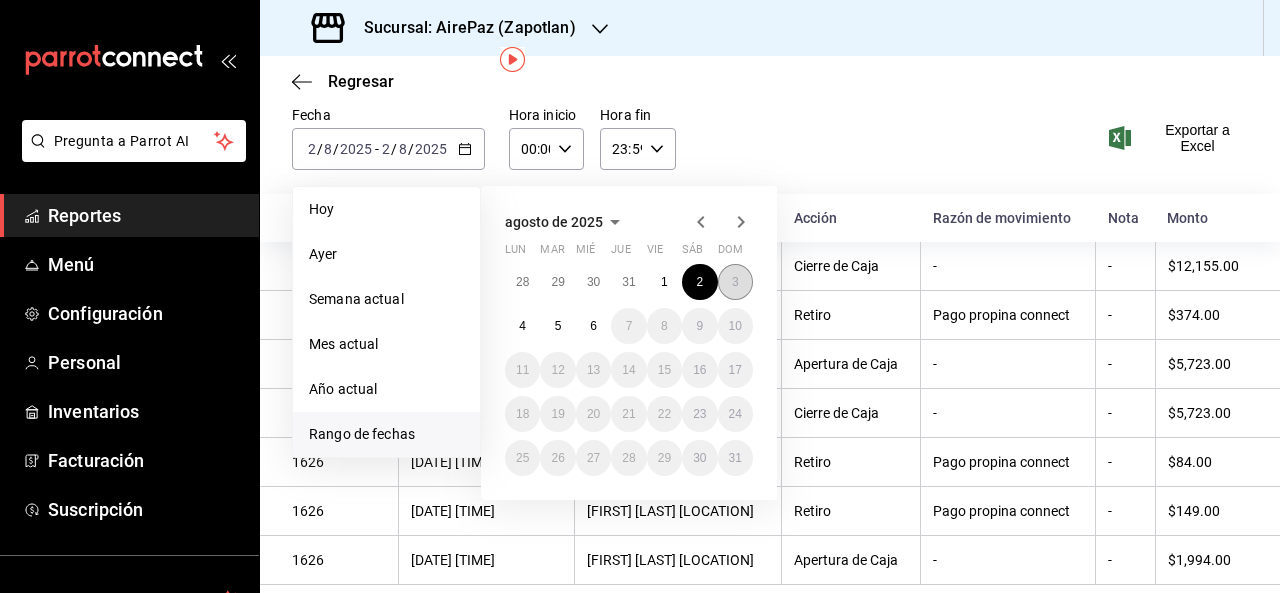 click on "3" at bounding box center (735, 282) 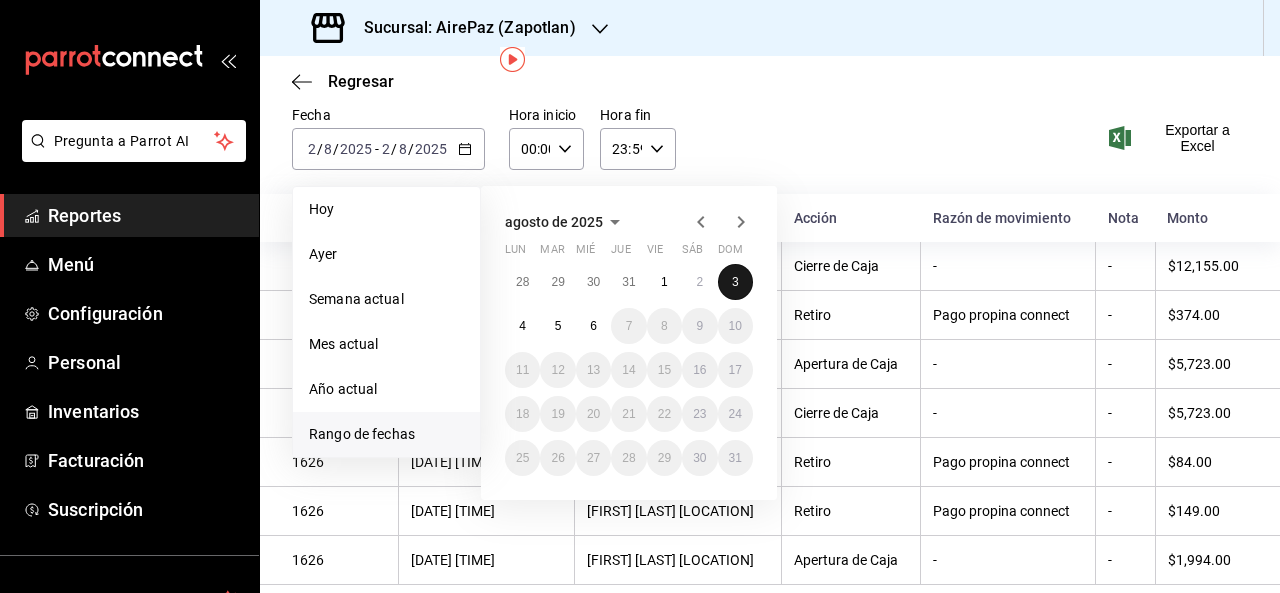 click on "3" at bounding box center [735, 282] 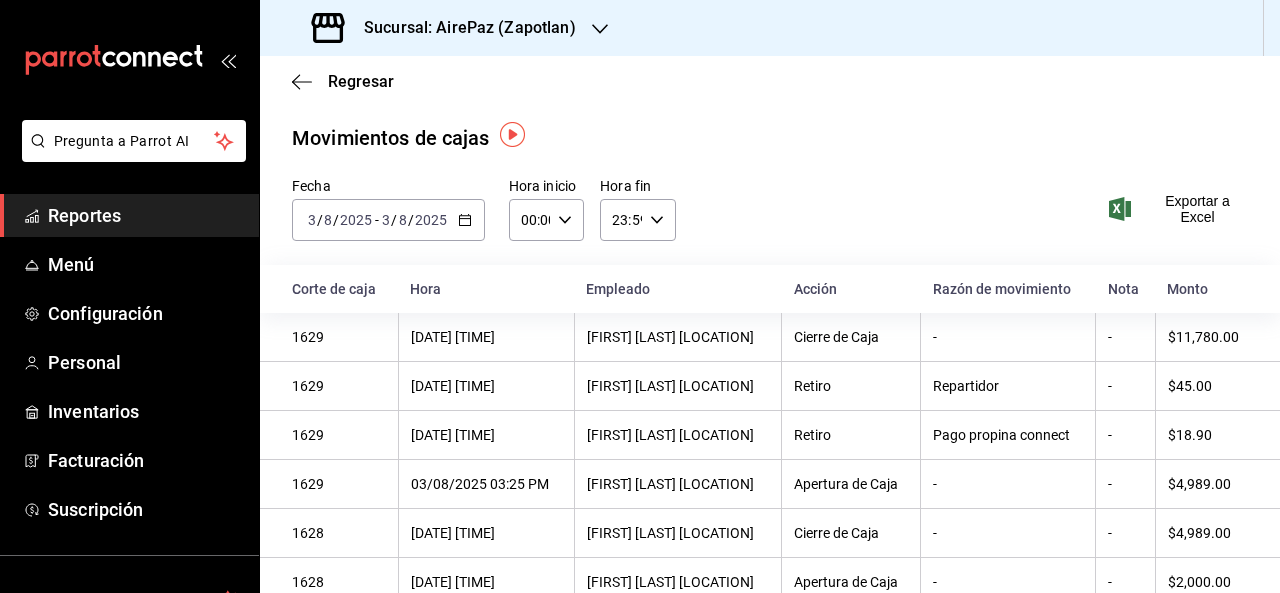 scroll, scrollTop: 29, scrollLeft: 0, axis: vertical 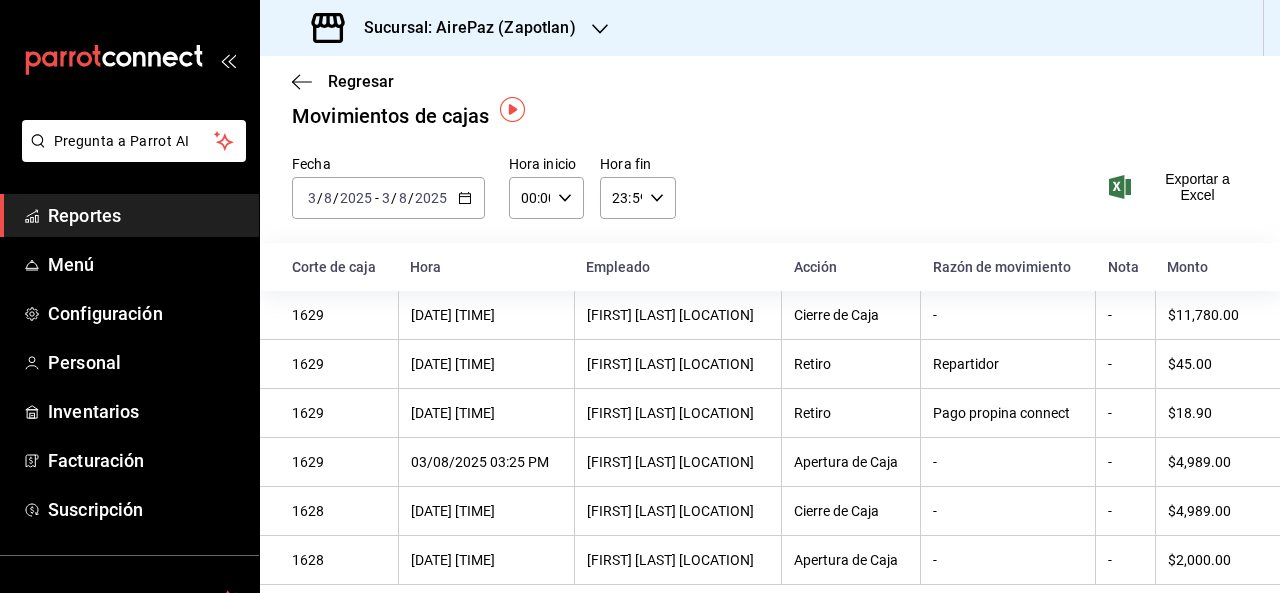 click 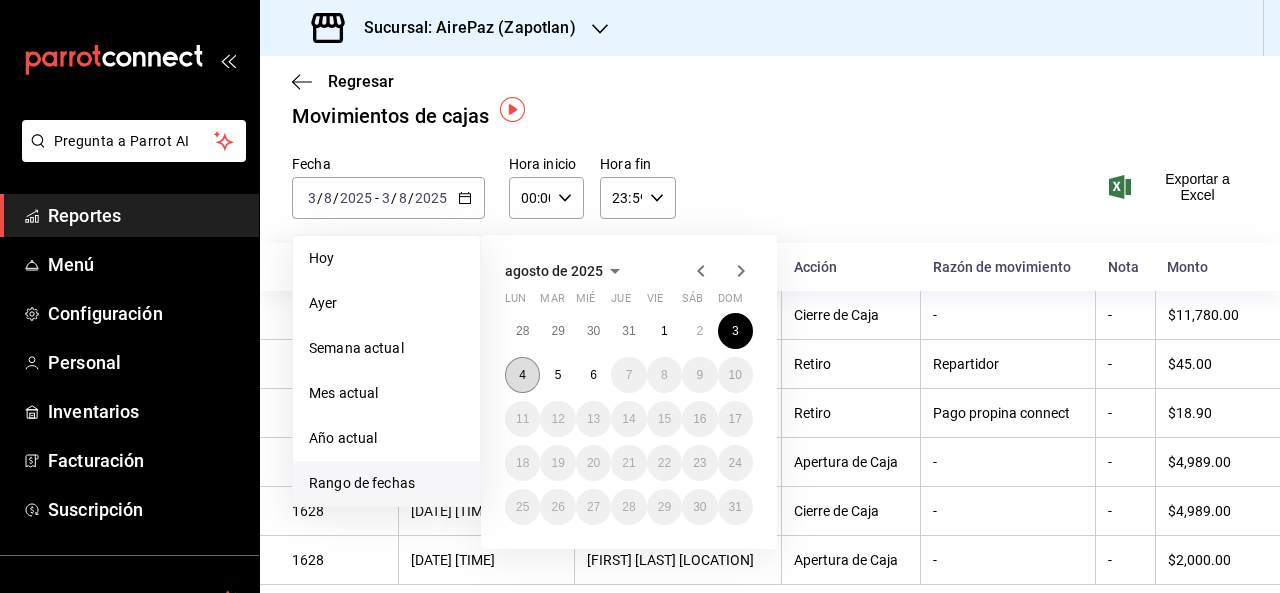 click on "4" at bounding box center (522, 375) 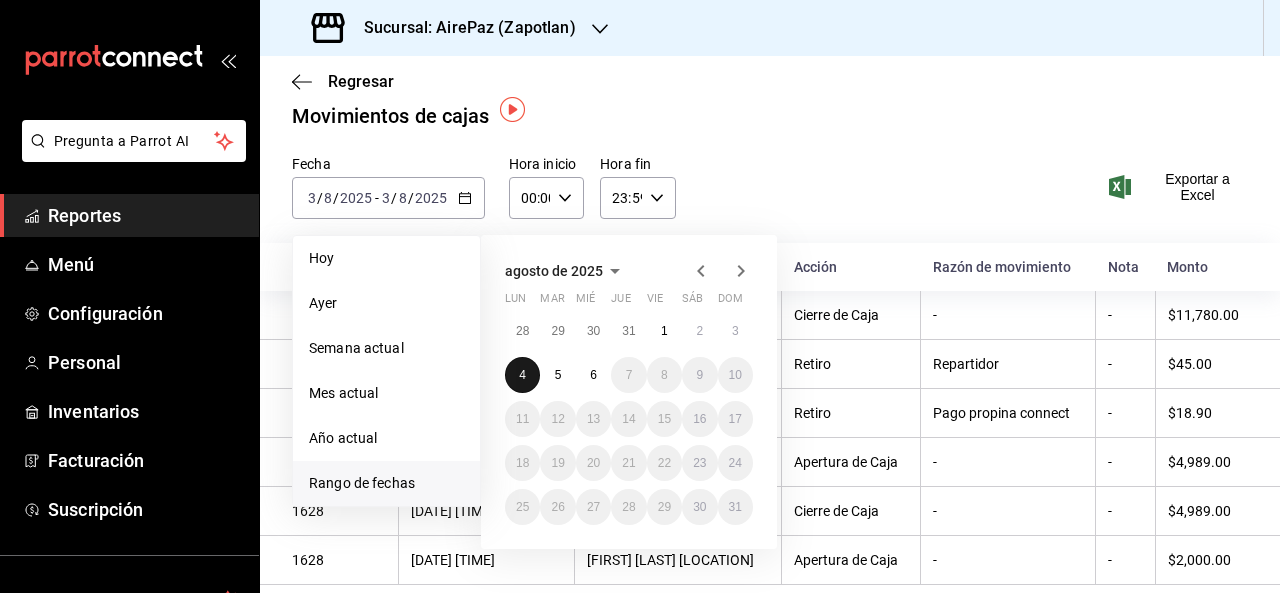 click on "4" at bounding box center (522, 375) 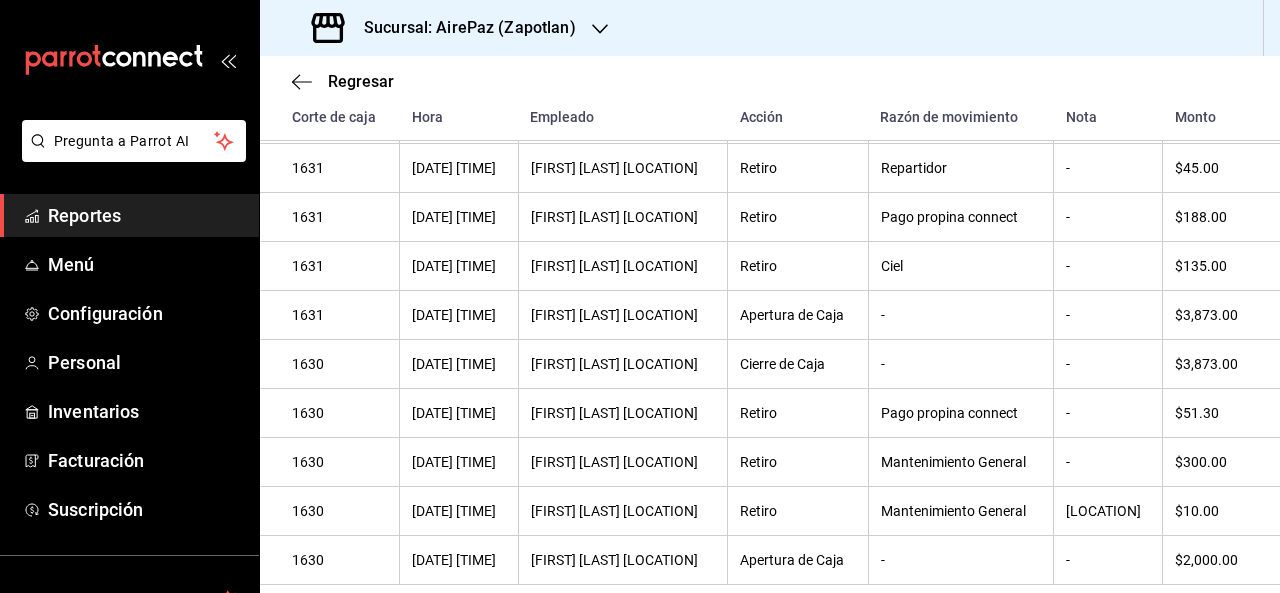 scroll, scrollTop: 453, scrollLeft: 0, axis: vertical 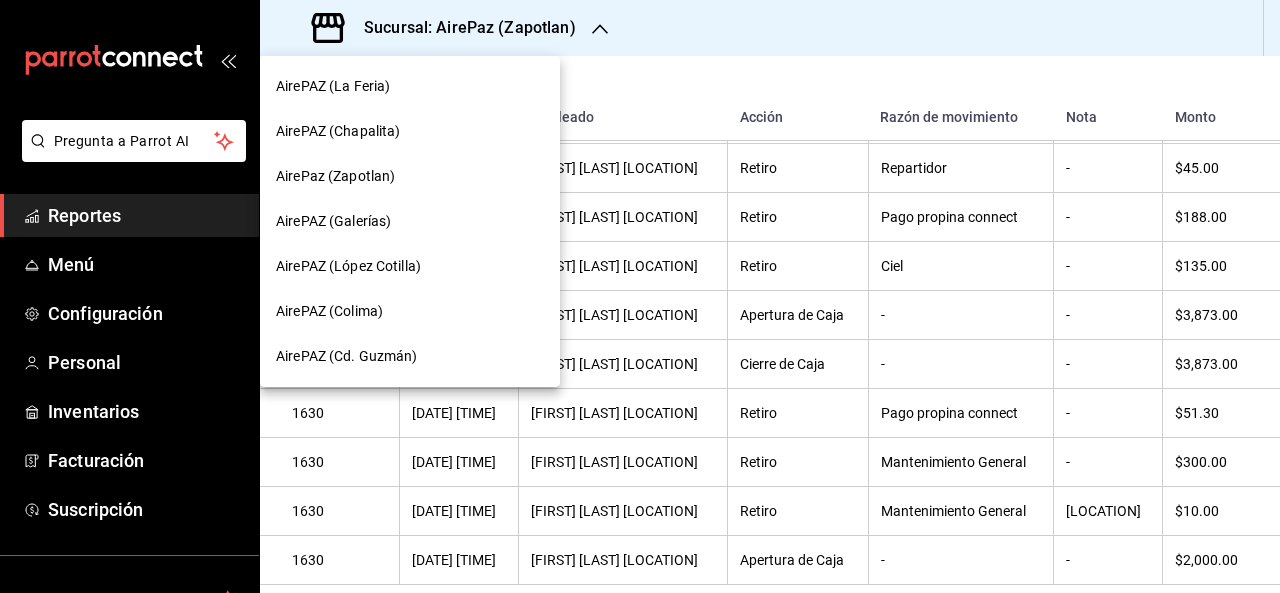 click on "AirePAZ (La Feria)" at bounding box center [333, 86] 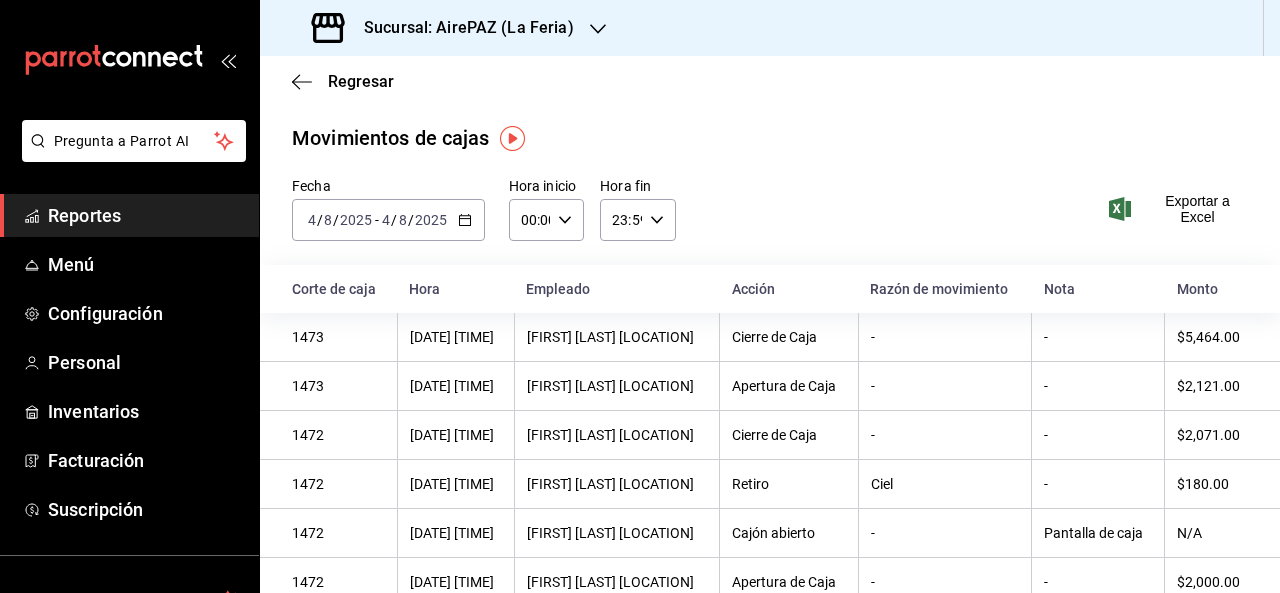 click on "2025-08-04 4 / 8 / 2025 - 2025-08-04 4 / 8 / 2025" at bounding box center (388, 220) 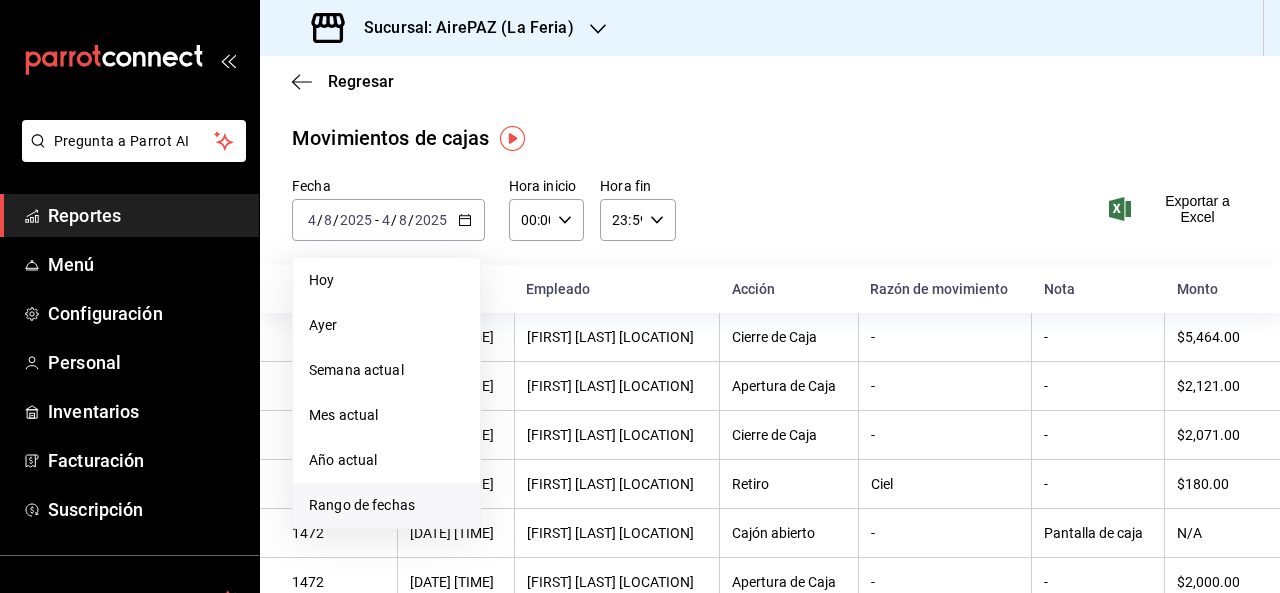 click on "Rango de fechas" at bounding box center [386, 505] 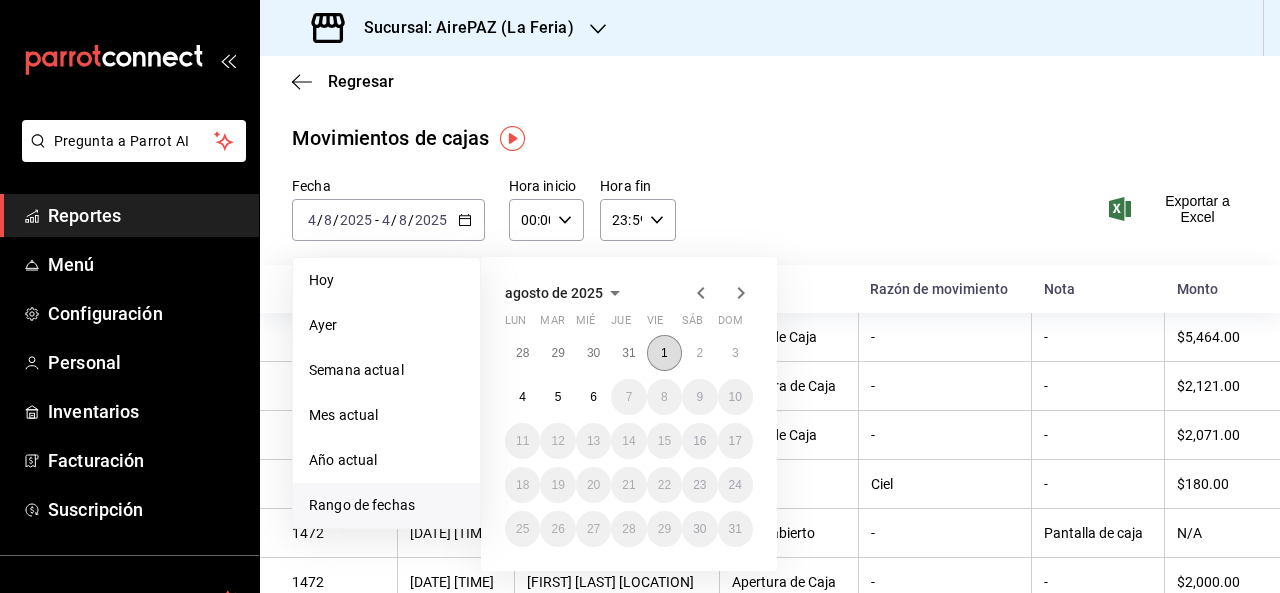 click on "1" at bounding box center [664, 353] 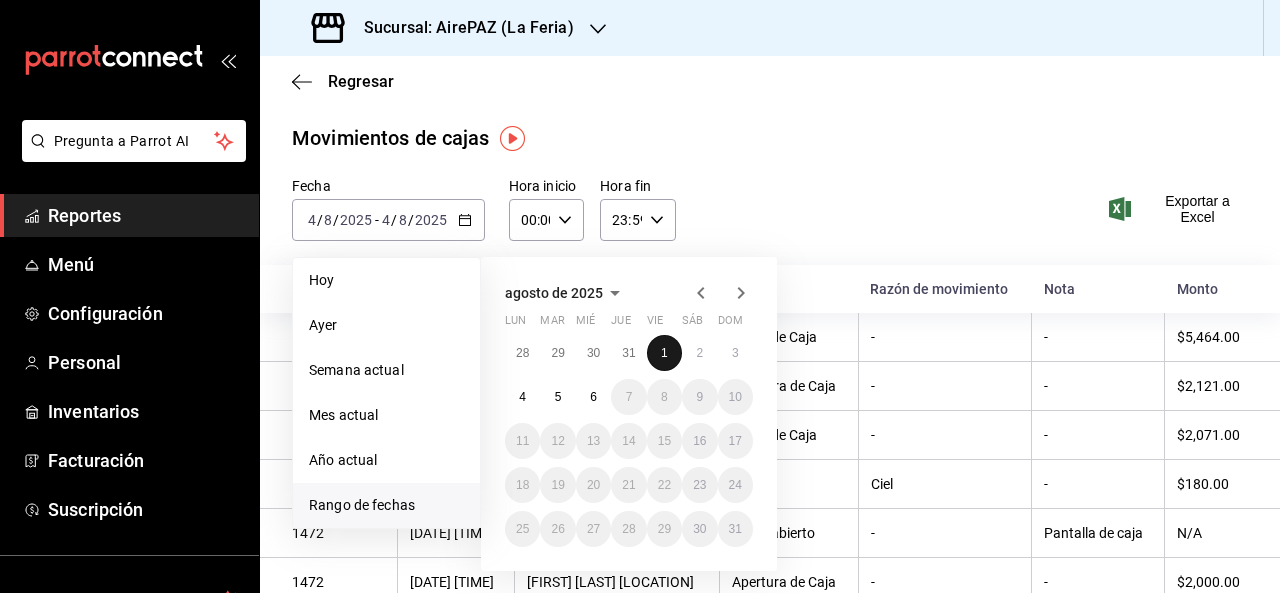click on "1" at bounding box center (664, 353) 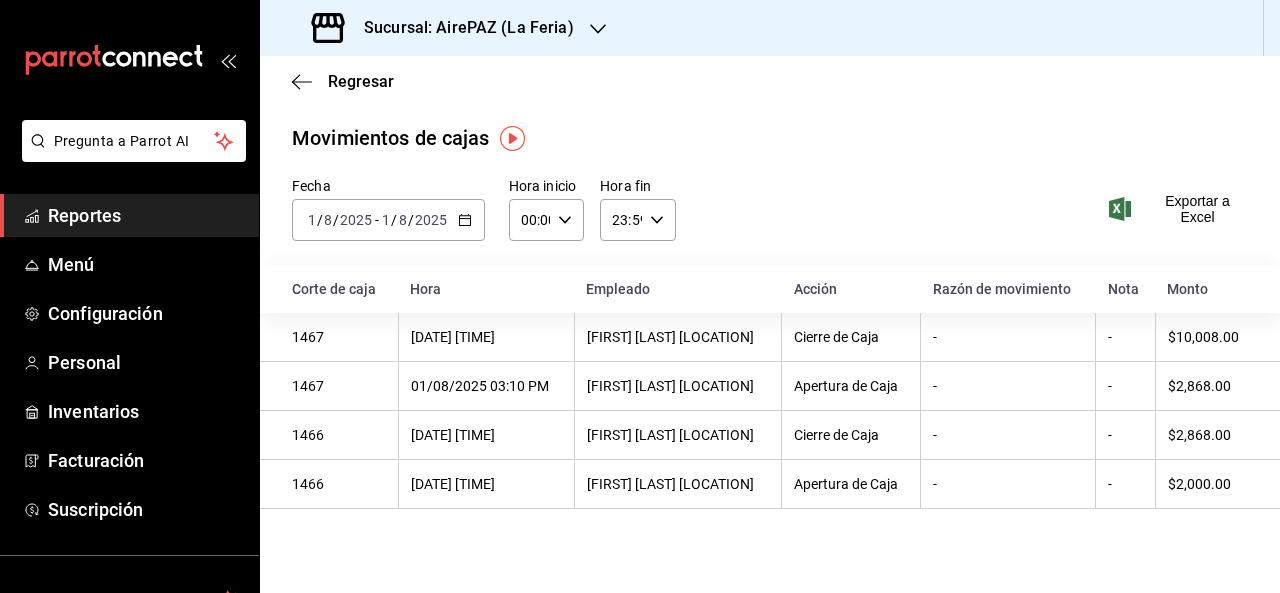 click 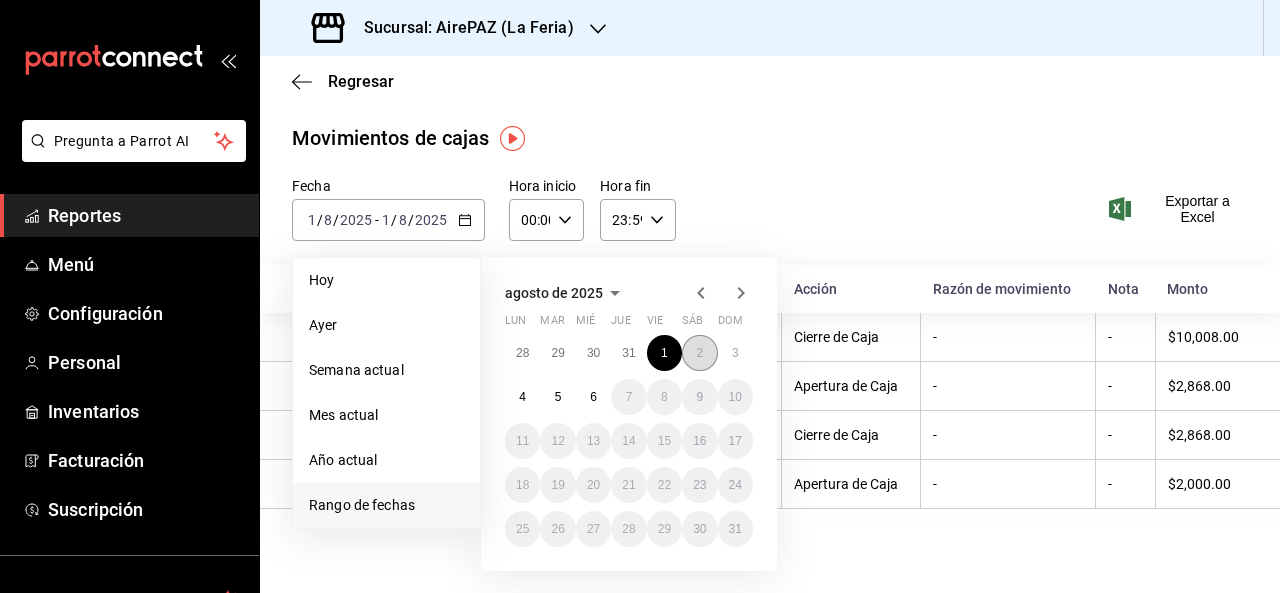 click on "2" at bounding box center (699, 353) 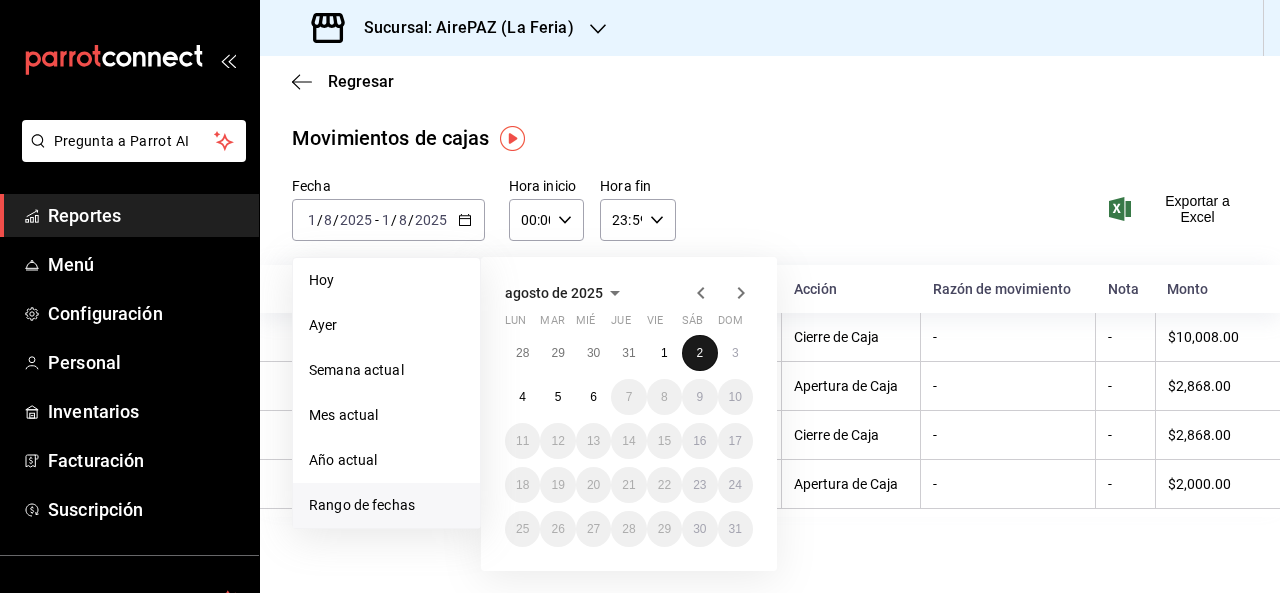 click on "2" at bounding box center [699, 353] 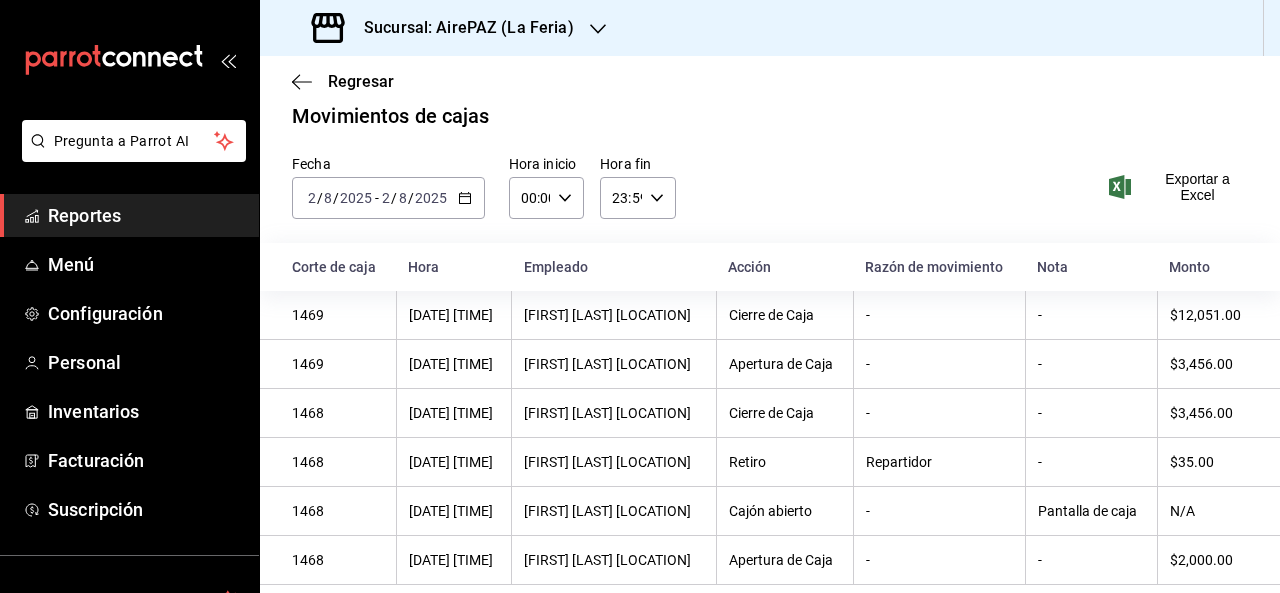 scroll, scrollTop: 0, scrollLeft: 0, axis: both 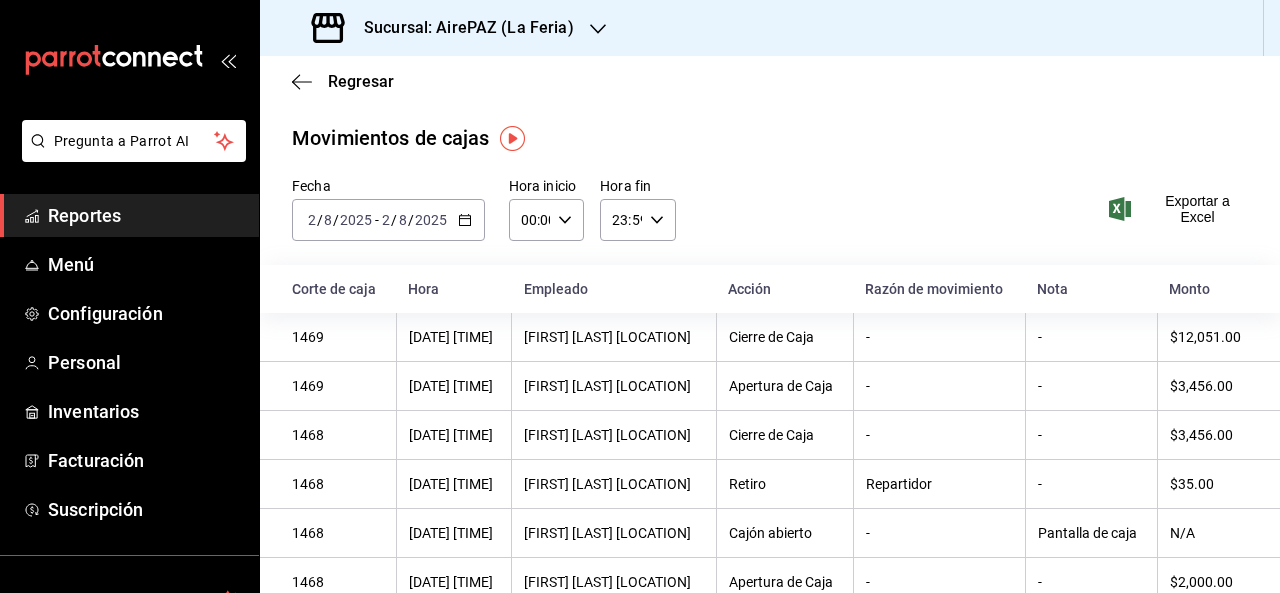 click 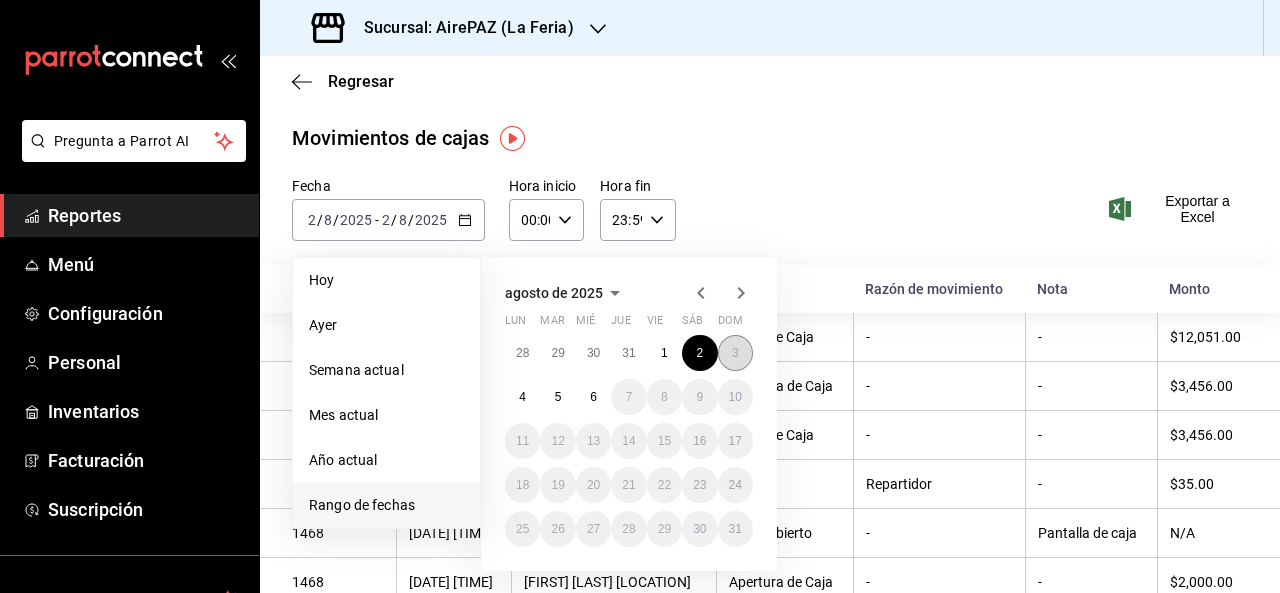 click on "3" at bounding box center [735, 353] 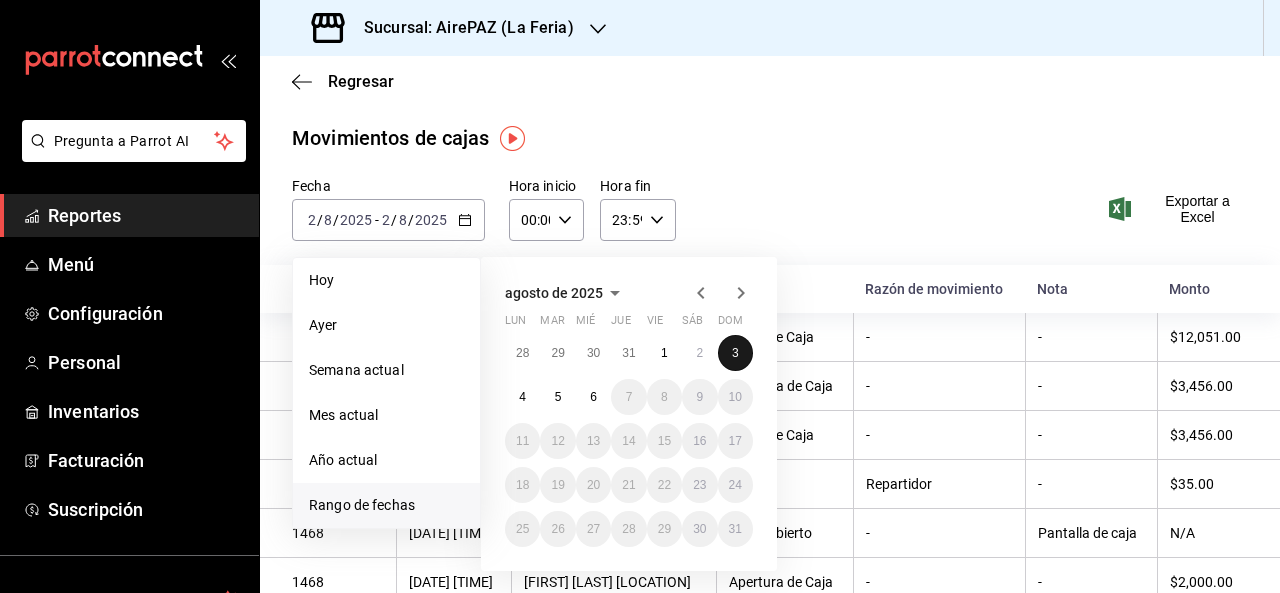 click on "3" at bounding box center [735, 353] 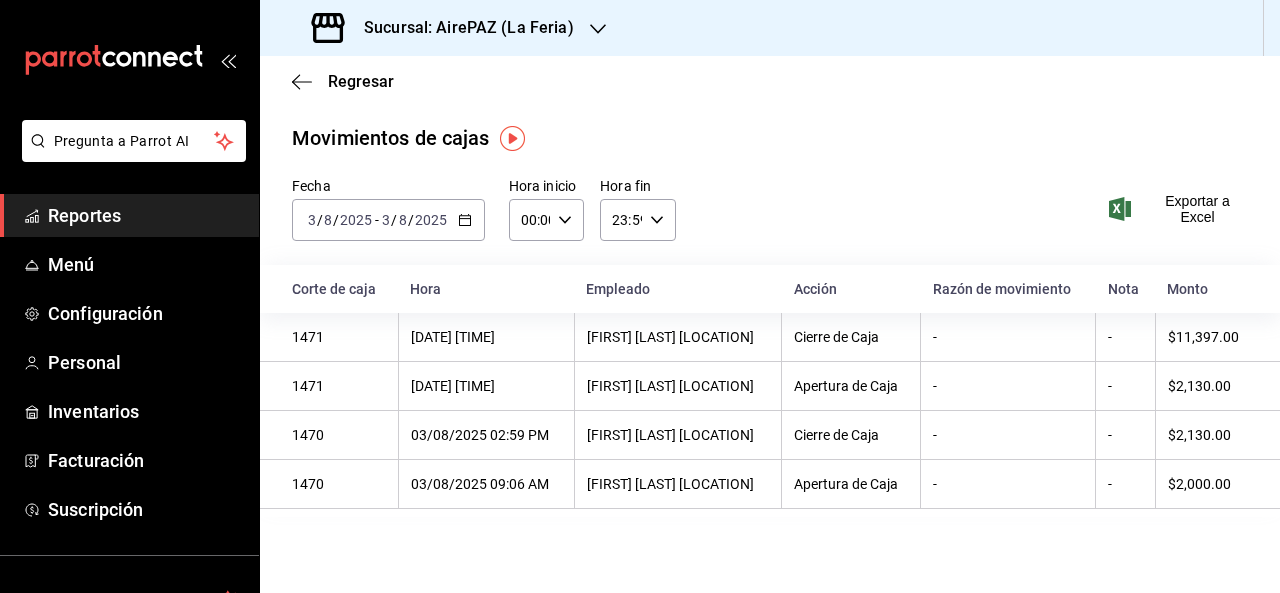 click 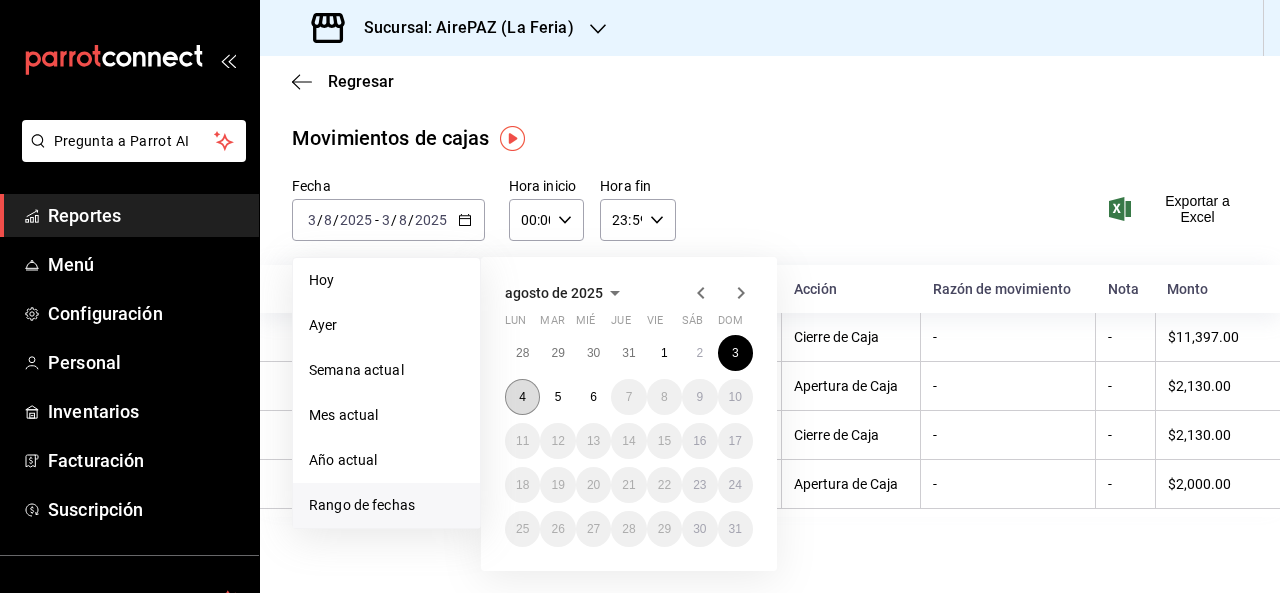 click on "4" at bounding box center (522, 397) 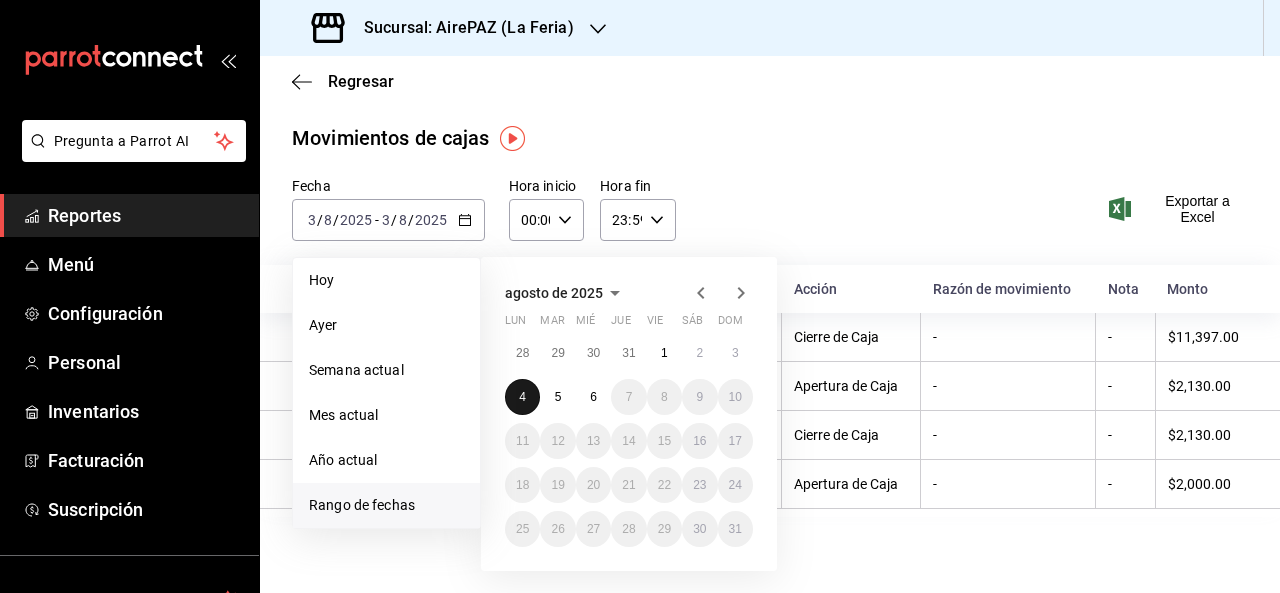 click on "4" at bounding box center (522, 397) 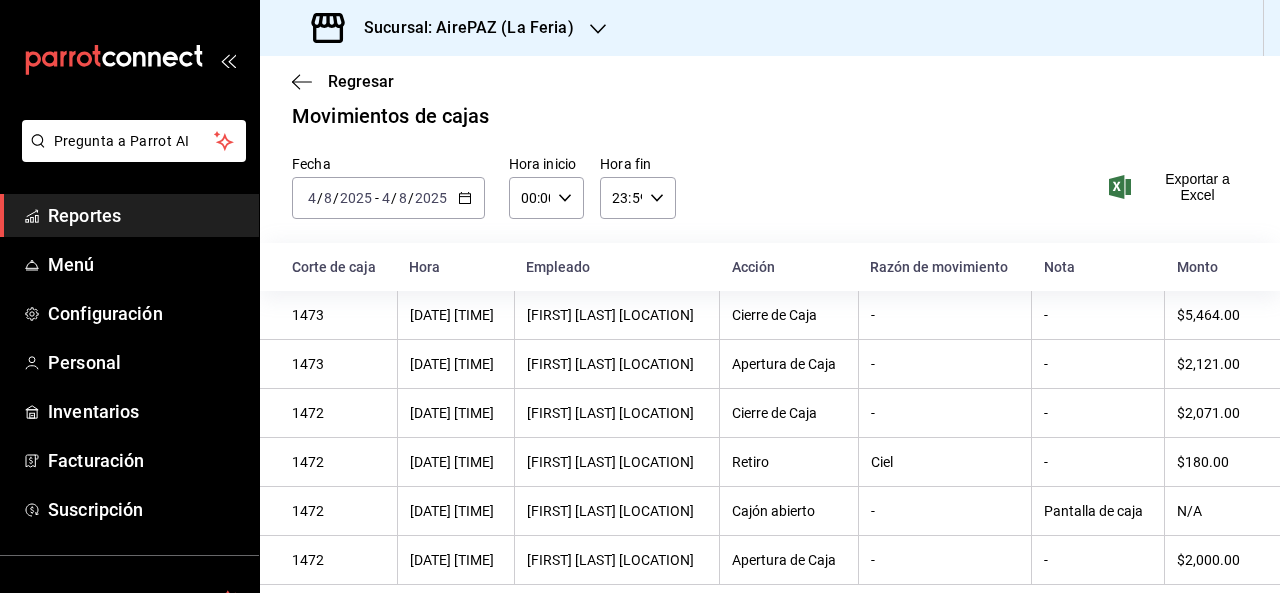 scroll, scrollTop: 0, scrollLeft: 0, axis: both 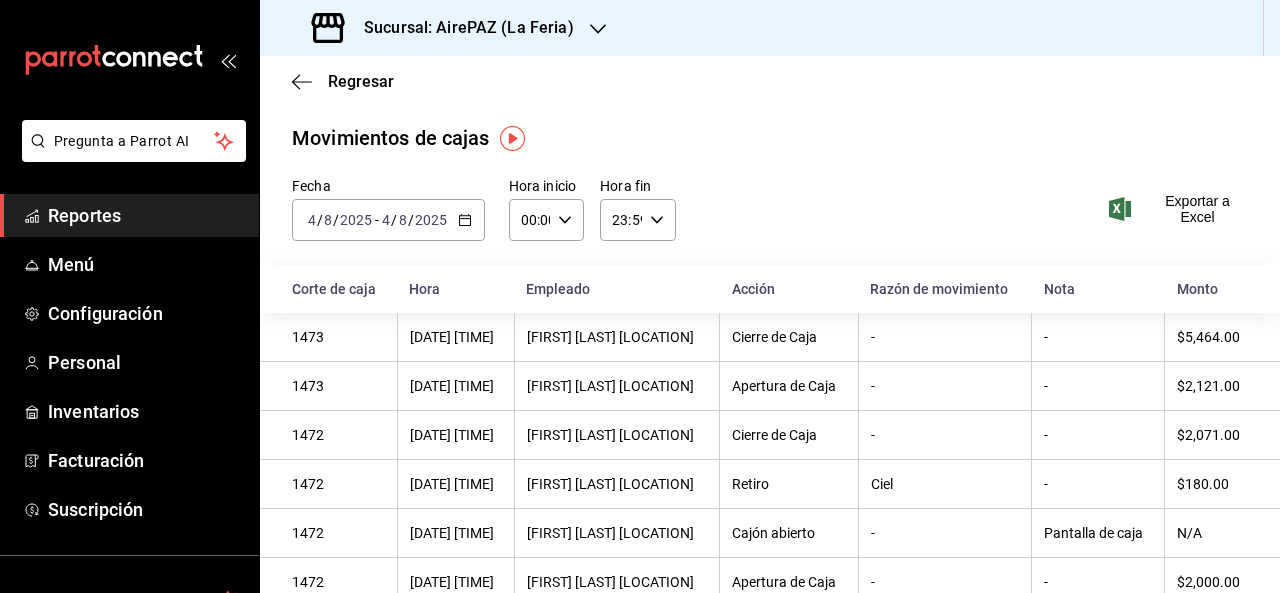 click on "2025-08-04 4 / 8 / 2025 - 2025-08-04 4 / 8 / 2025" at bounding box center (388, 220) 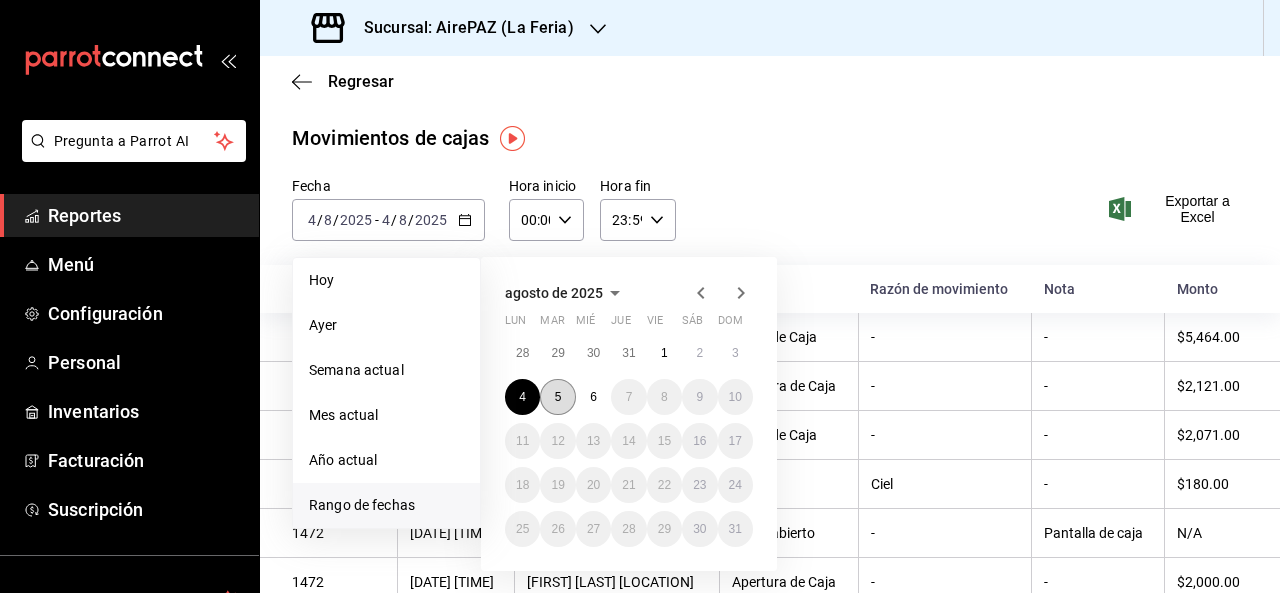 click on "5" at bounding box center [557, 397] 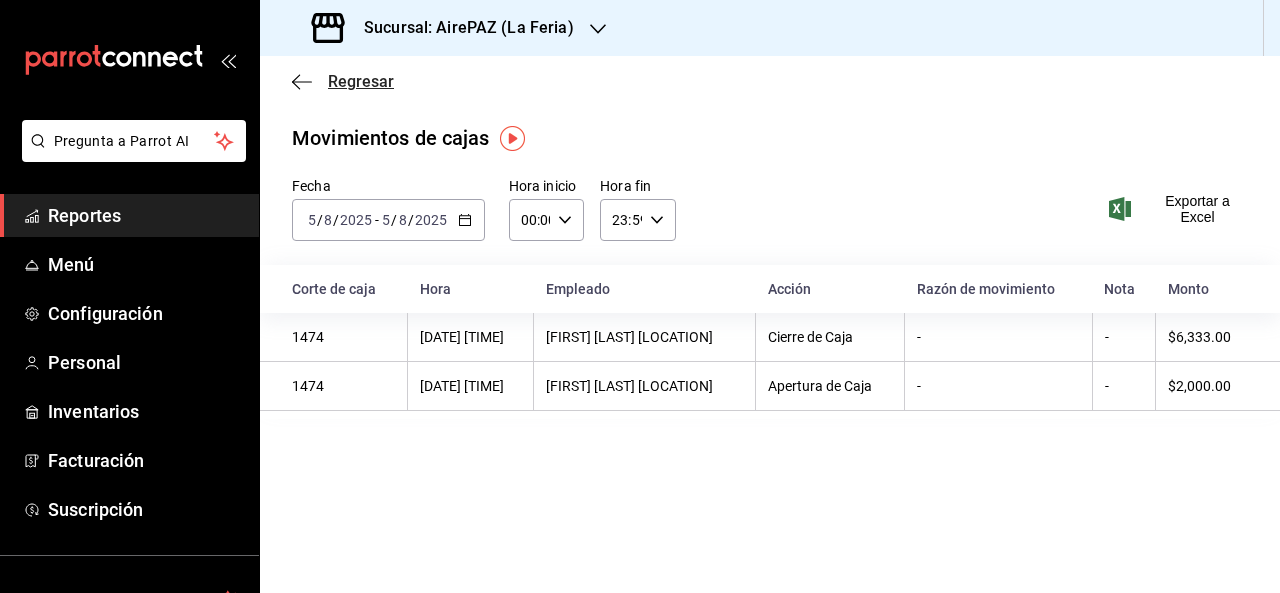 click on "Regresar" at bounding box center [361, 81] 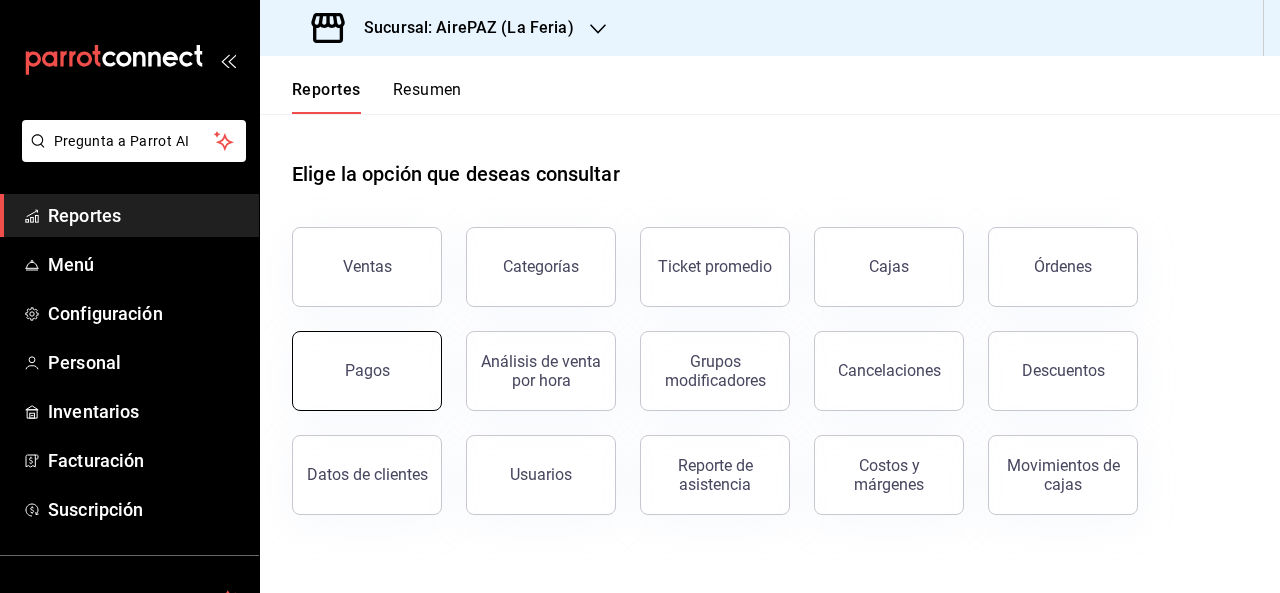 click on "Pagos" at bounding box center (367, 371) 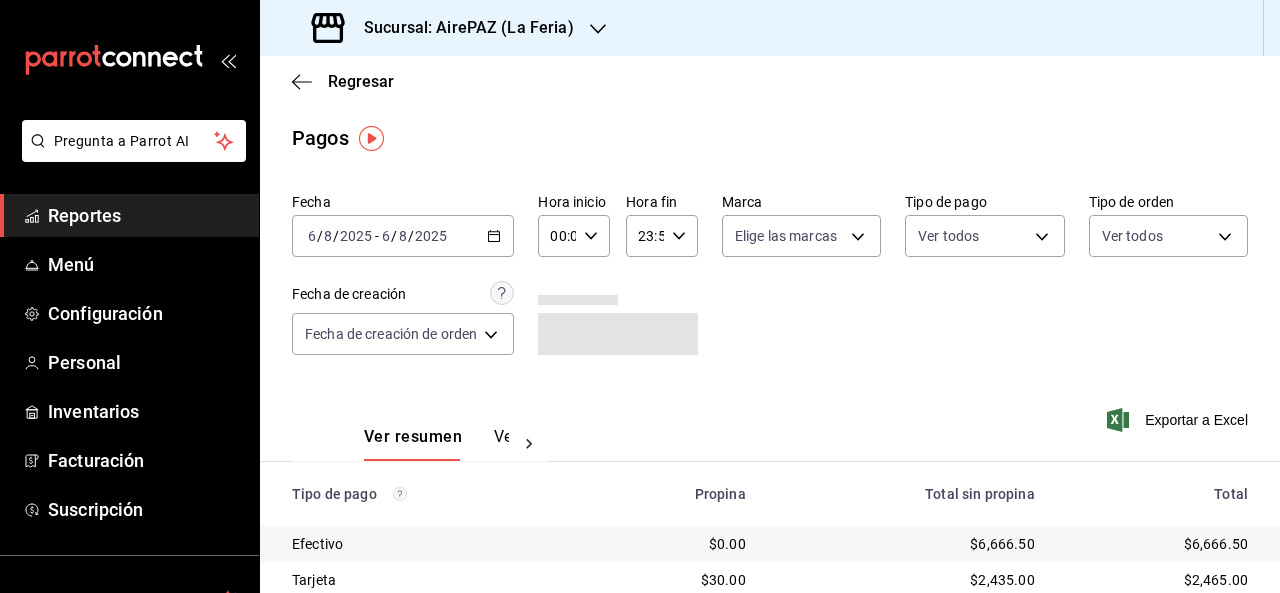 click 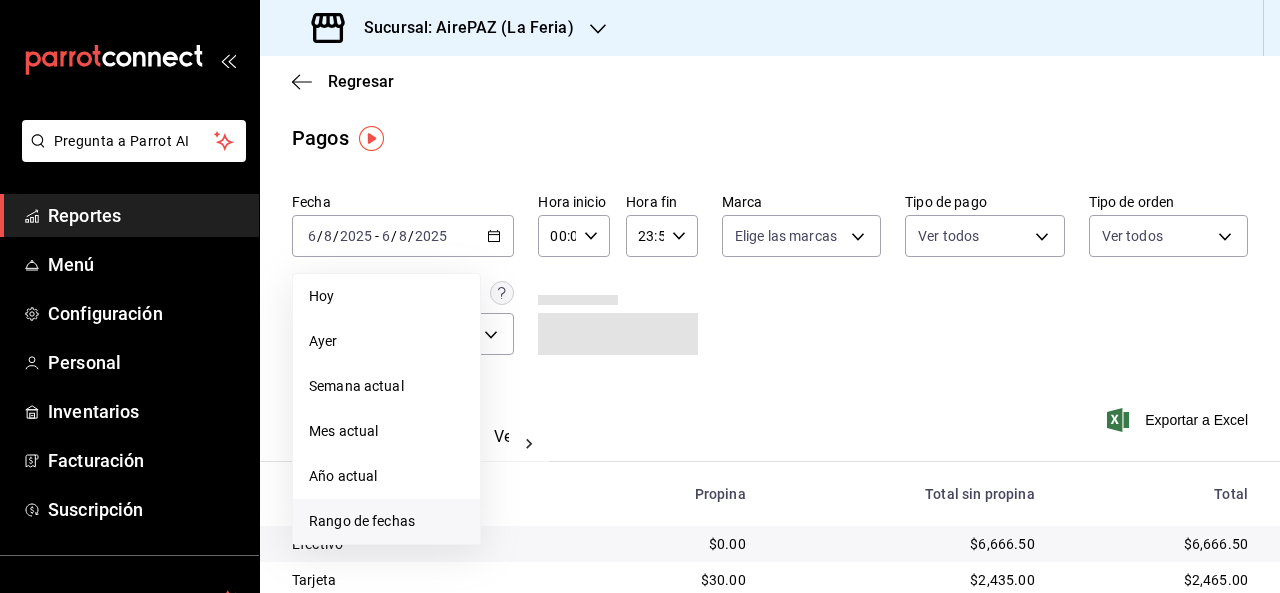 click on "Rango de fechas" at bounding box center (386, 521) 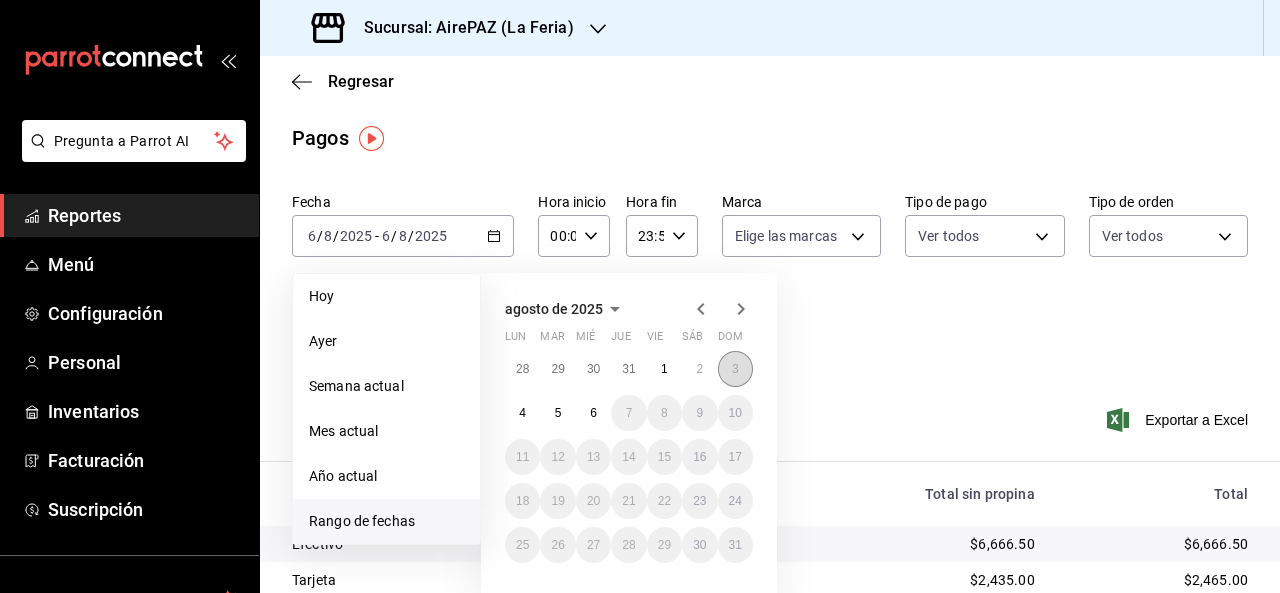 click on "3" at bounding box center (735, 369) 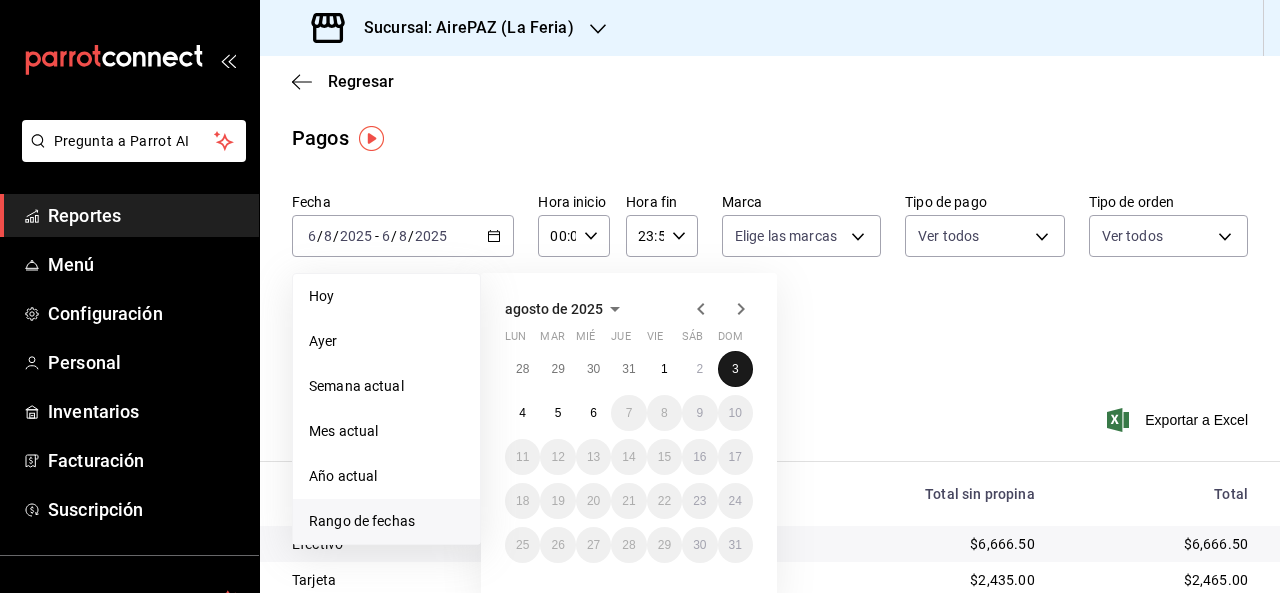 click on "3" at bounding box center (735, 369) 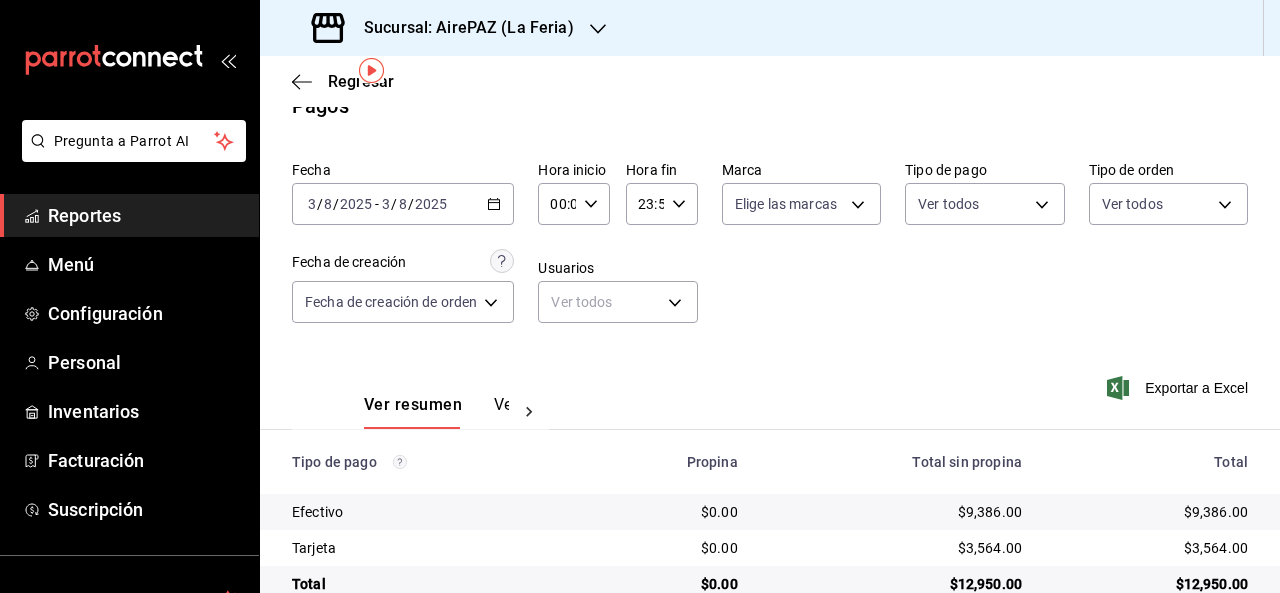 scroll, scrollTop: 74, scrollLeft: 0, axis: vertical 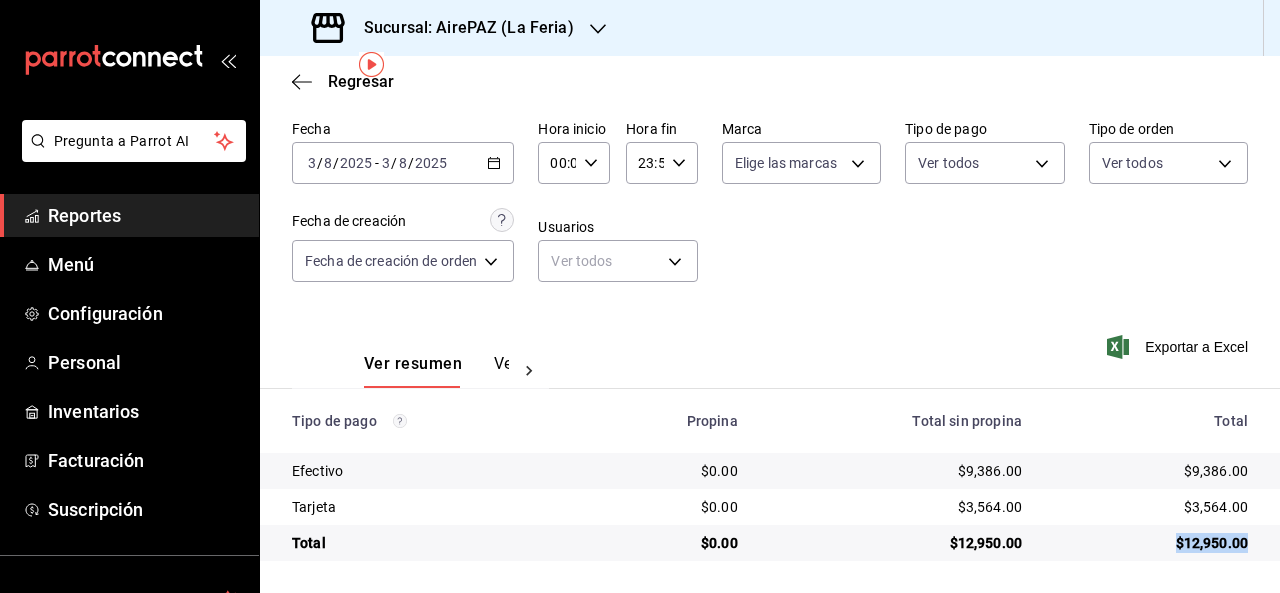 drag, startPoint x: 1160, startPoint y: 544, endPoint x: 1236, endPoint y: 546, distance: 76.02631 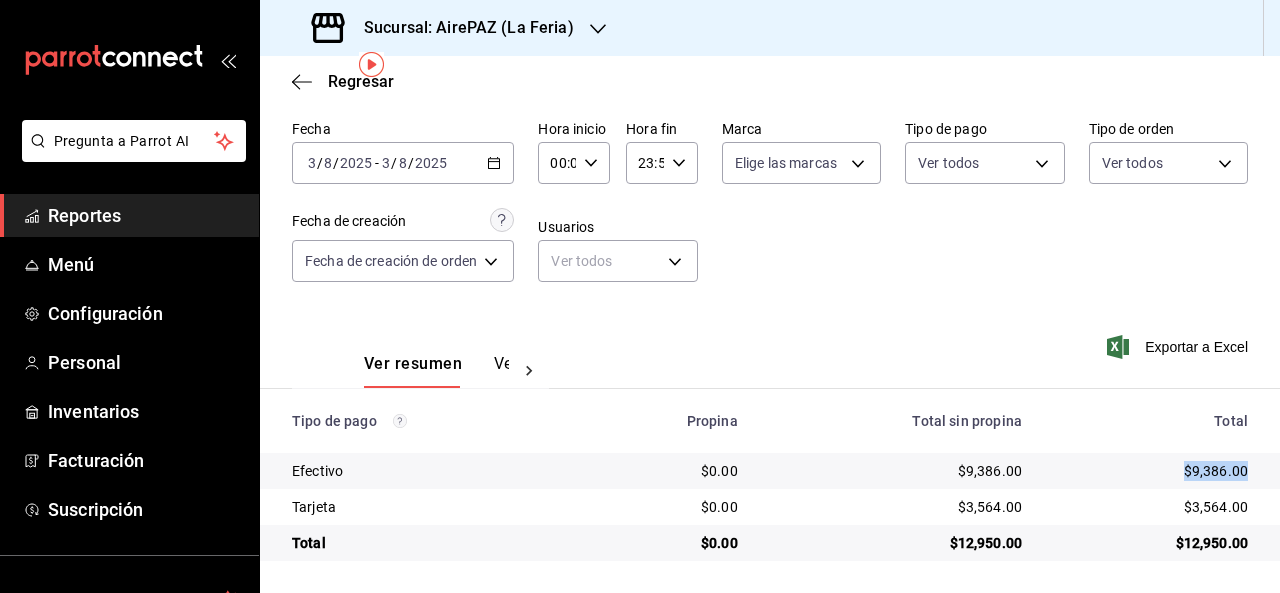 drag, startPoint x: 1164, startPoint y: 474, endPoint x: 1237, endPoint y: 467, distance: 73.33485 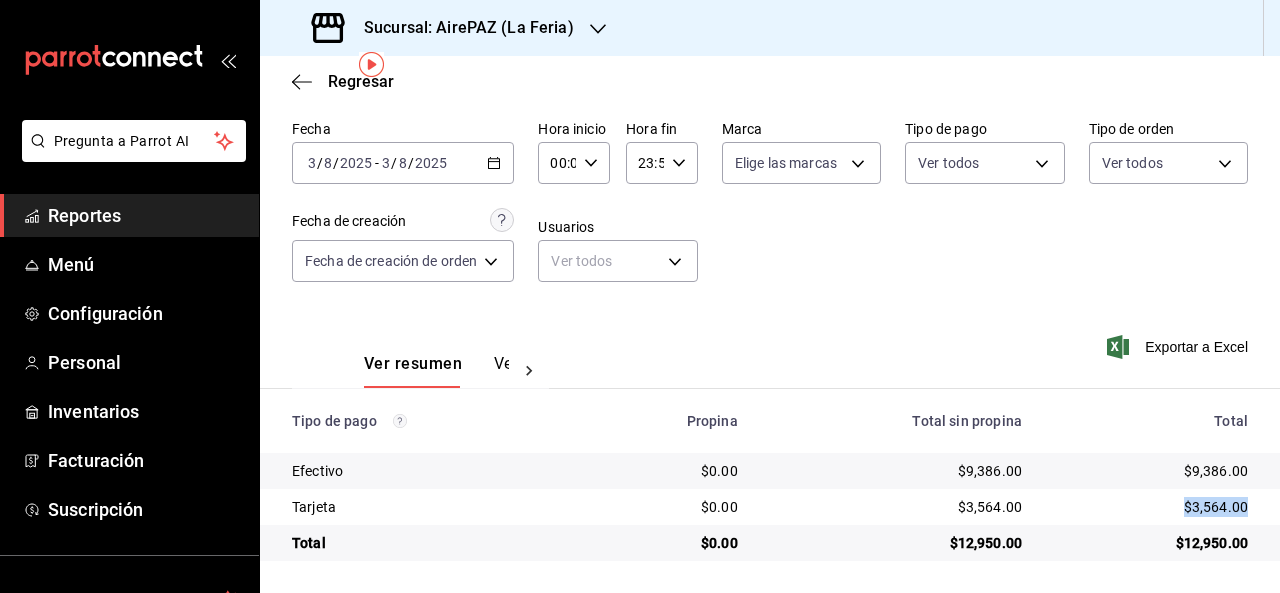 drag, startPoint x: 1173, startPoint y: 504, endPoint x: 1240, endPoint y: 517, distance: 68.24954 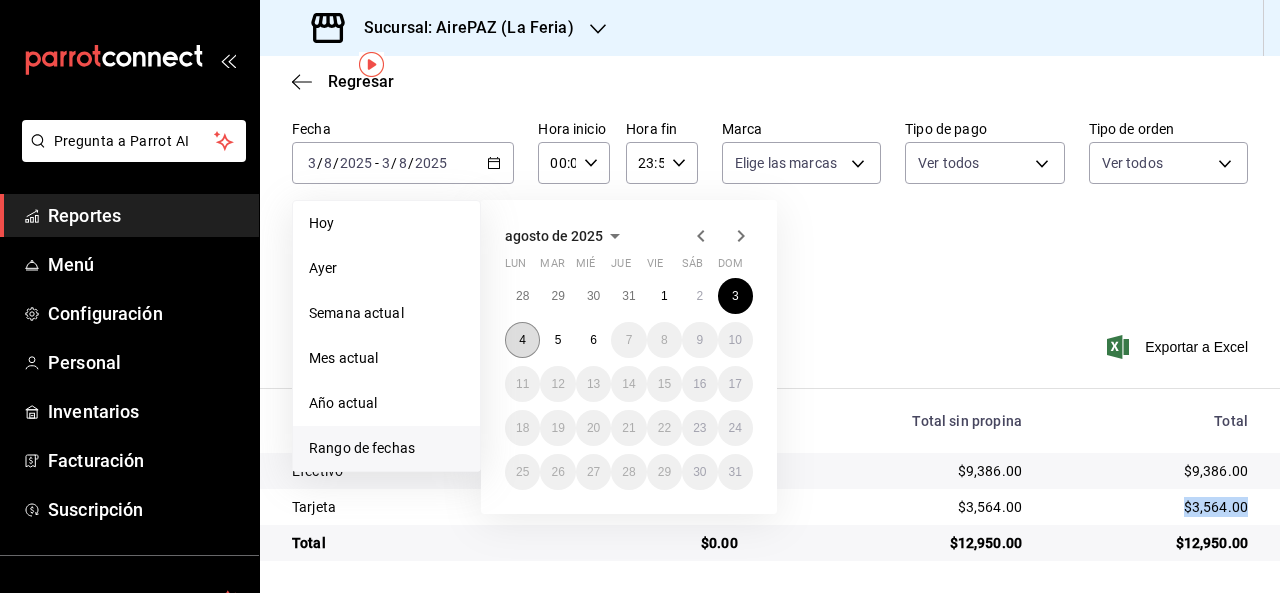 click on "4" at bounding box center [522, 340] 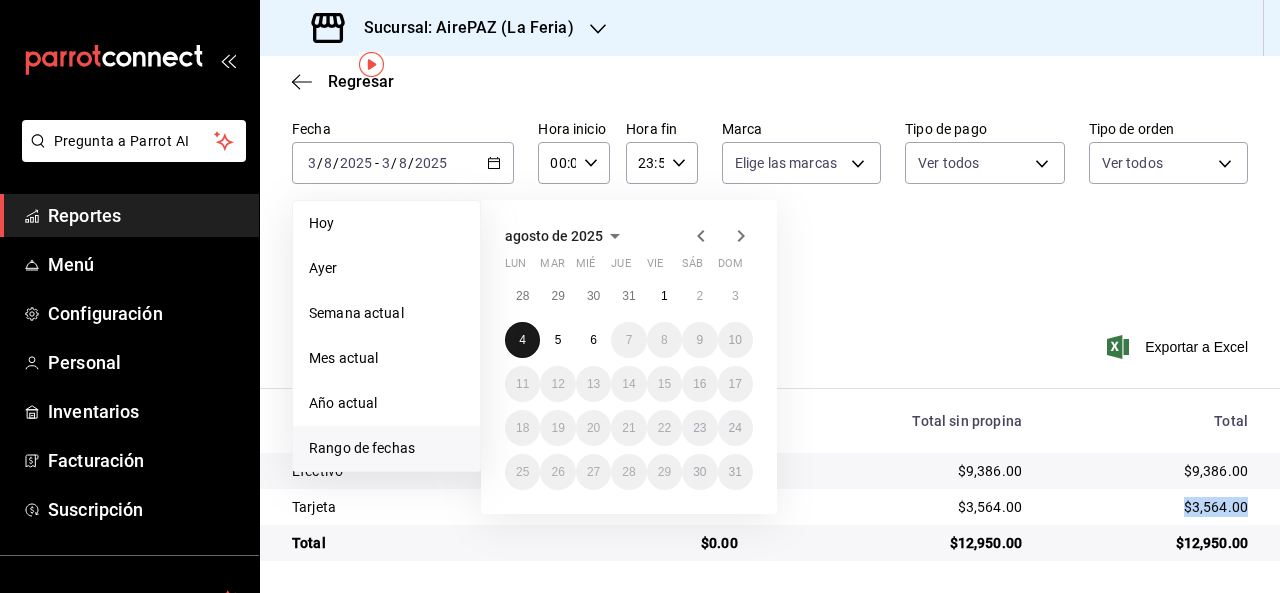 click on "4" at bounding box center (522, 340) 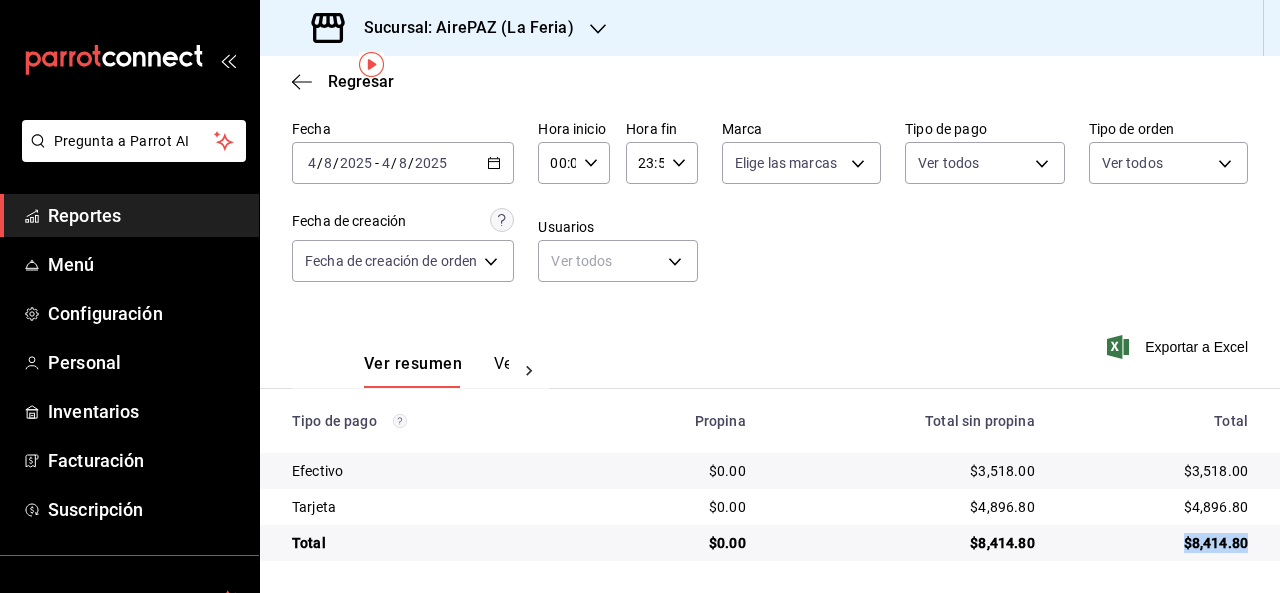 drag, startPoint x: 1169, startPoint y: 541, endPoint x: 1231, endPoint y: 550, distance: 62.649822 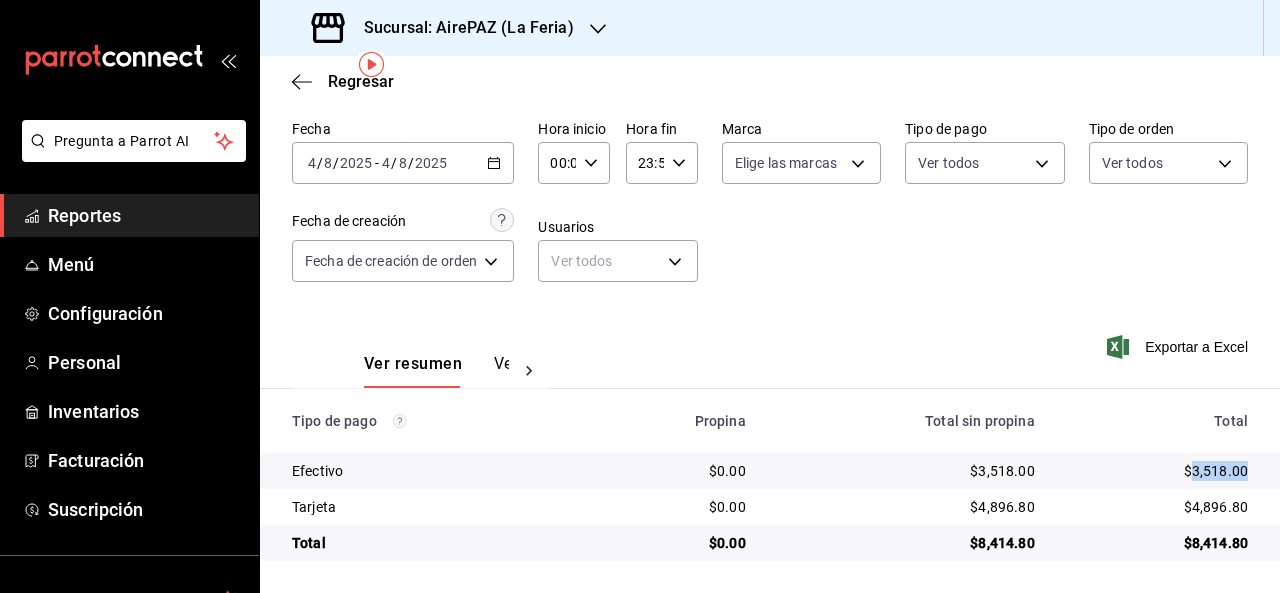drag, startPoint x: 1175, startPoint y: 465, endPoint x: 1236, endPoint y: 478, distance: 62.369865 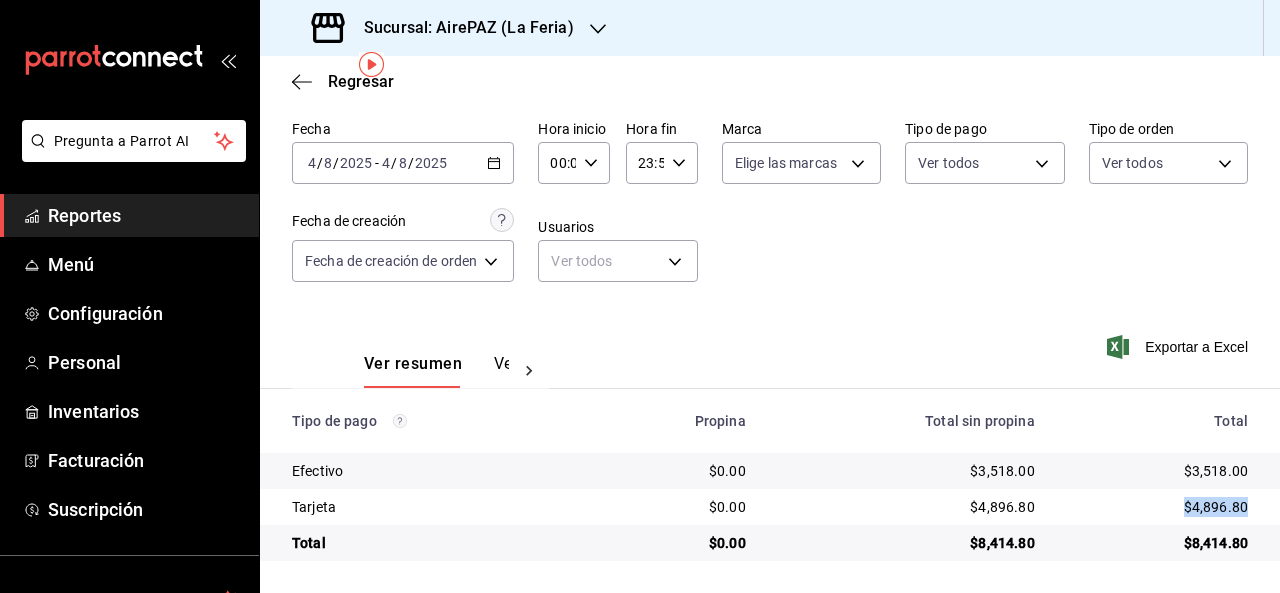 drag, startPoint x: 1163, startPoint y: 507, endPoint x: 1231, endPoint y: 508, distance: 68.007355 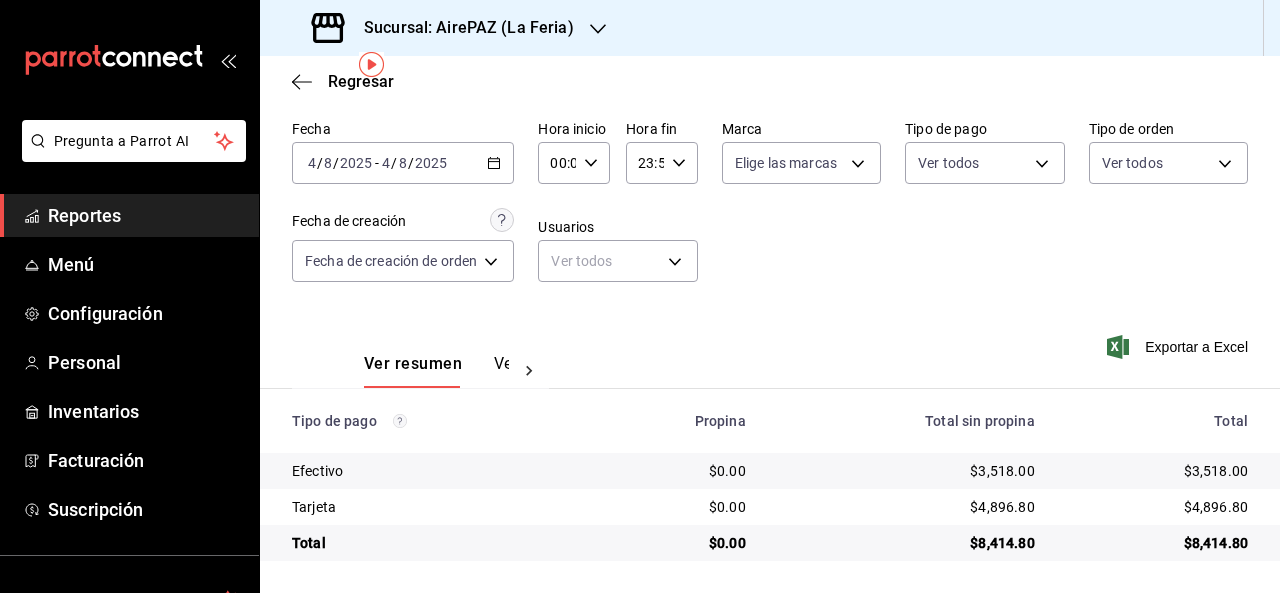 click on "2025-08-04 4 / 8 / 2025 - 2025-08-04 4 / 8 / 2025" at bounding box center [403, 163] 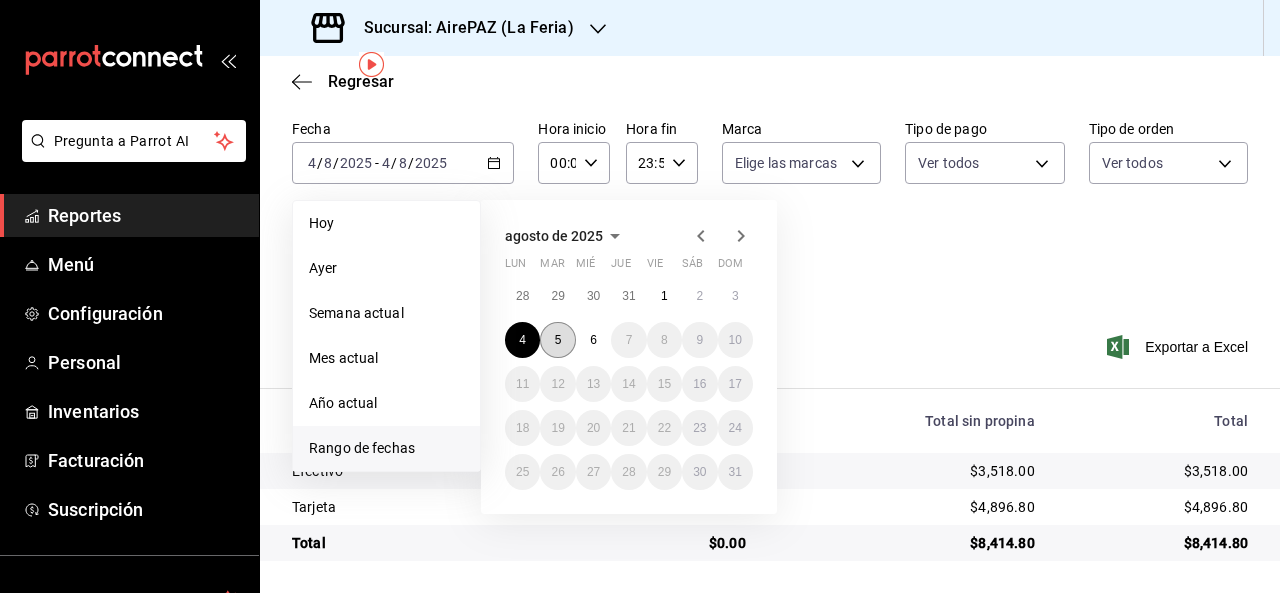 click on "5" at bounding box center [557, 340] 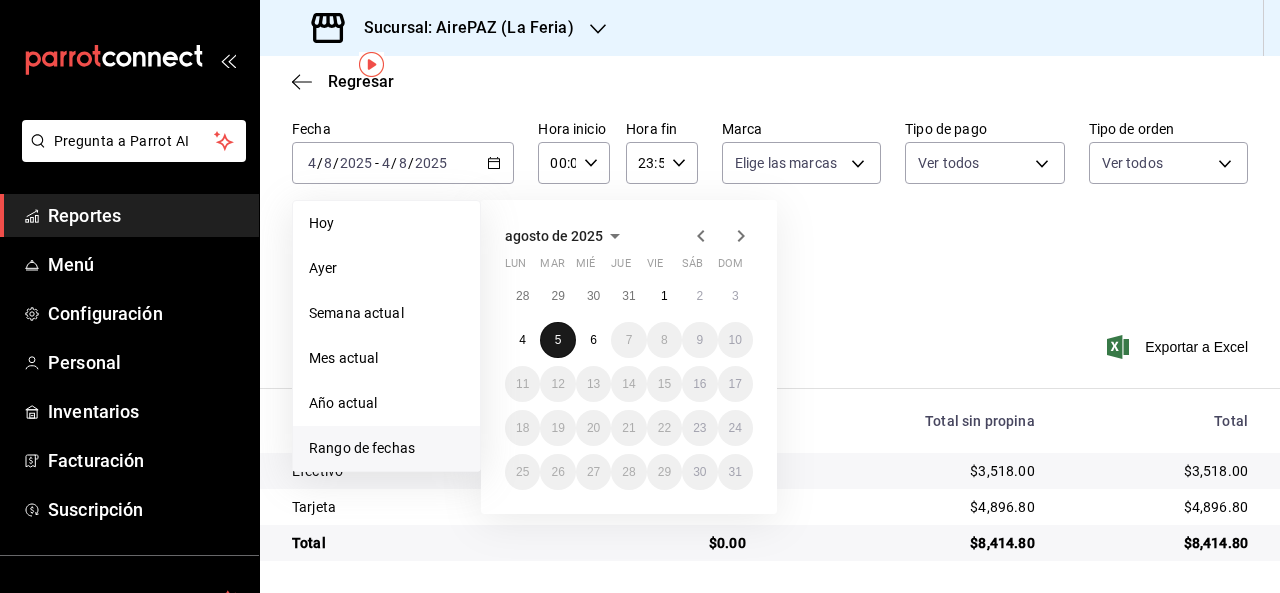 click on "5" at bounding box center [557, 340] 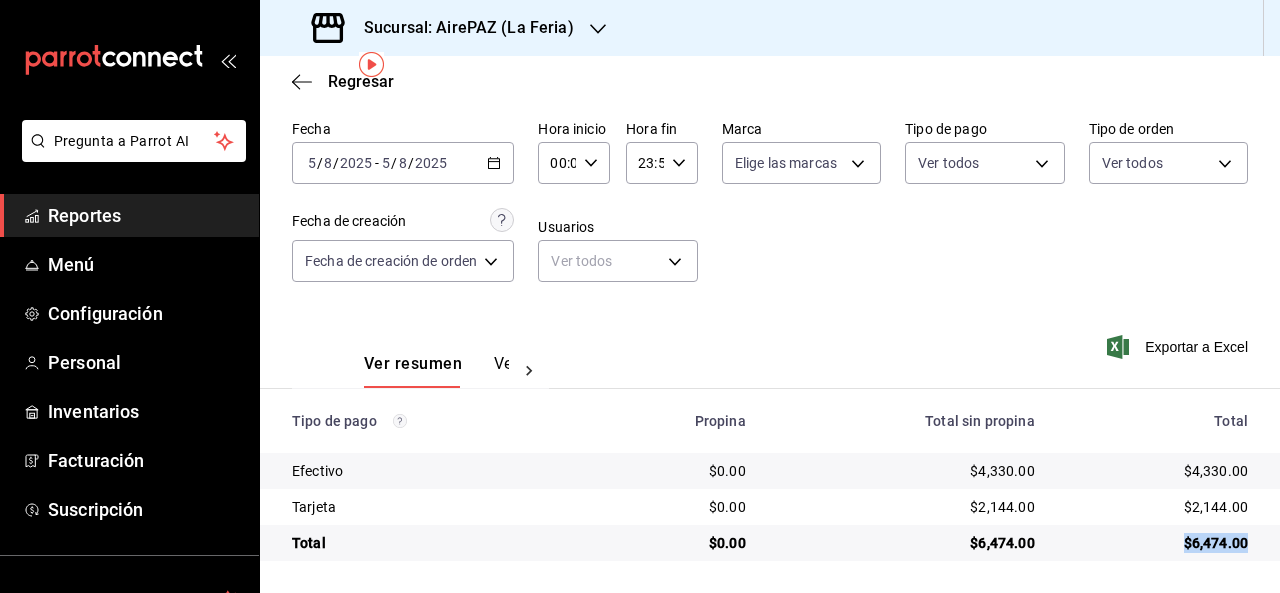 drag, startPoint x: 1168, startPoint y: 536, endPoint x: 1234, endPoint y: 546, distance: 66.75328 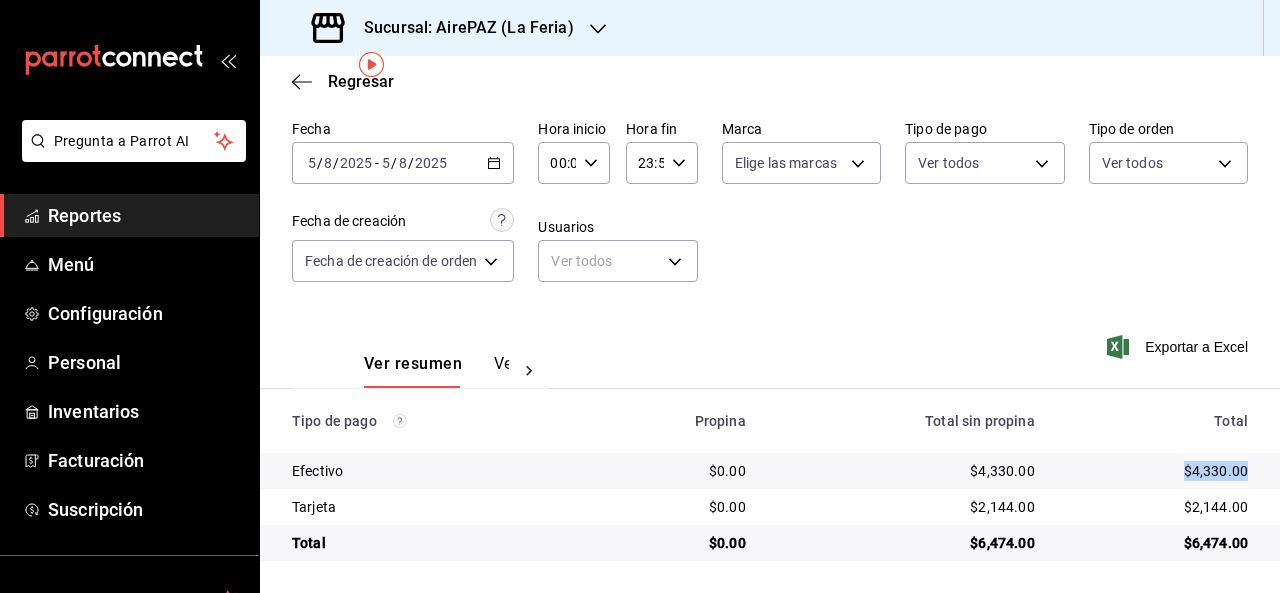 drag, startPoint x: 1172, startPoint y: 467, endPoint x: 1240, endPoint y: 476, distance: 68.593 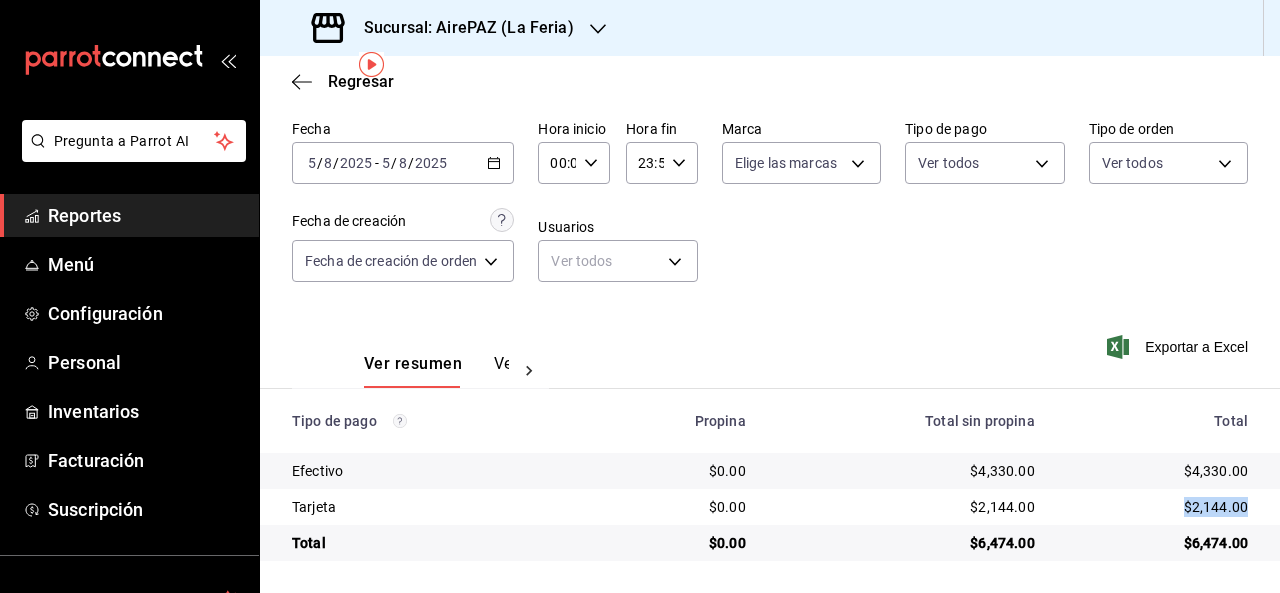 drag, startPoint x: 1166, startPoint y: 503, endPoint x: 1236, endPoint y: 505, distance: 70.028564 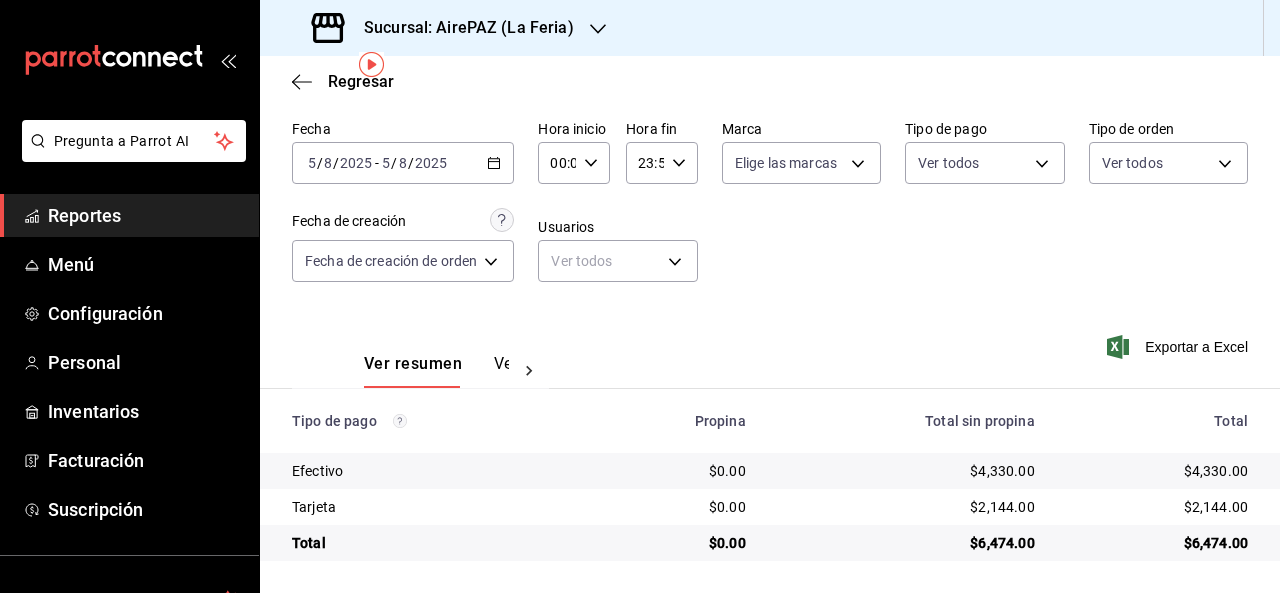 click on "Total sin propina" at bounding box center (906, 421) 